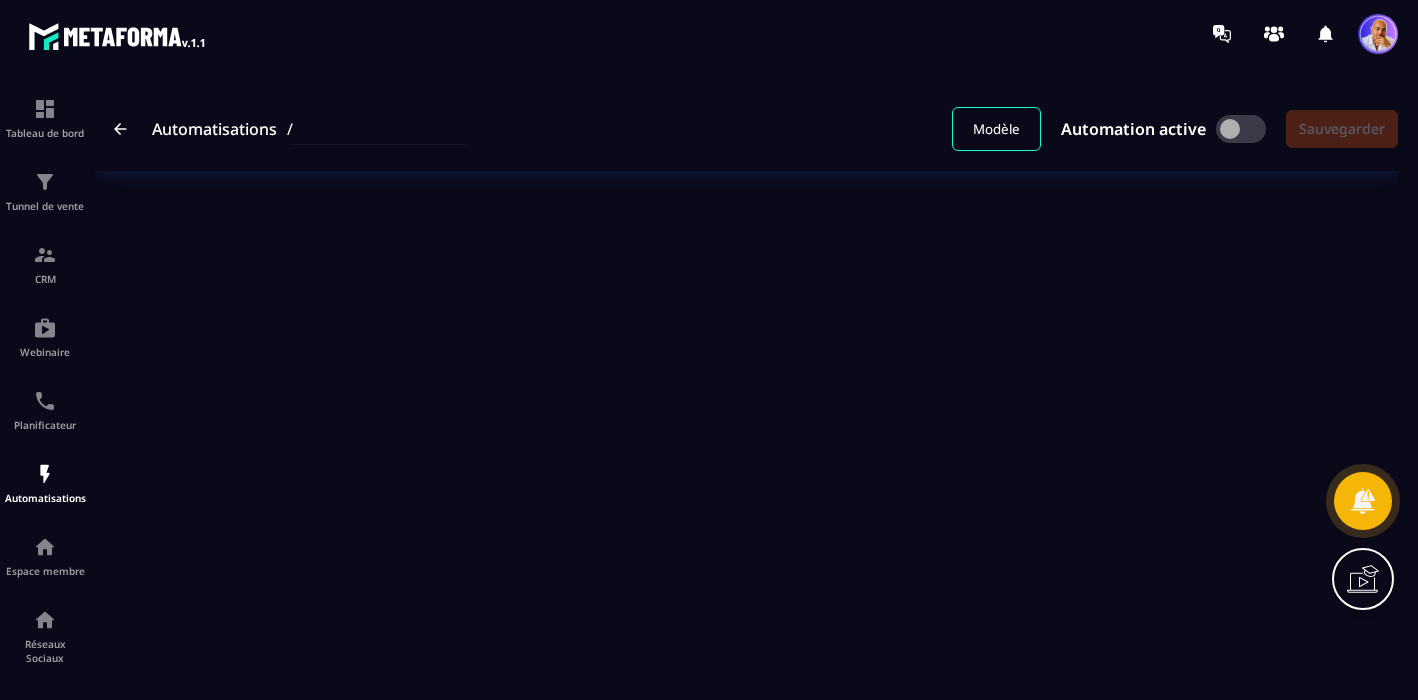 scroll, scrollTop: 0, scrollLeft: 0, axis: both 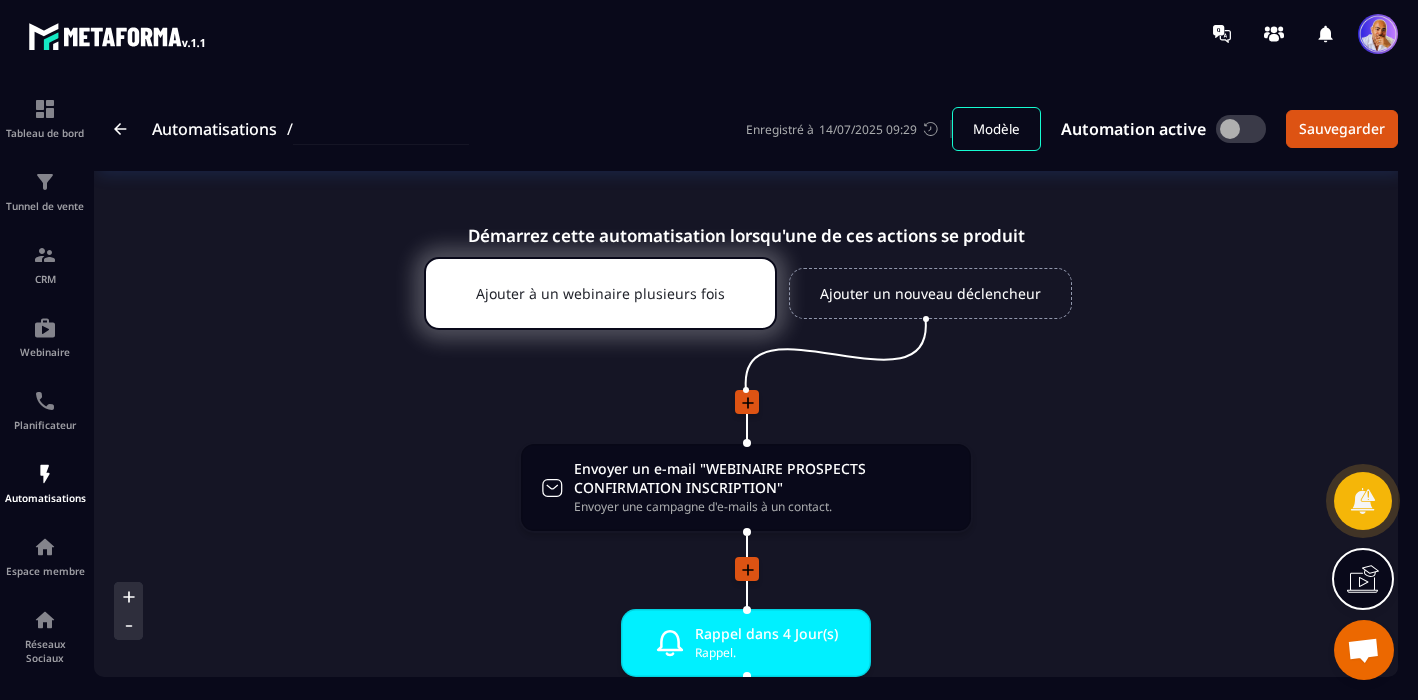 type on "**********" 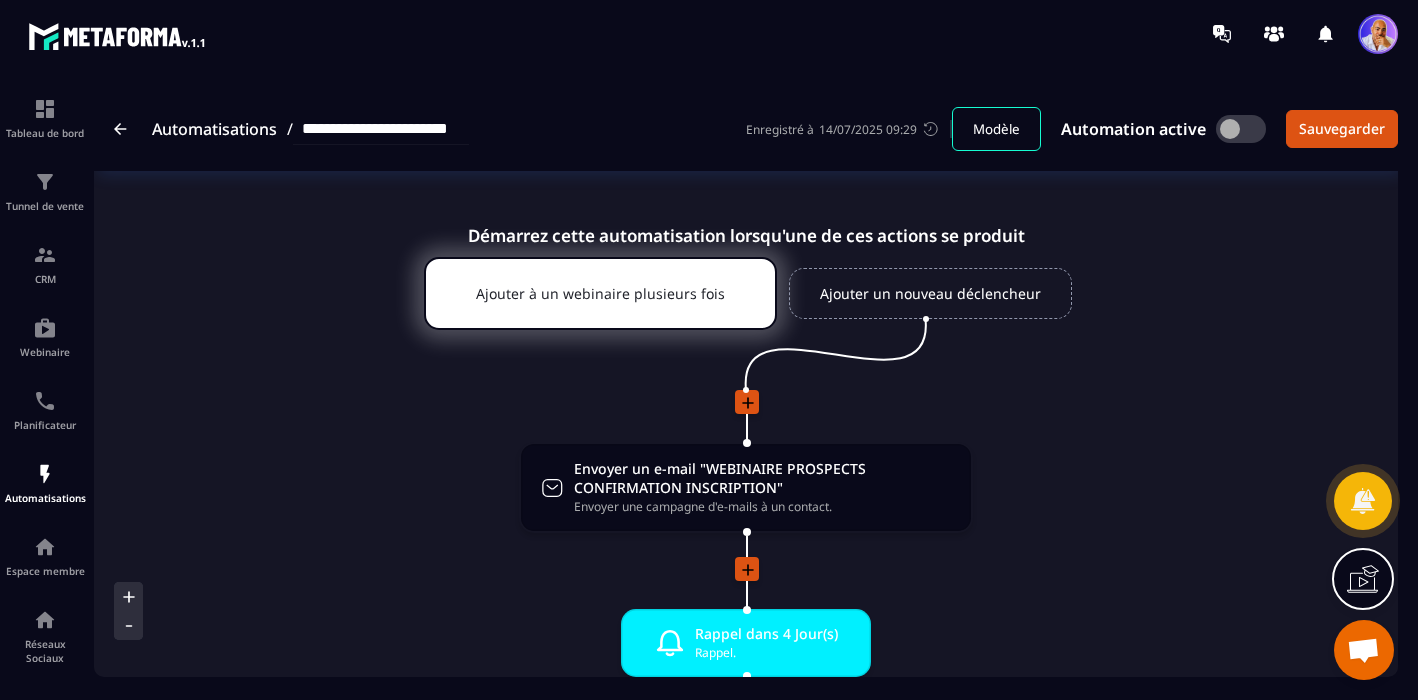 scroll, scrollTop: 2535, scrollLeft: 0, axis: vertical 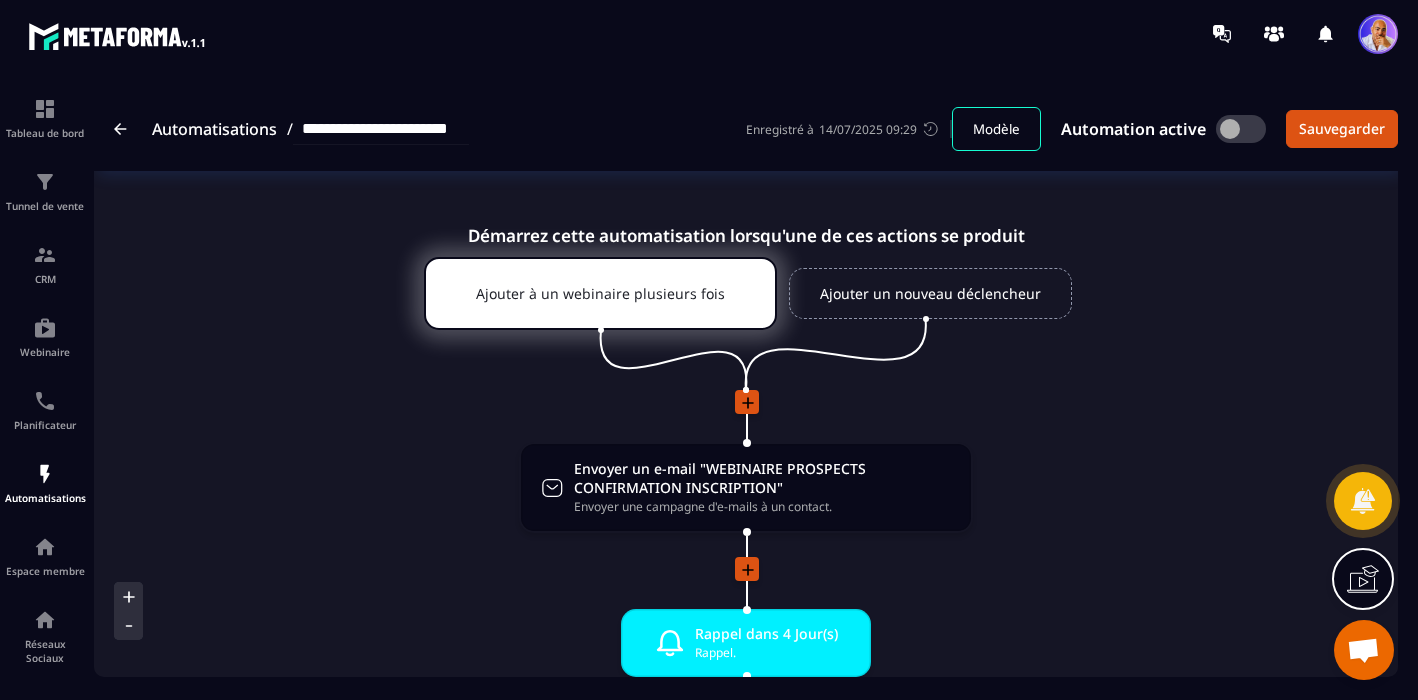 click on "Ajouter un nouveau déclencheur" at bounding box center (930, 293) 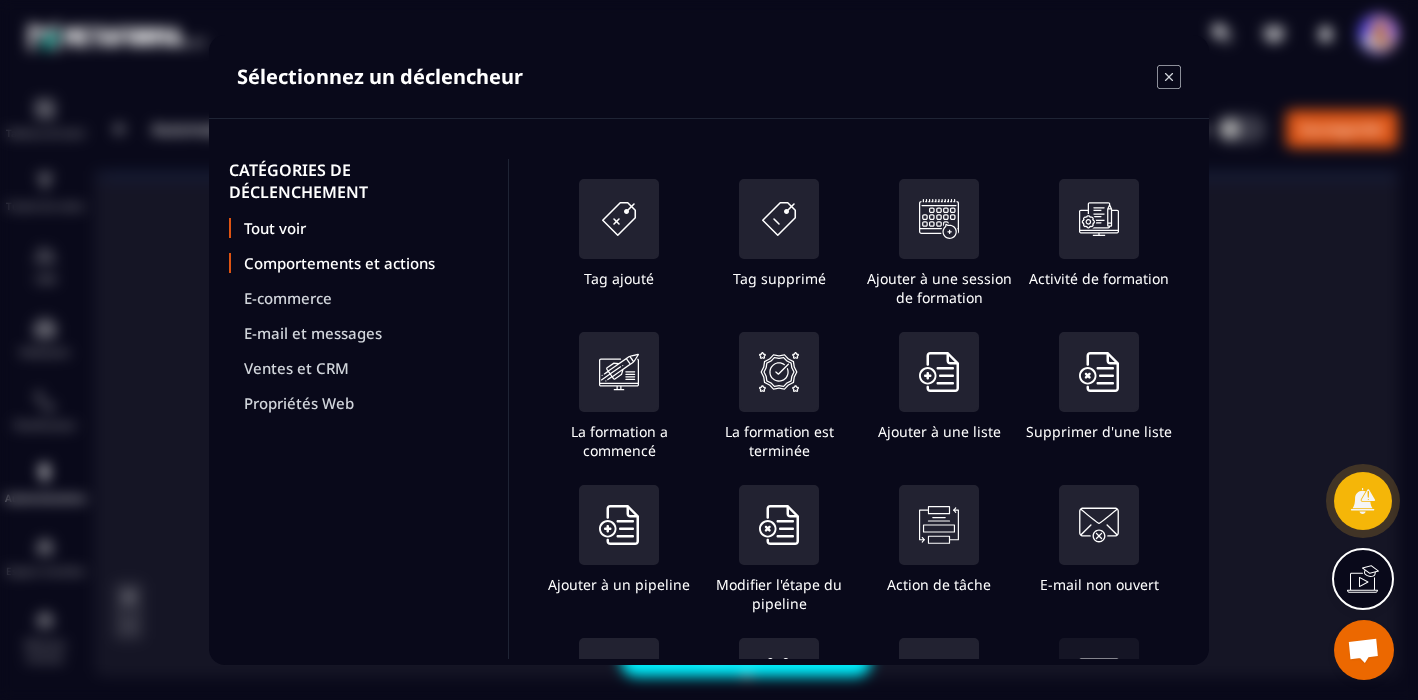 click on "Comportements et actions" at bounding box center [366, 263] 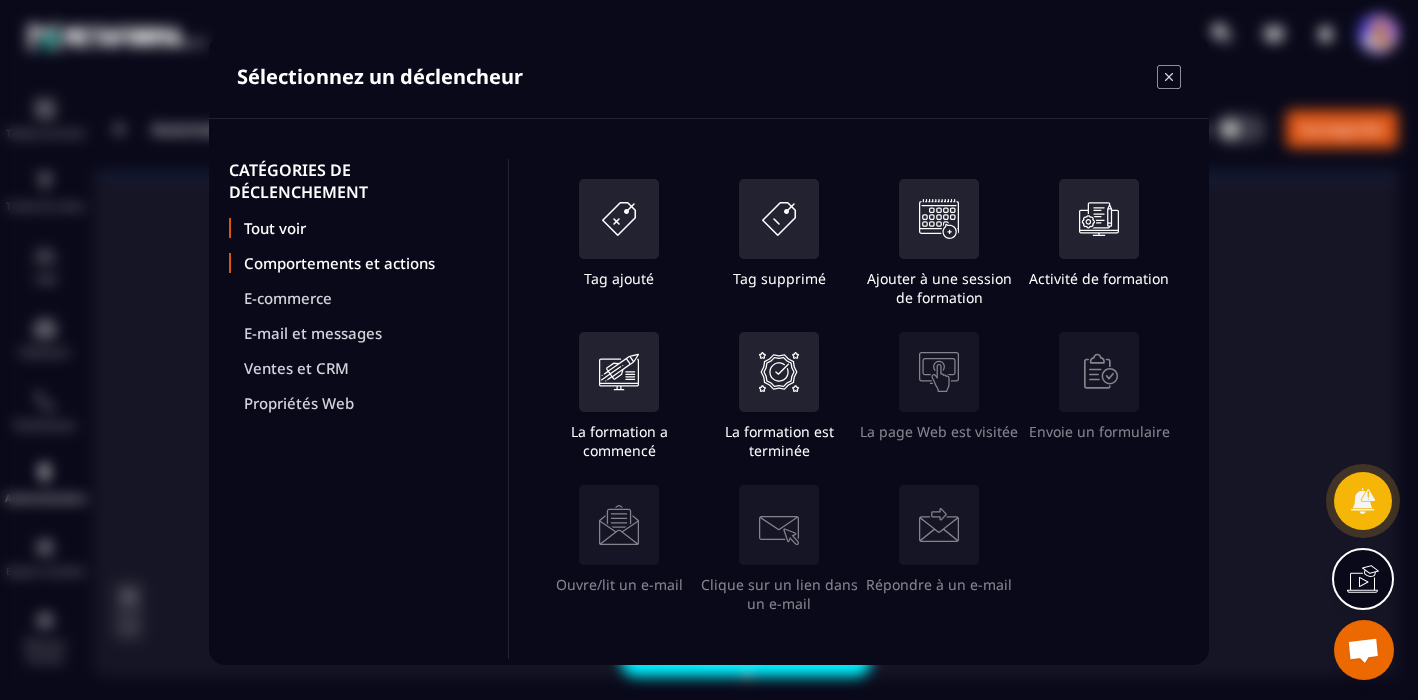 click on "Tout voir" at bounding box center (366, 228) 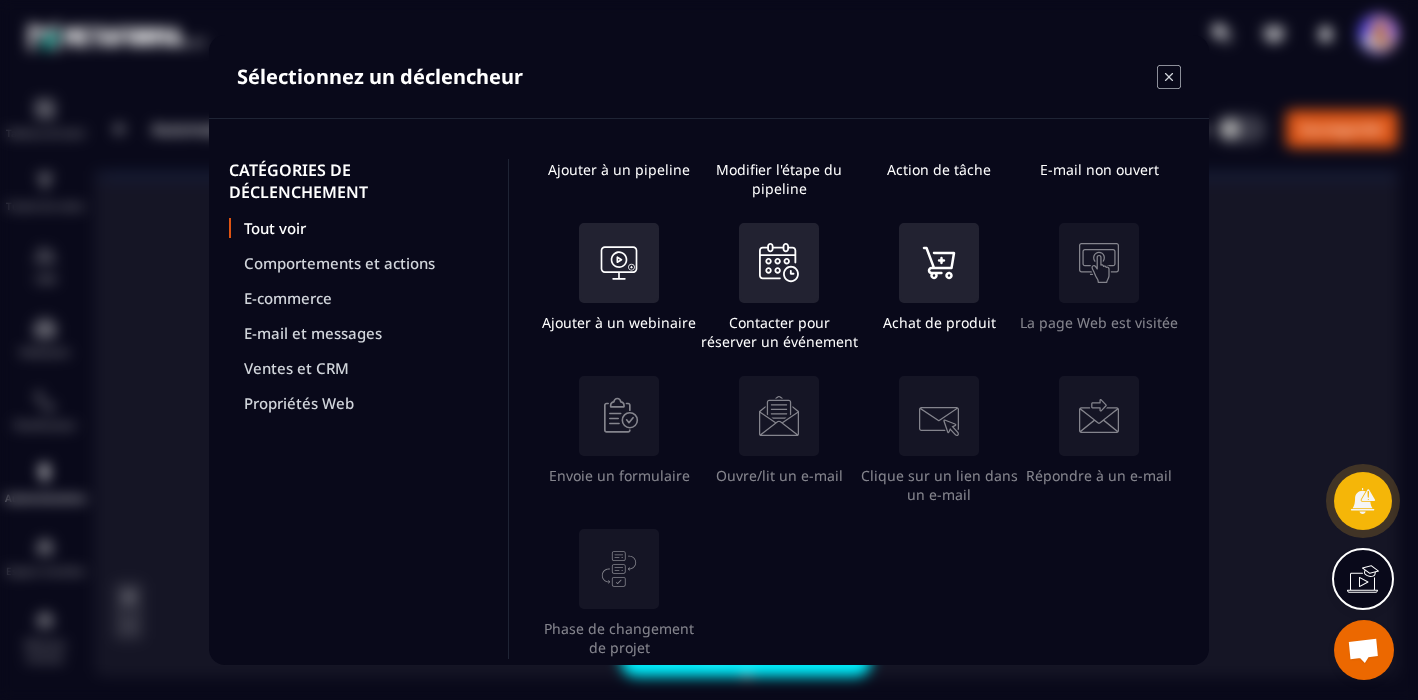 scroll, scrollTop: 428, scrollLeft: 0, axis: vertical 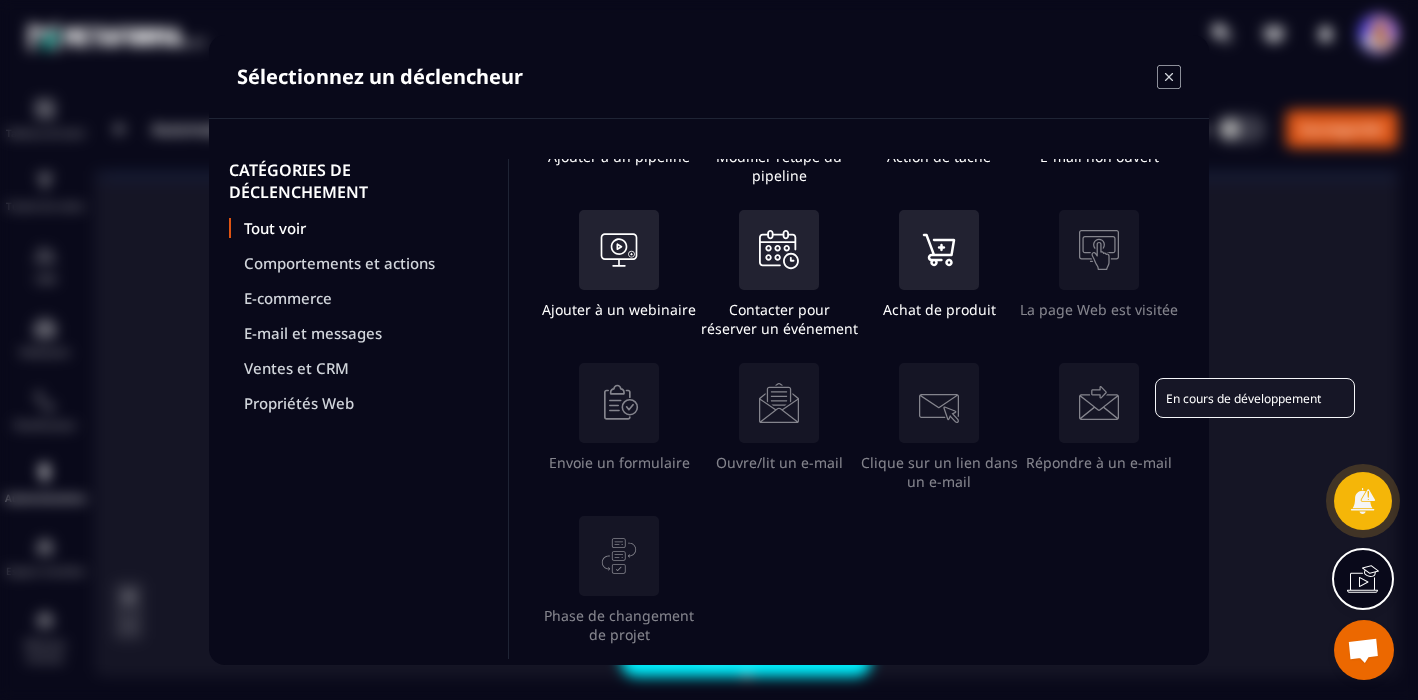 click 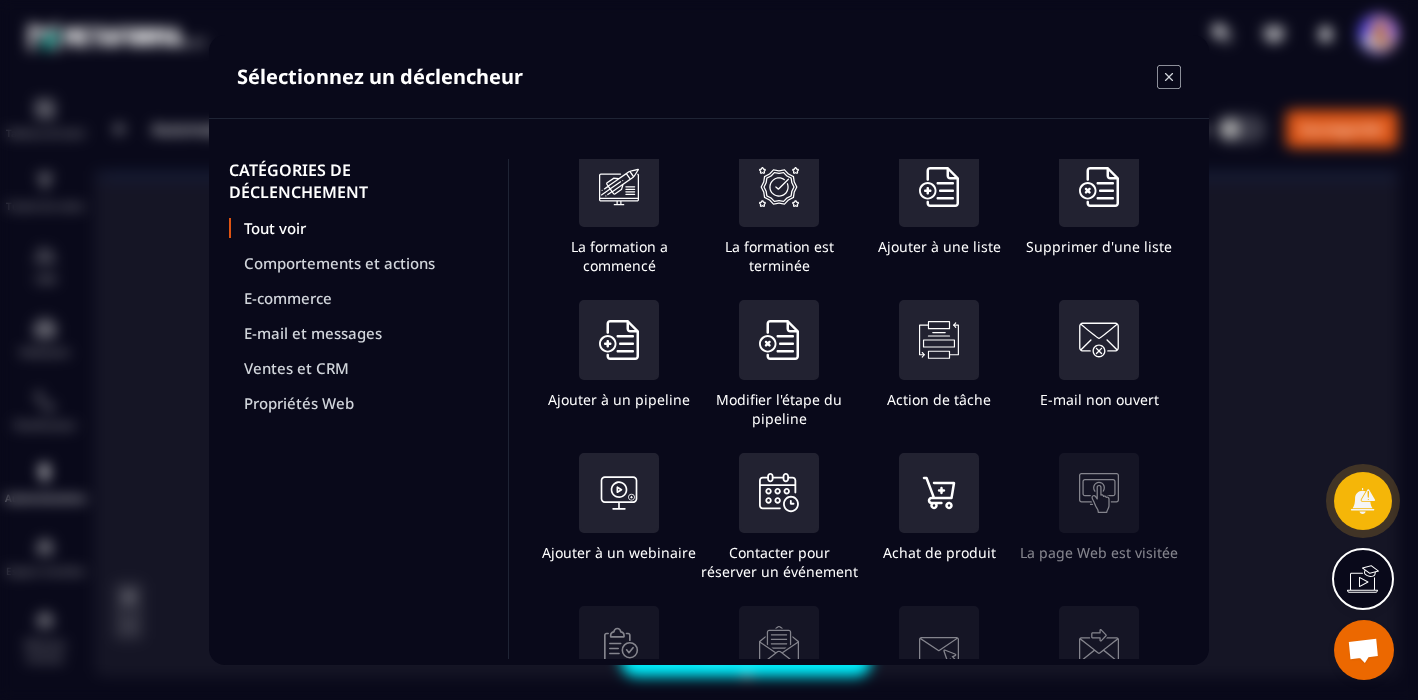 scroll, scrollTop: 178, scrollLeft: 0, axis: vertical 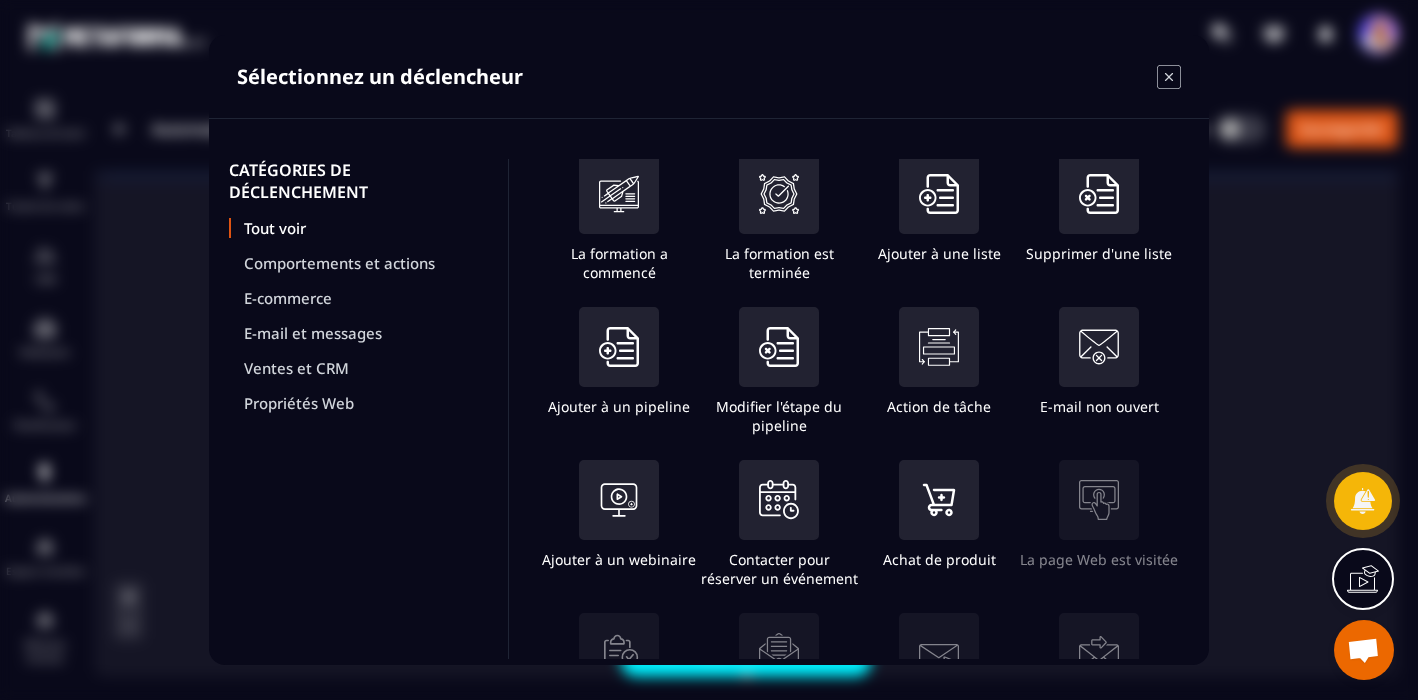 click on "Sélectionnez un déclencheur CATÉGORIES DE DÉCLENCHEMENT Tout voir Comportements et actions E-commerce E-mail et messages Ventes et CRM Propriétés Web Tag ajouté Tag supprimé Ajouter à une session de formation Activité de formation La formation a commencé La formation est terminée Ajouter à une liste Supprimer d'une liste Ajouter à un pipeline Modifier l'étape du pipeline Action de tâche E-mail non ouvert Ajouter à un webinaire Contacter pour réserver un événement Achat de produit La page Web est visitée Envoie un formulaire Ouvre/lit un e-mail Clique sur un lien dans un e-mail Répondre à un e-mail Phase de changement de projet Sauvegarder" 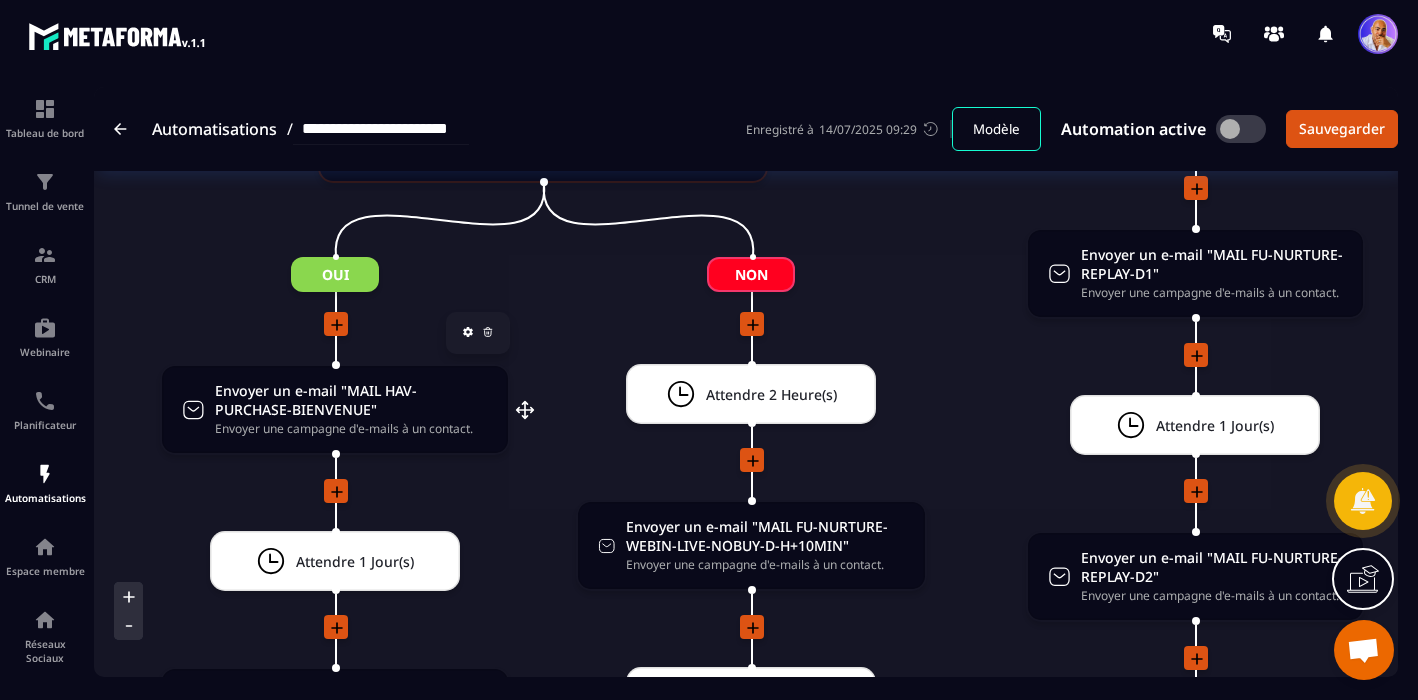 scroll, scrollTop: 3149, scrollLeft: 0, axis: vertical 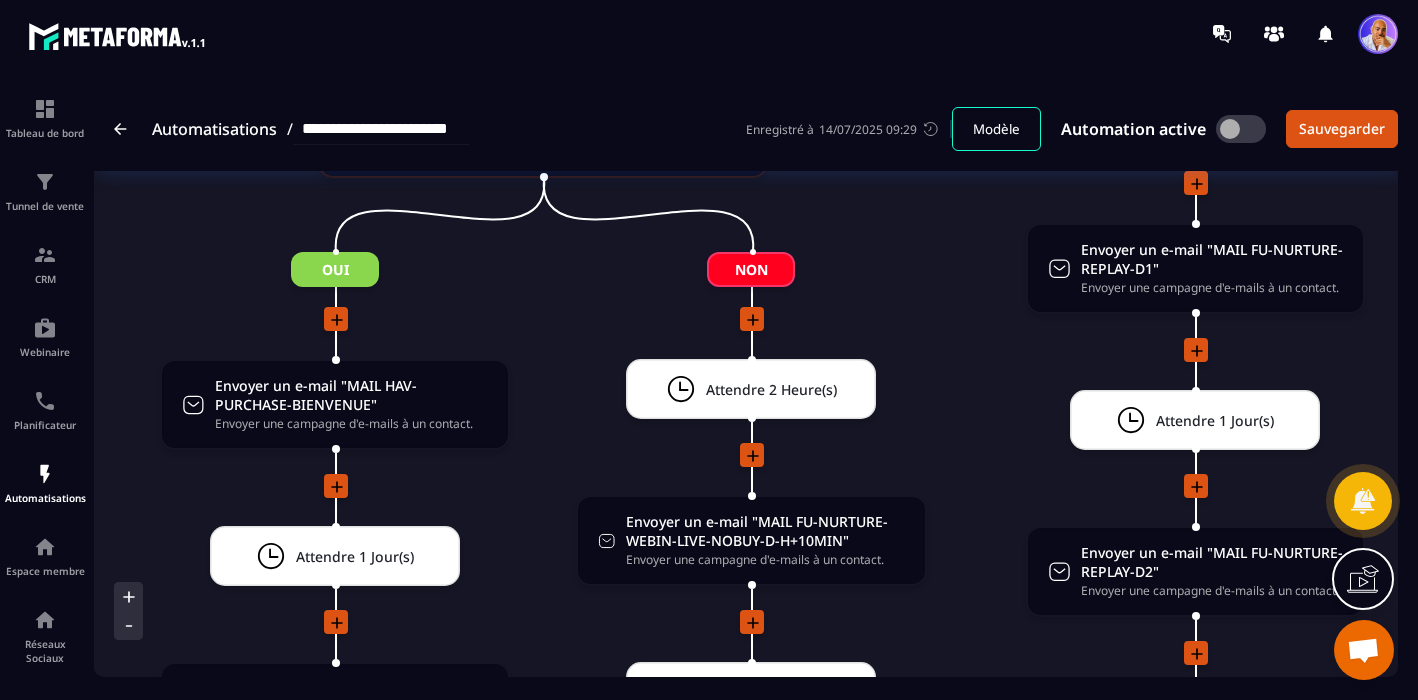 click on "Oui" at bounding box center [335, 269] 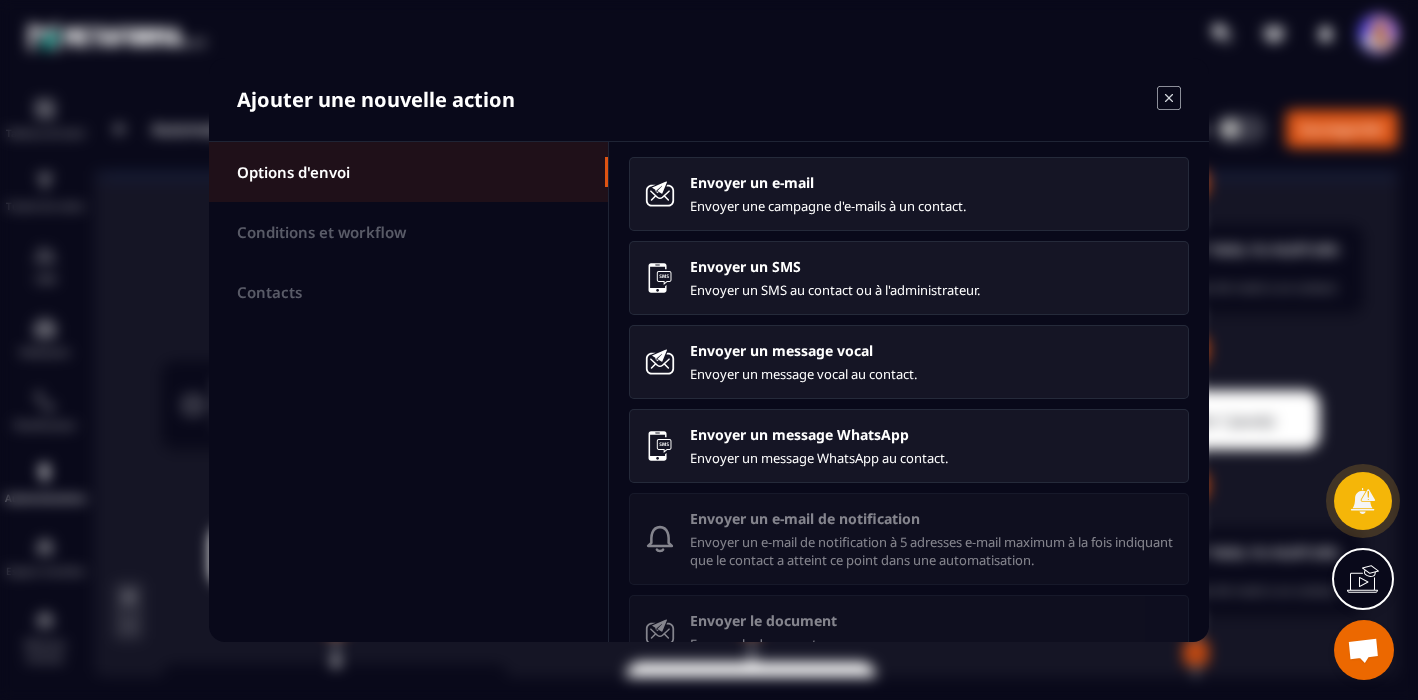 click on "Ajouter une nouvelle action Options d'envoi Conditions et workflow Contacts Envoyer un e-mail Envoyer une campagne d'e-mails à un contact. Envoyer un SMS Envoyer un SMS au contact ou à l'administrateur. Envoyer un message vocal Envoyer un message vocal au contact. Envoyer un message WhatsApp Envoyer un message WhatsApp au contact. Envoyer un e-mail de notification Envoyer un e-mail de notification à 5 adresses e-mail maximum à la fois indiquant que le contact a atteint ce point dans une automatisation. Envoyer le document Envoyer le document. Envoyer la convocation Envoyer la convocation avec les informations de l'étudiant, de la session et de la formation et de l'école. Envoyer la convention Envoyer la convention avec les informations de l'étudiant, de la session et de la formation et de l'école. Envoyer la date limite Envoyer le courrier avec la réduction." 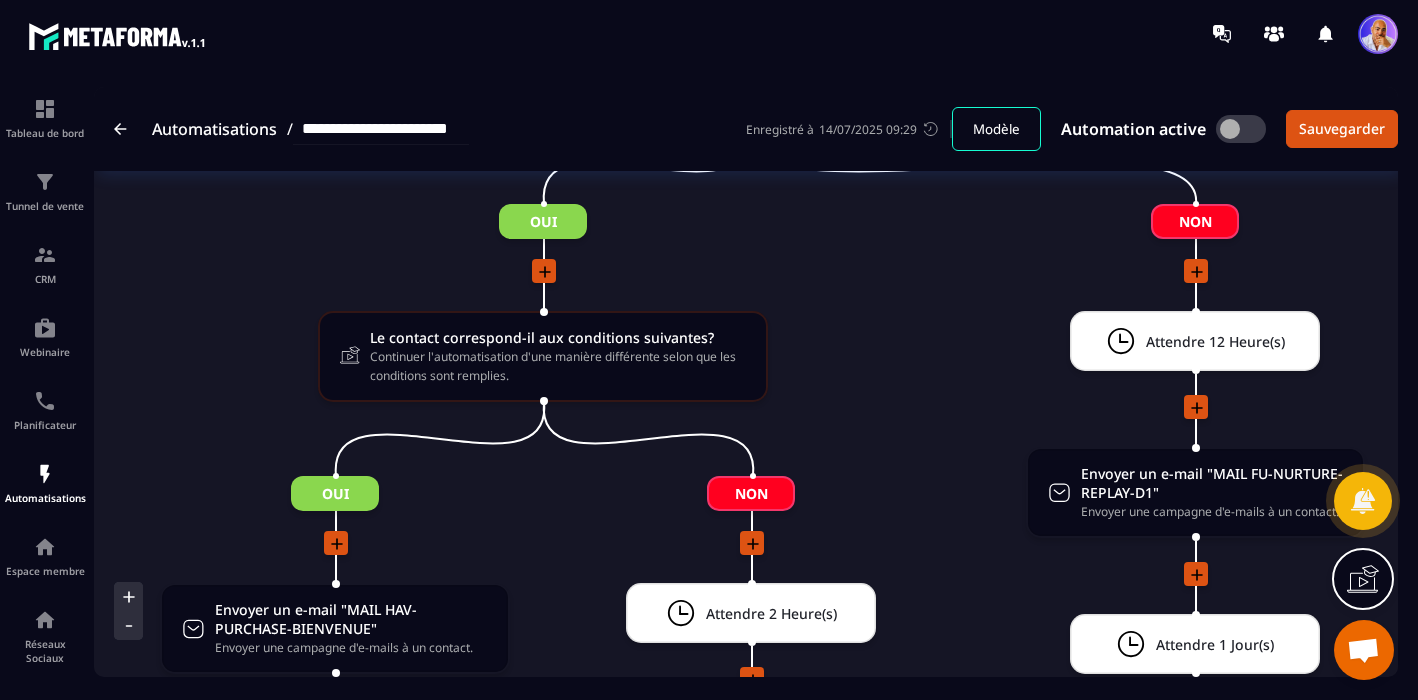 scroll, scrollTop: 2918, scrollLeft: 0, axis: vertical 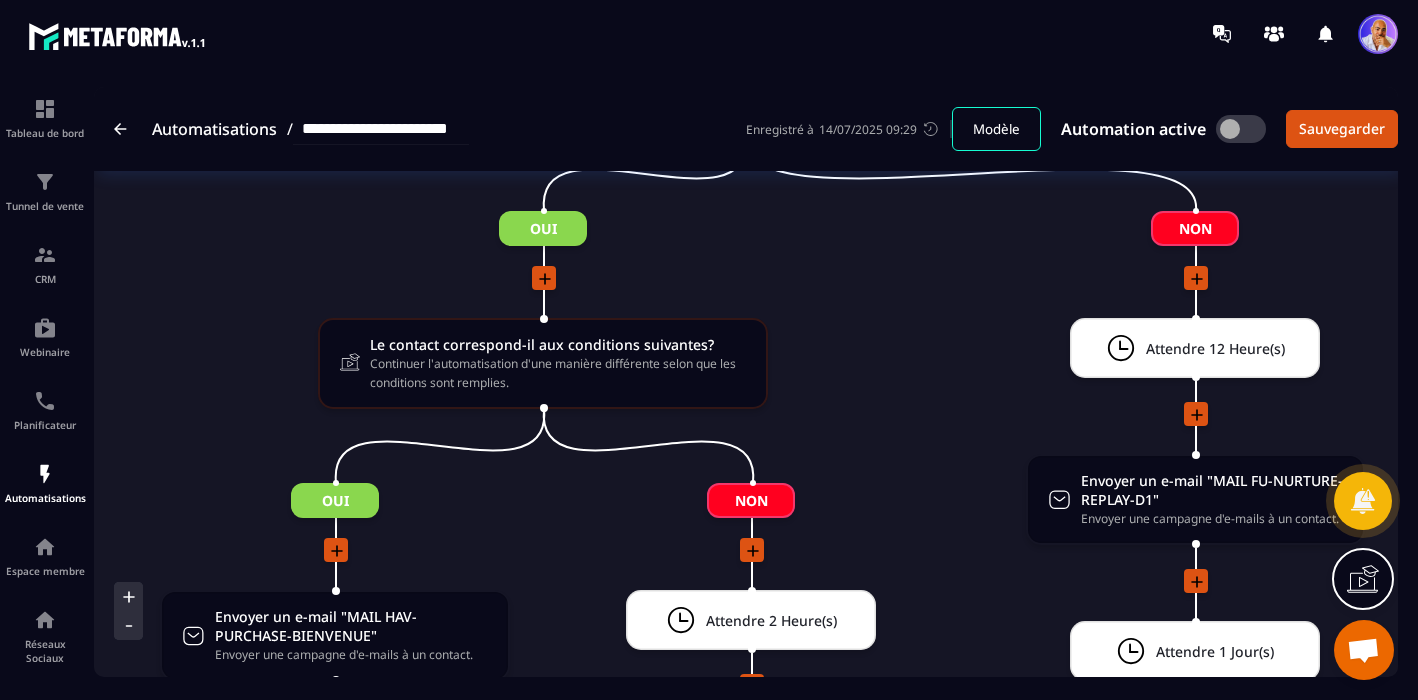 click at bounding box center [1363, 652] 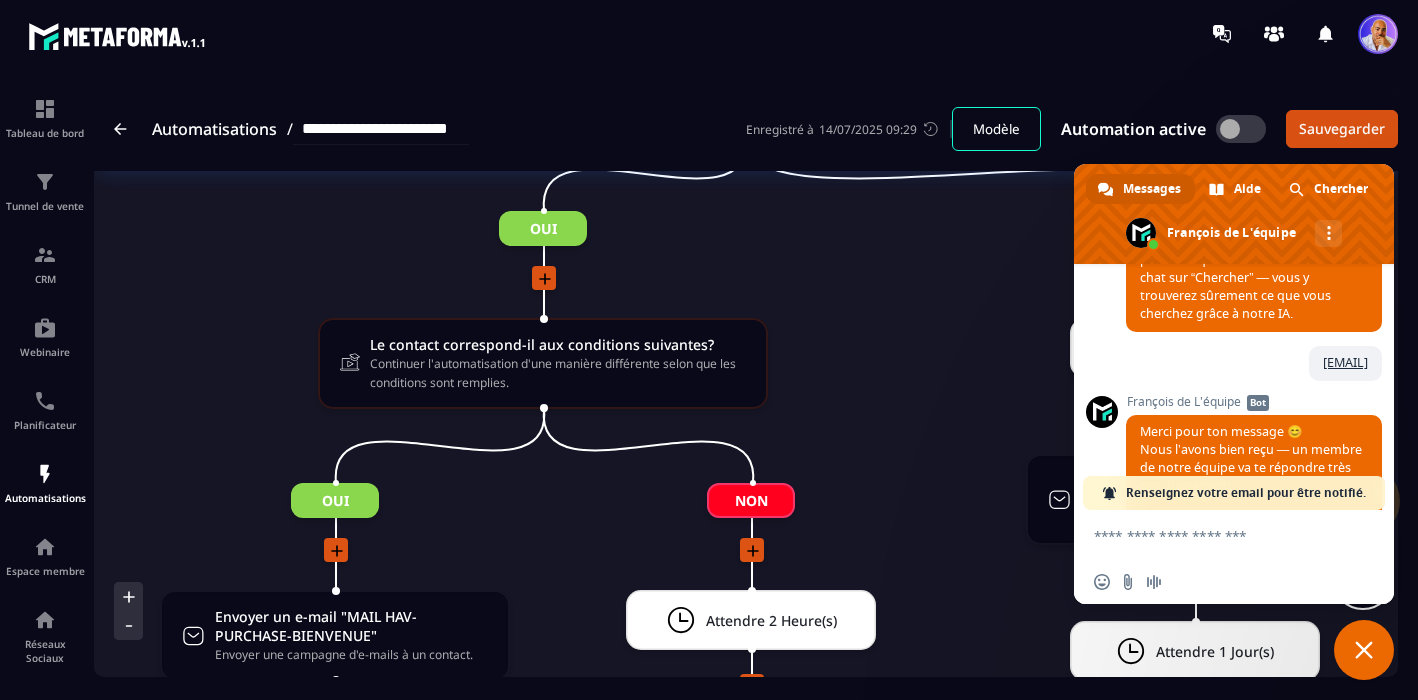 scroll, scrollTop: 2535, scrollLeft: 0, axis: vertical 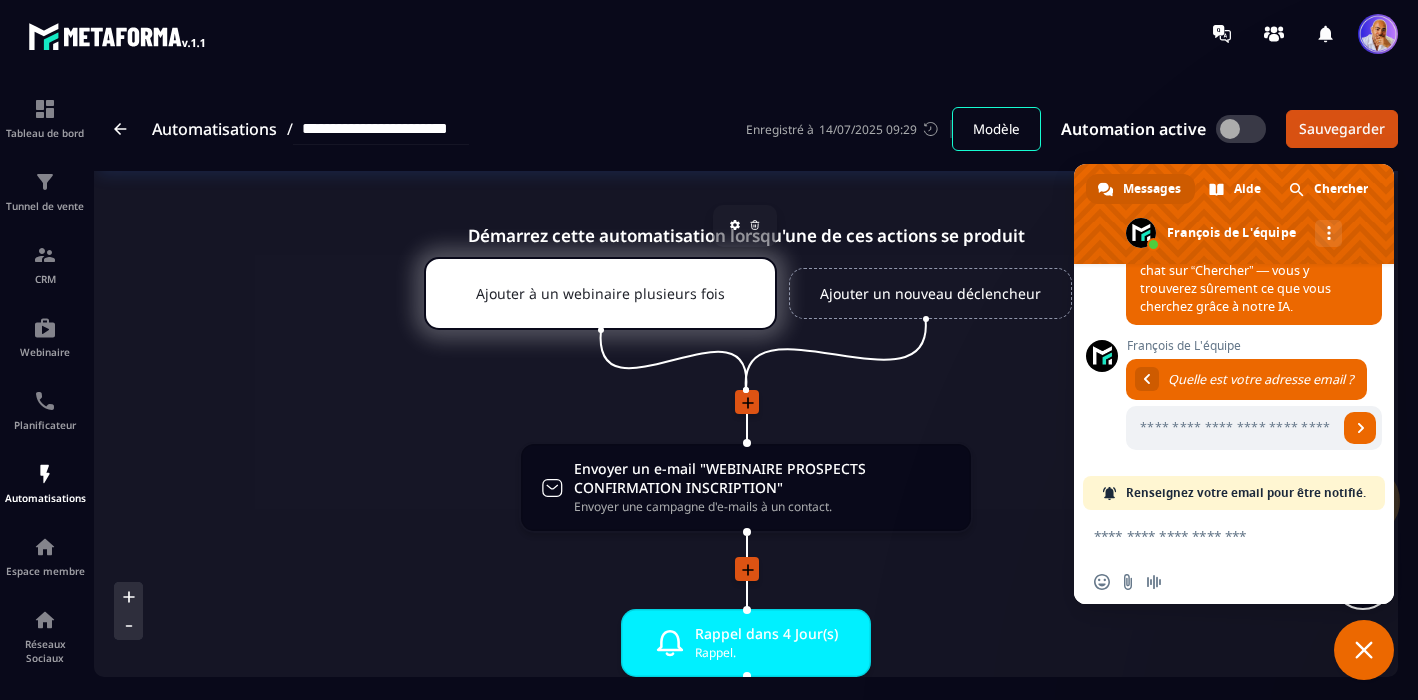 click on "Ajouter à un webinaire  plusieurs fois" at bounding box center (600, 293) 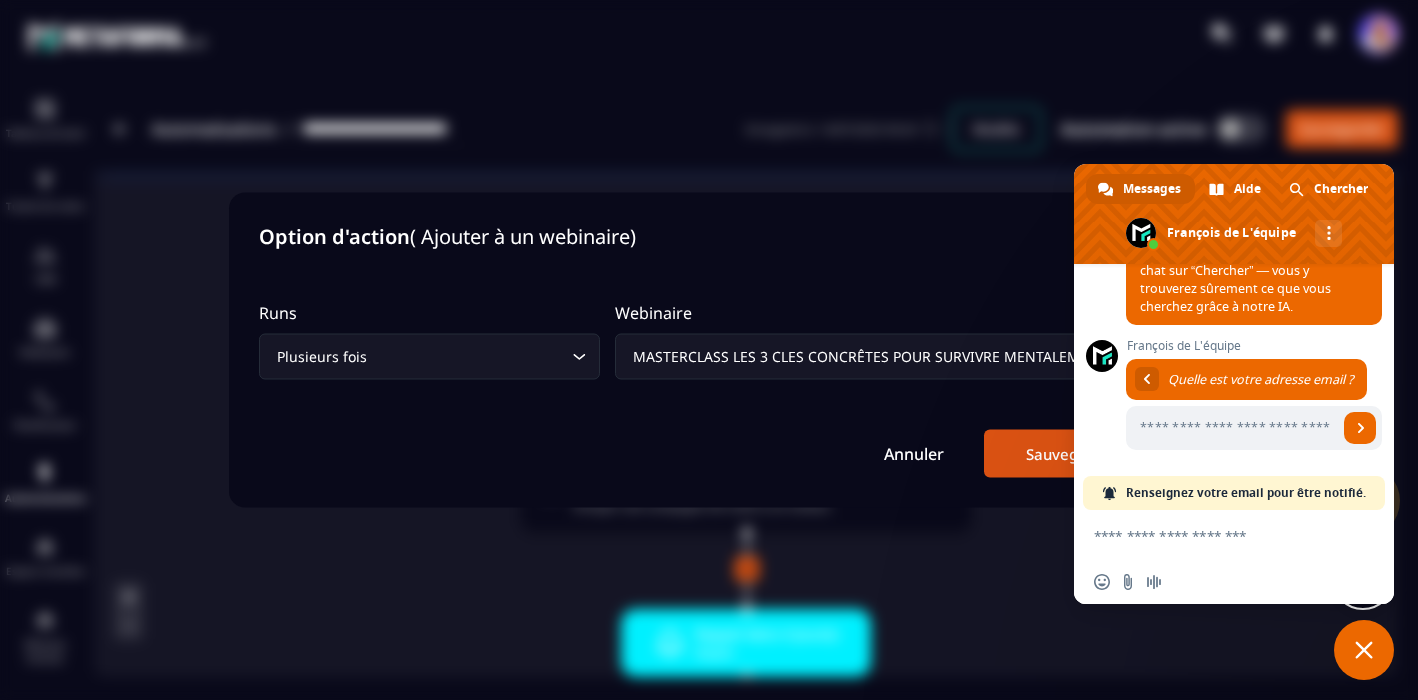 click at bounding box center [709, 350] 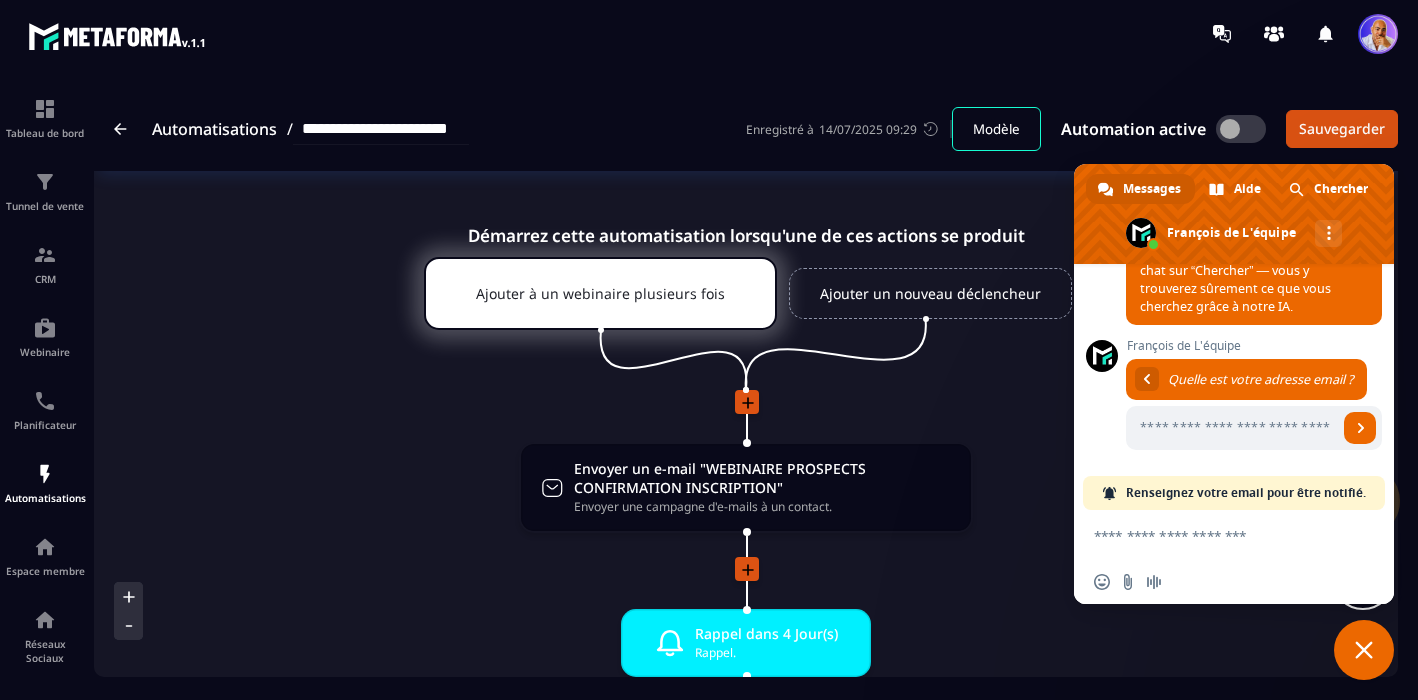 click on "Ajouter un nouveau déclencheur" at bounding box center (930, 293) 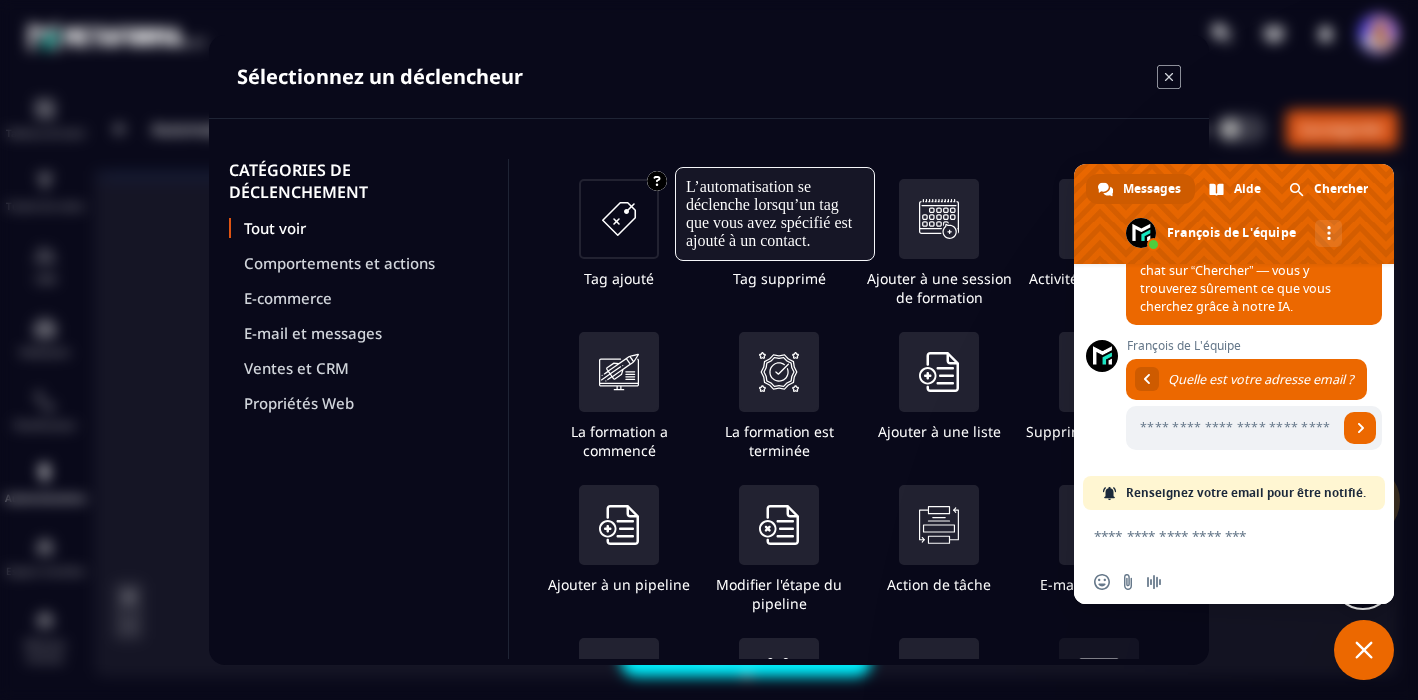 click at bounding box center (619, 219) 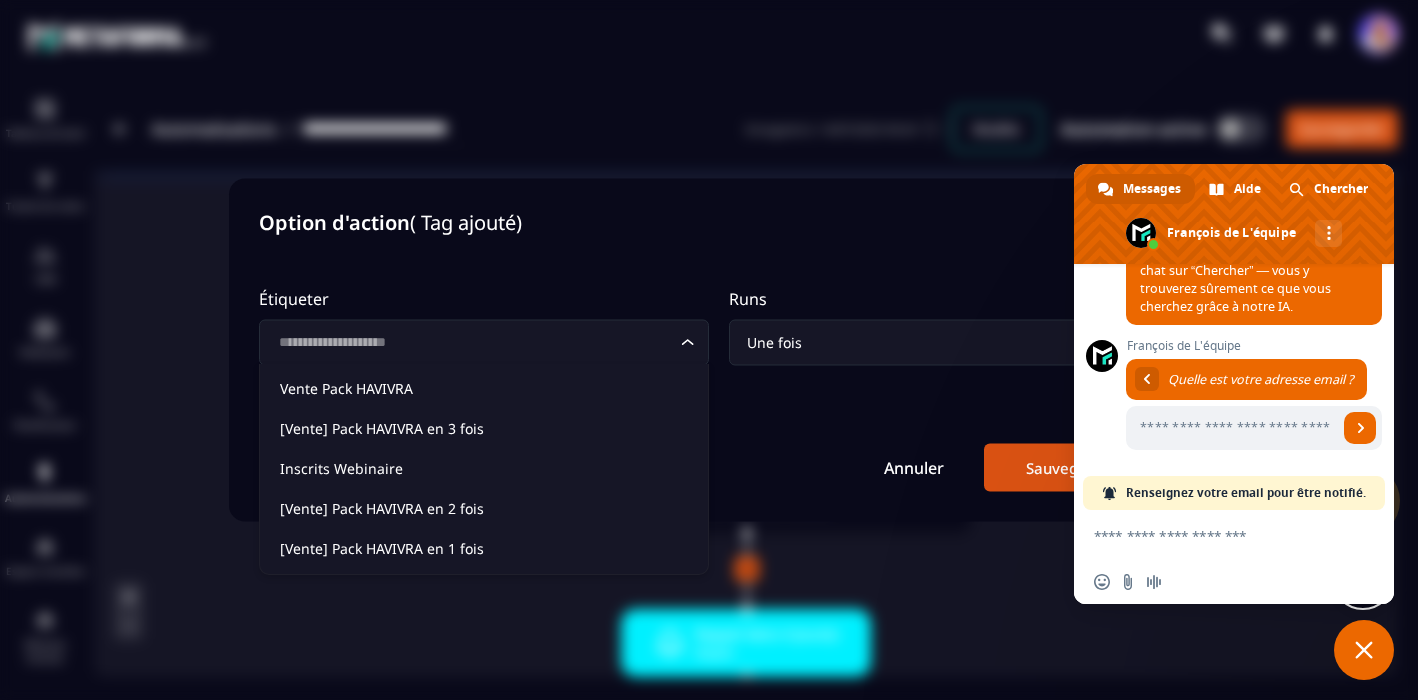 click 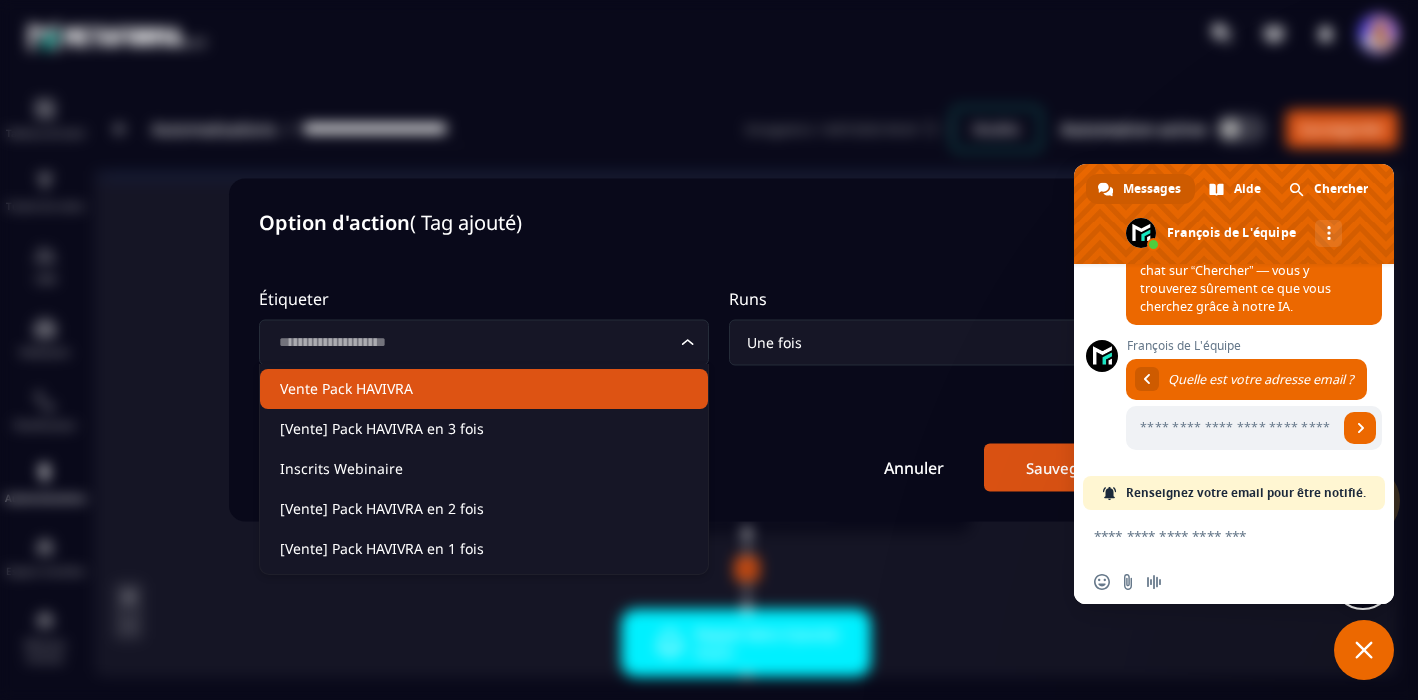 click 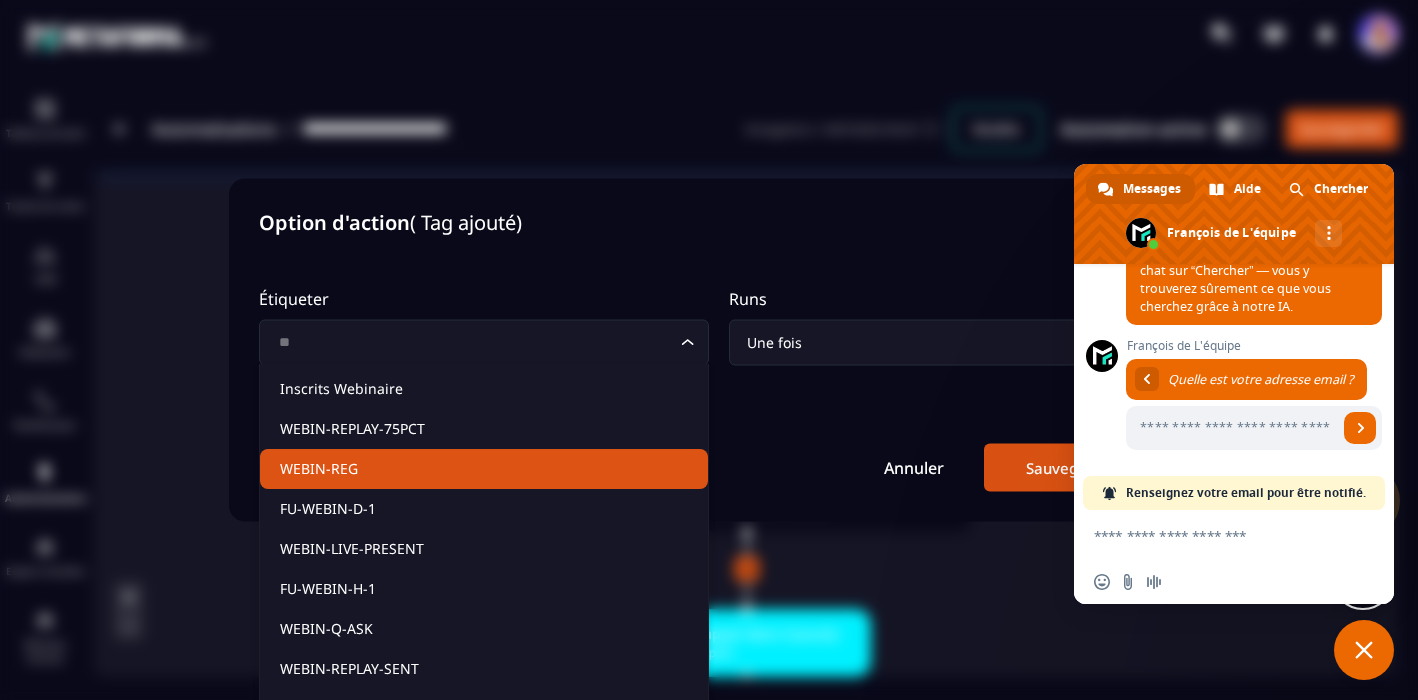 click on "WEBIN-REG" 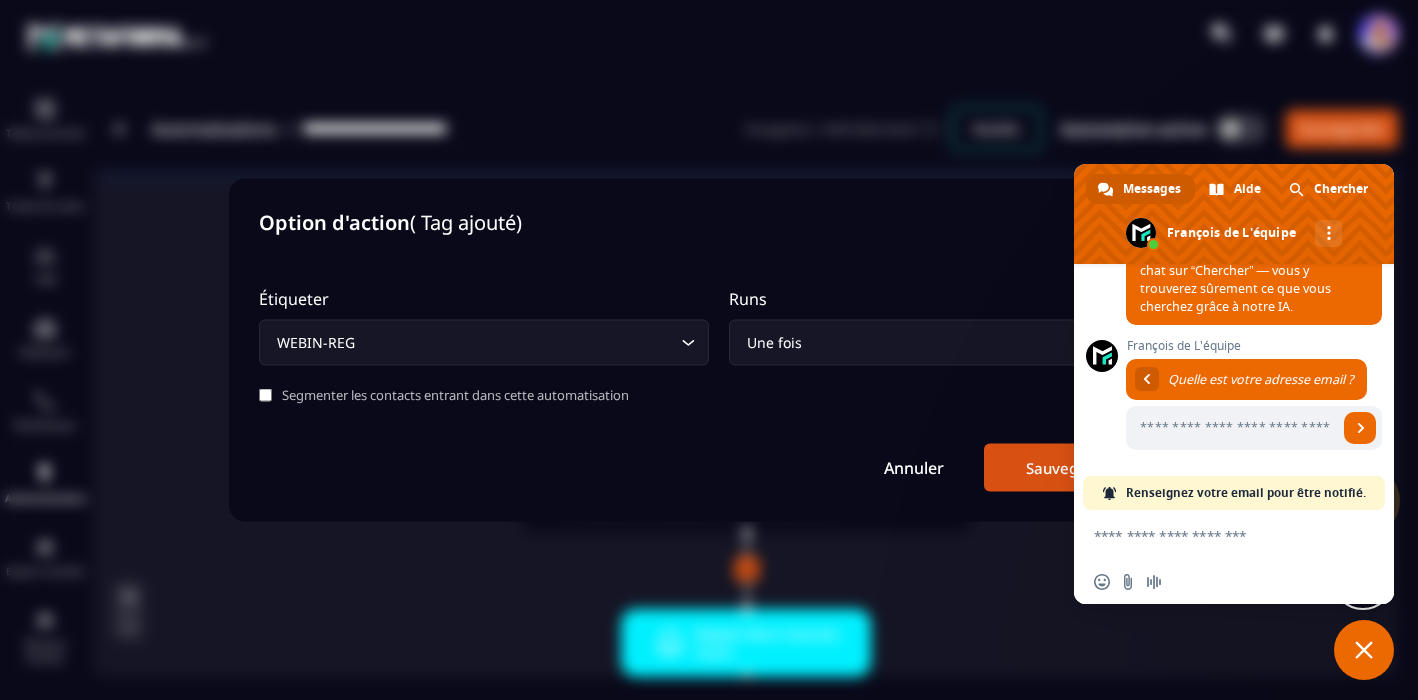 click on "Sauvegarder" at bounding box center [1071, 468] 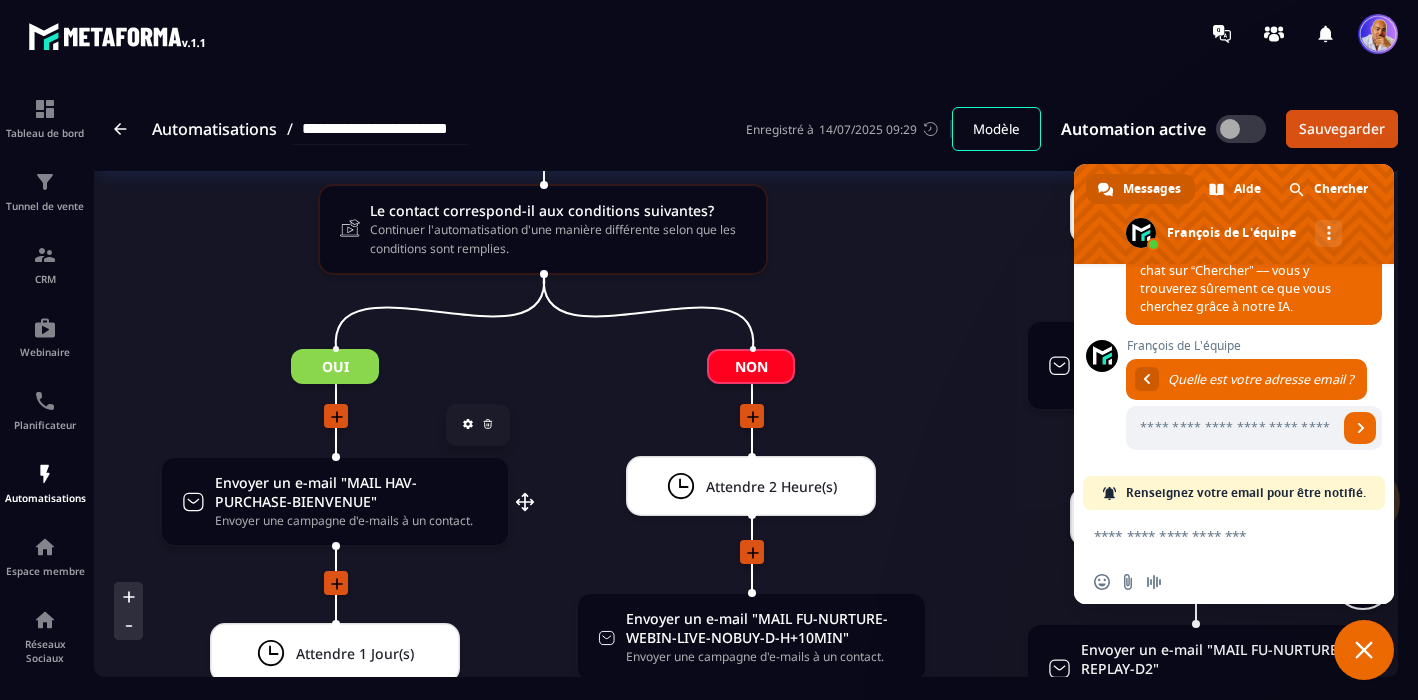 scroll, scrollTop: 3055, scrollLeft: 0, axis: vertical 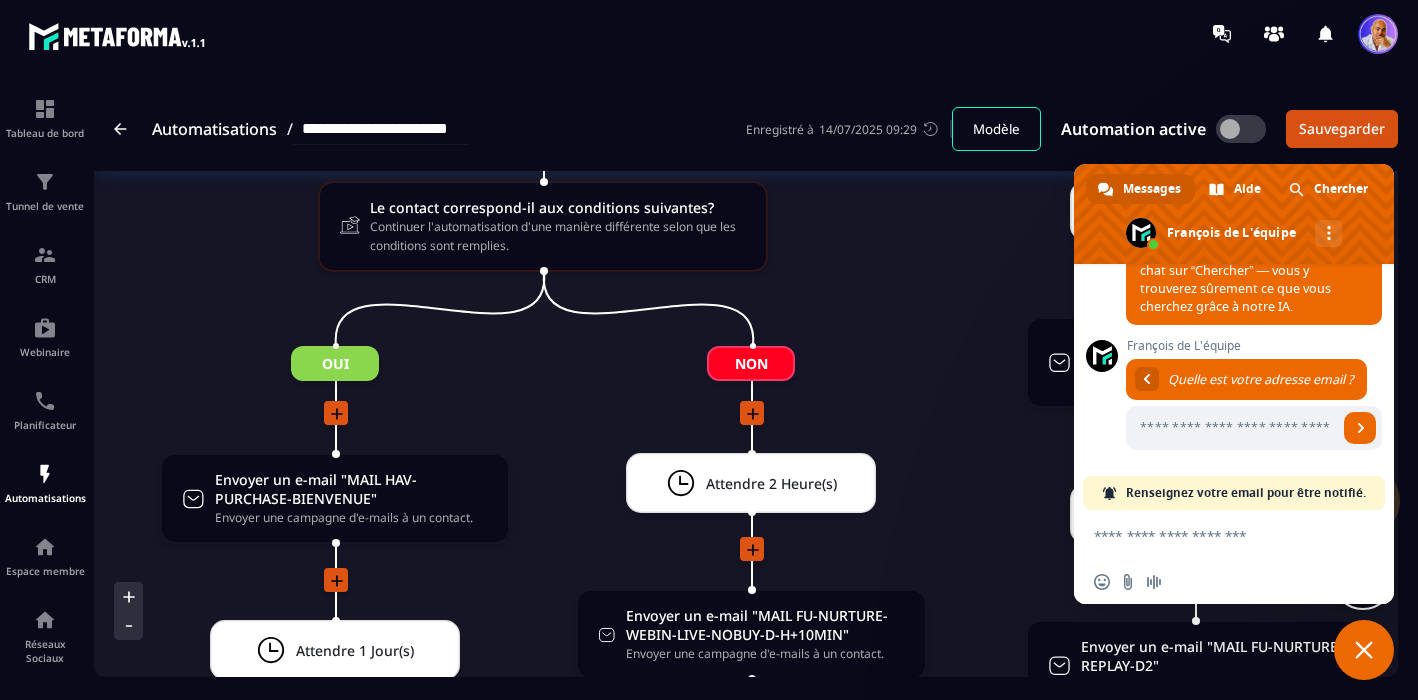 click 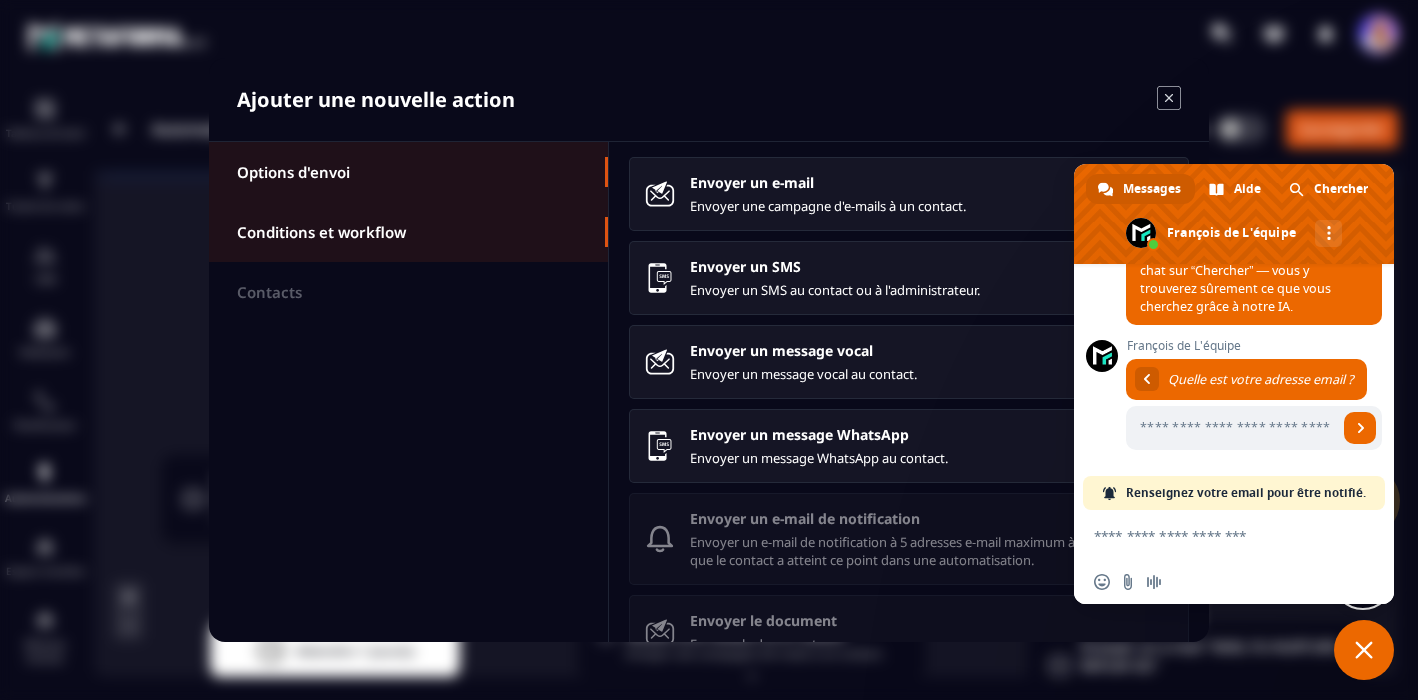 click on "Conditions et workflow" at bounding box center (321, 232) 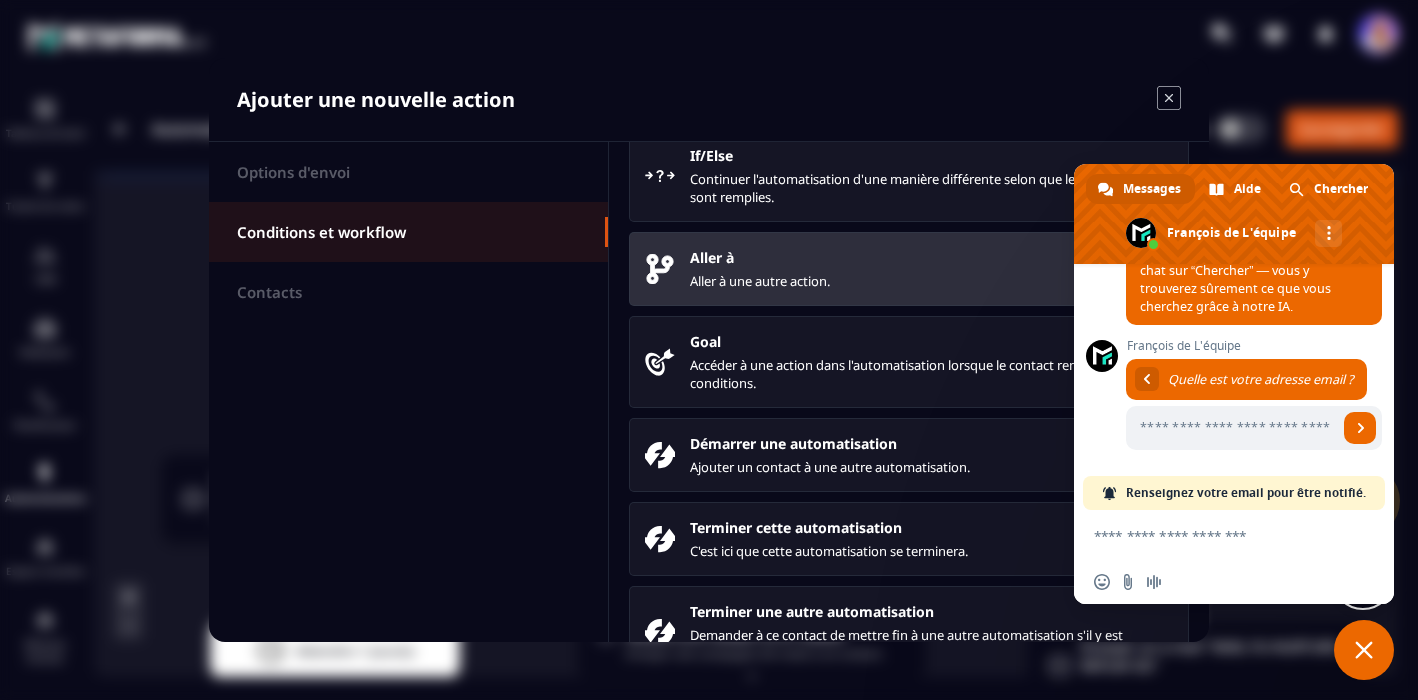 scroll, scrollTop: 256, scrollLeft: 0, axis: vertical 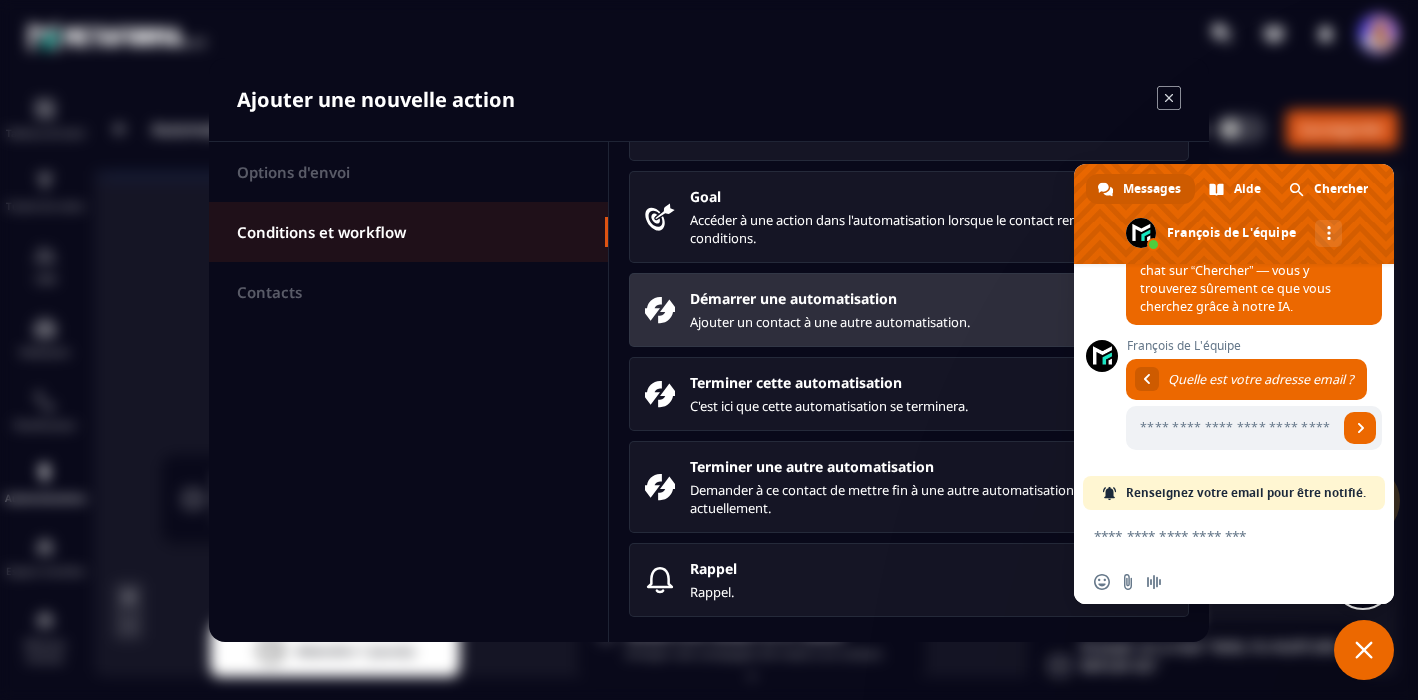 click on "Démarrer une automatisation Ajouter un contact à une autre automatisation." at bounding box center (931, 310) 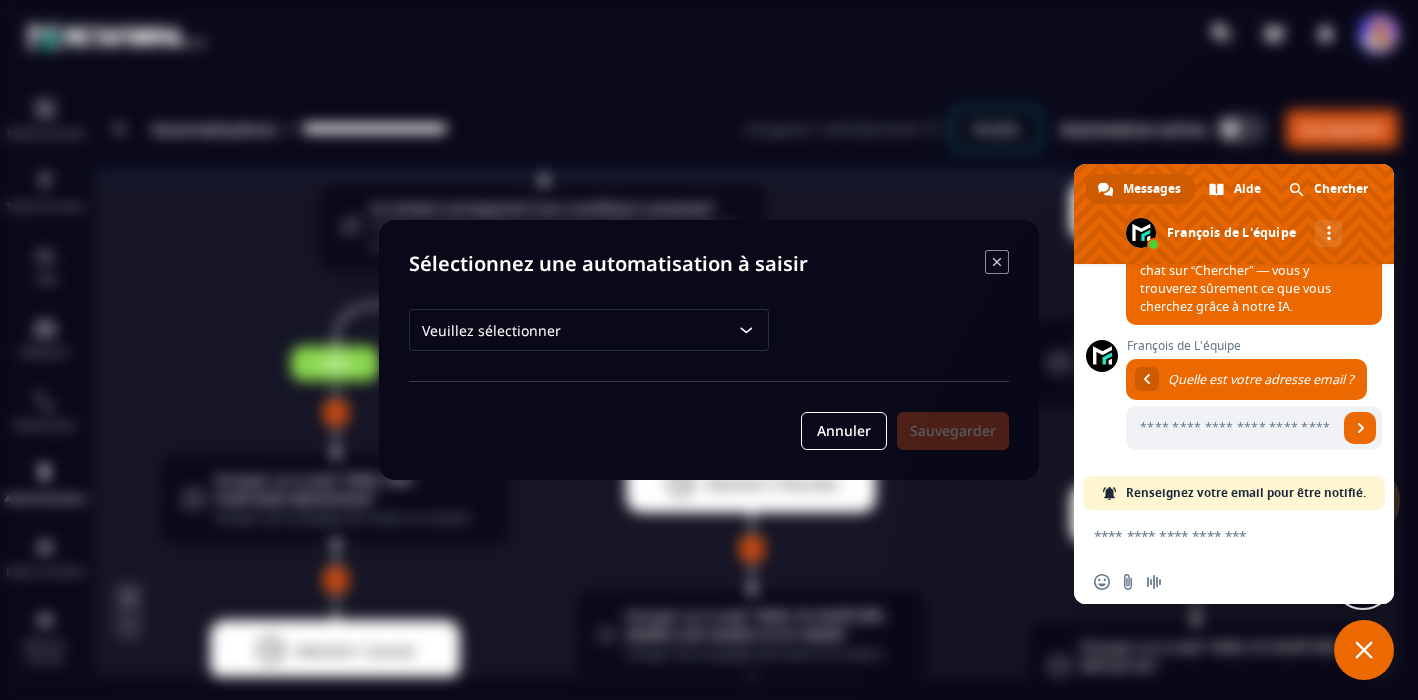 click 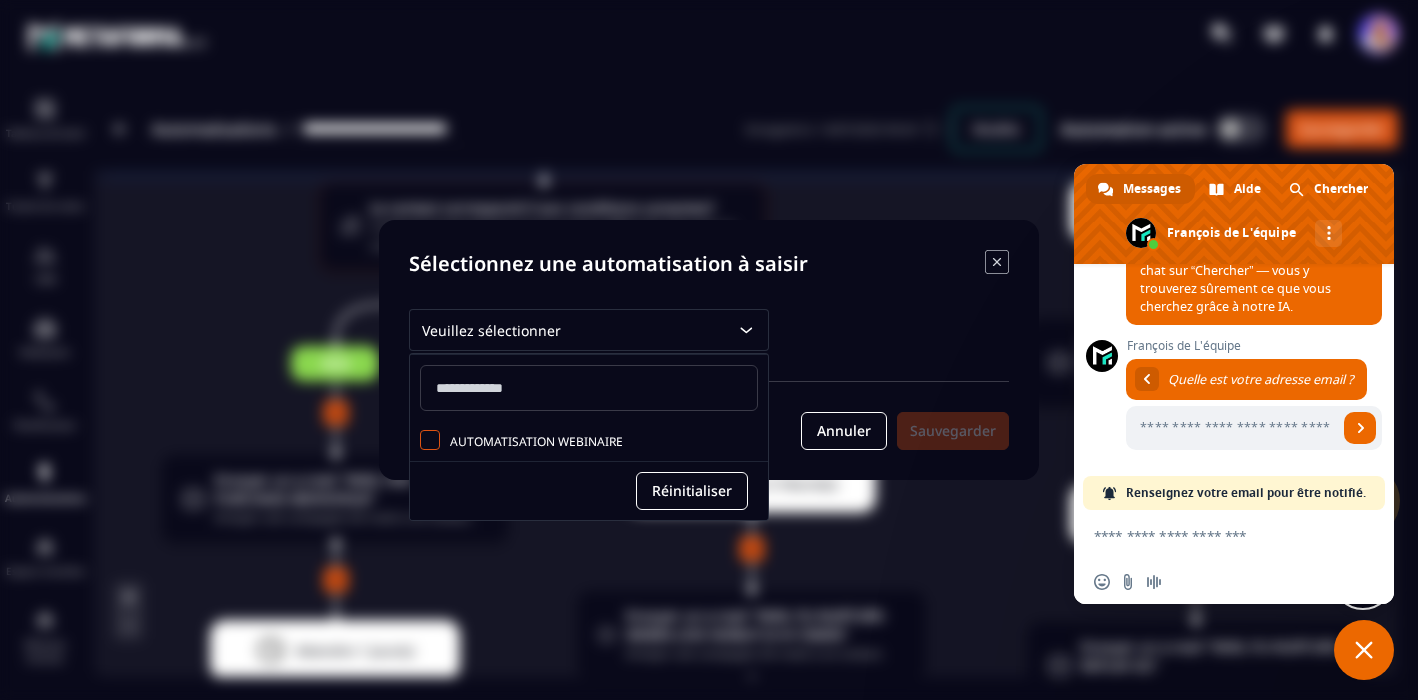 click at bounding box center [430, 440] 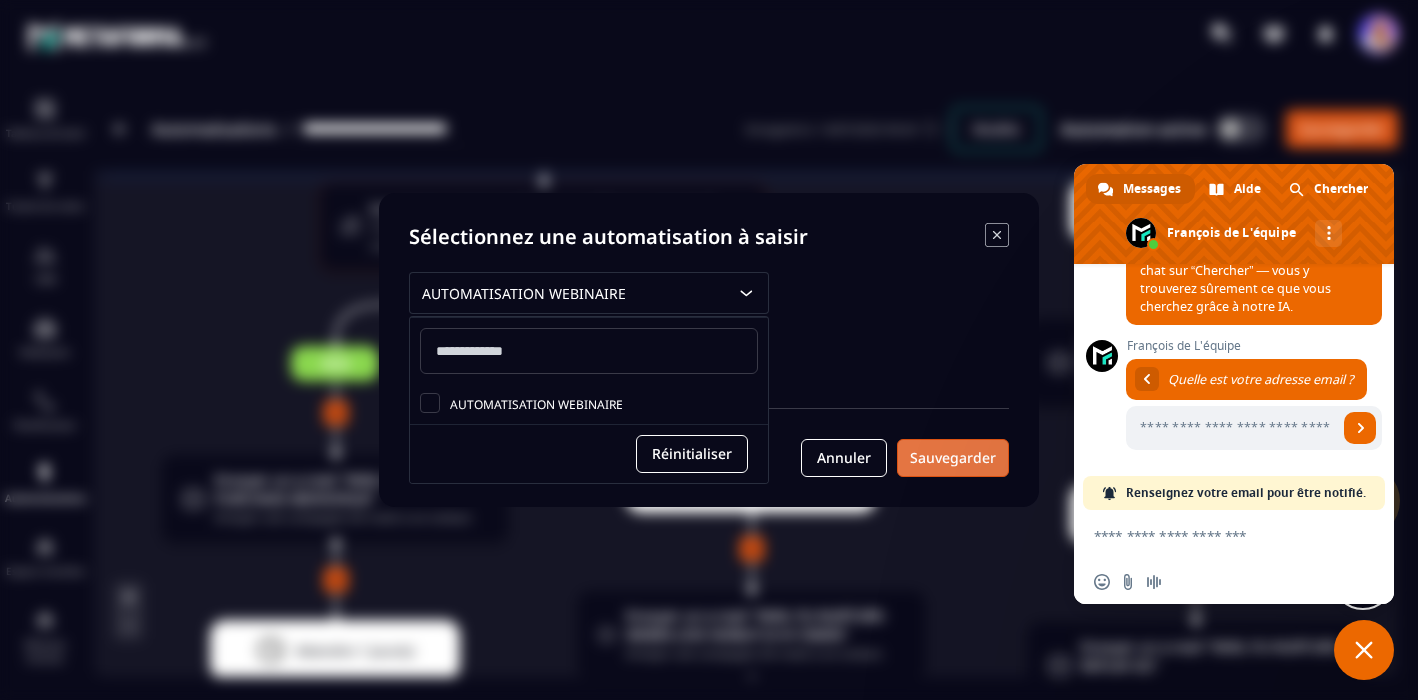 click on "Sauvegarder" at bounding box center (953, 458) 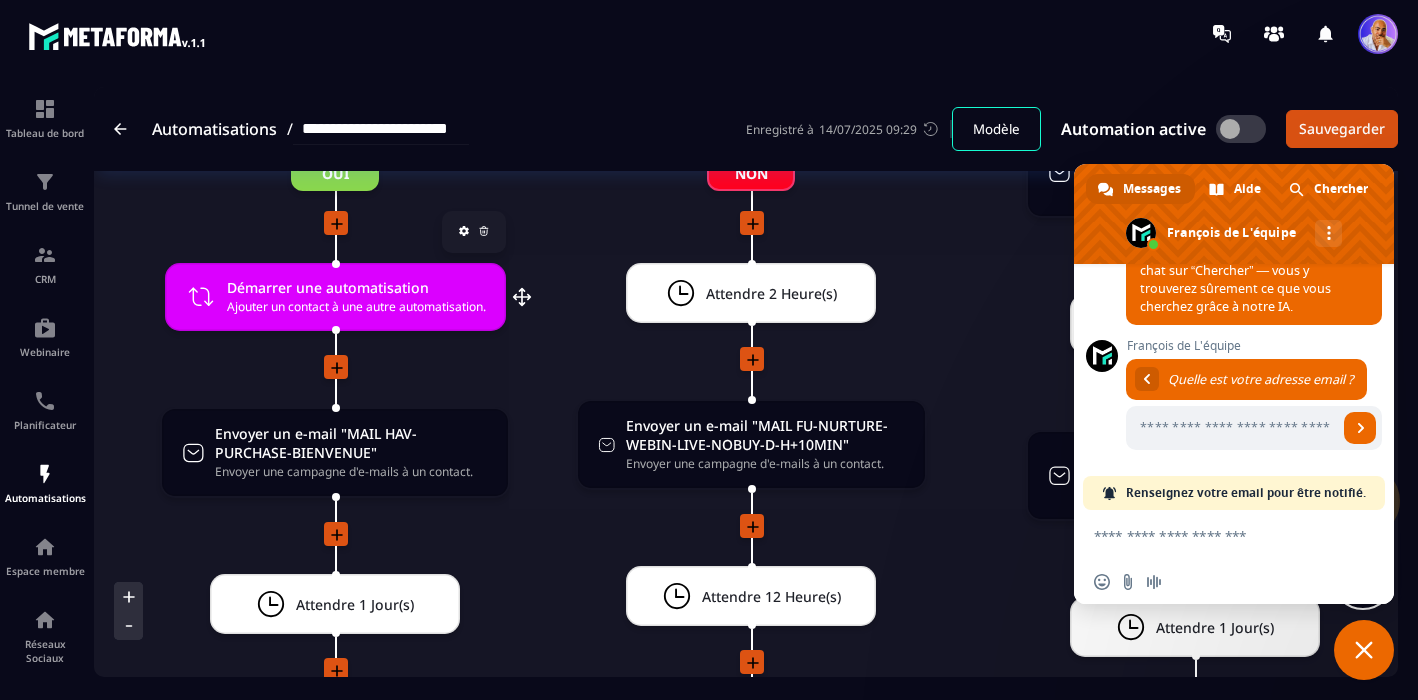 scroll, scrollTop: 3248, scrollLeft: 0, axis: vertical 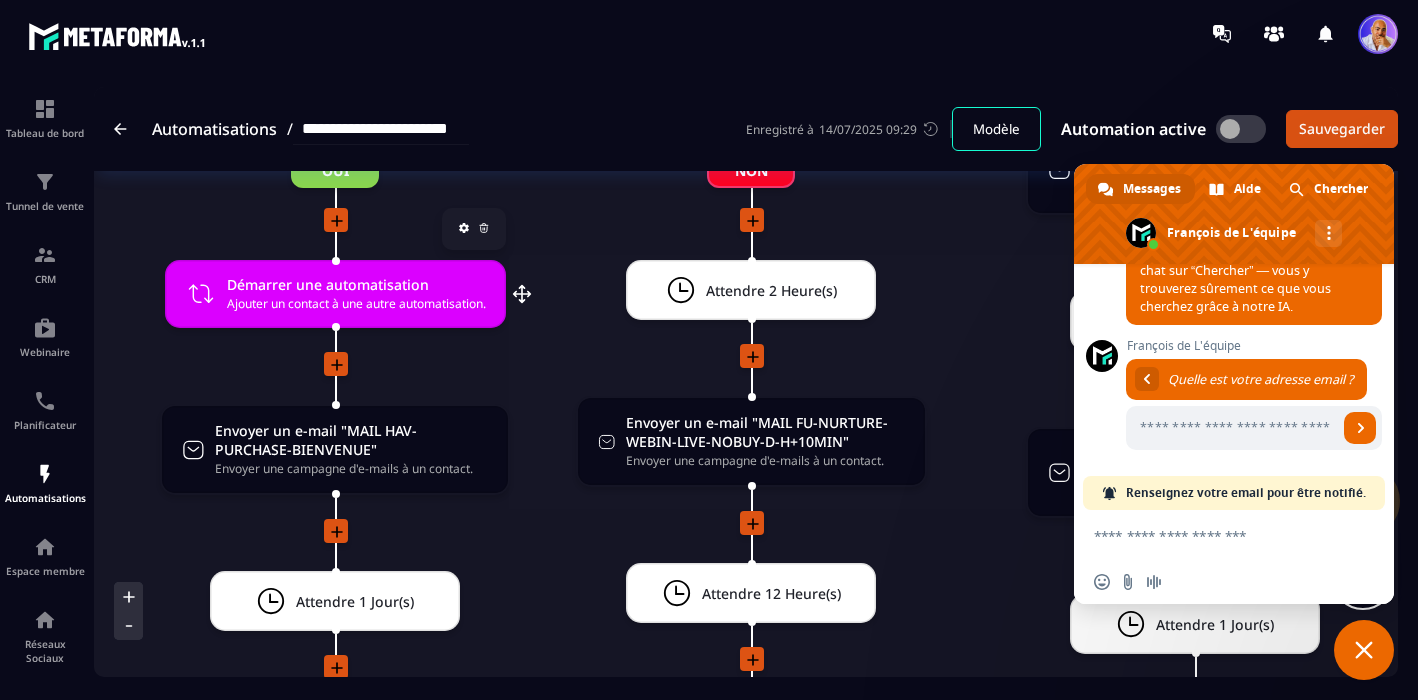 click on "Ajouter un contact à une autre automatisation." at bounding box center [356, 303] 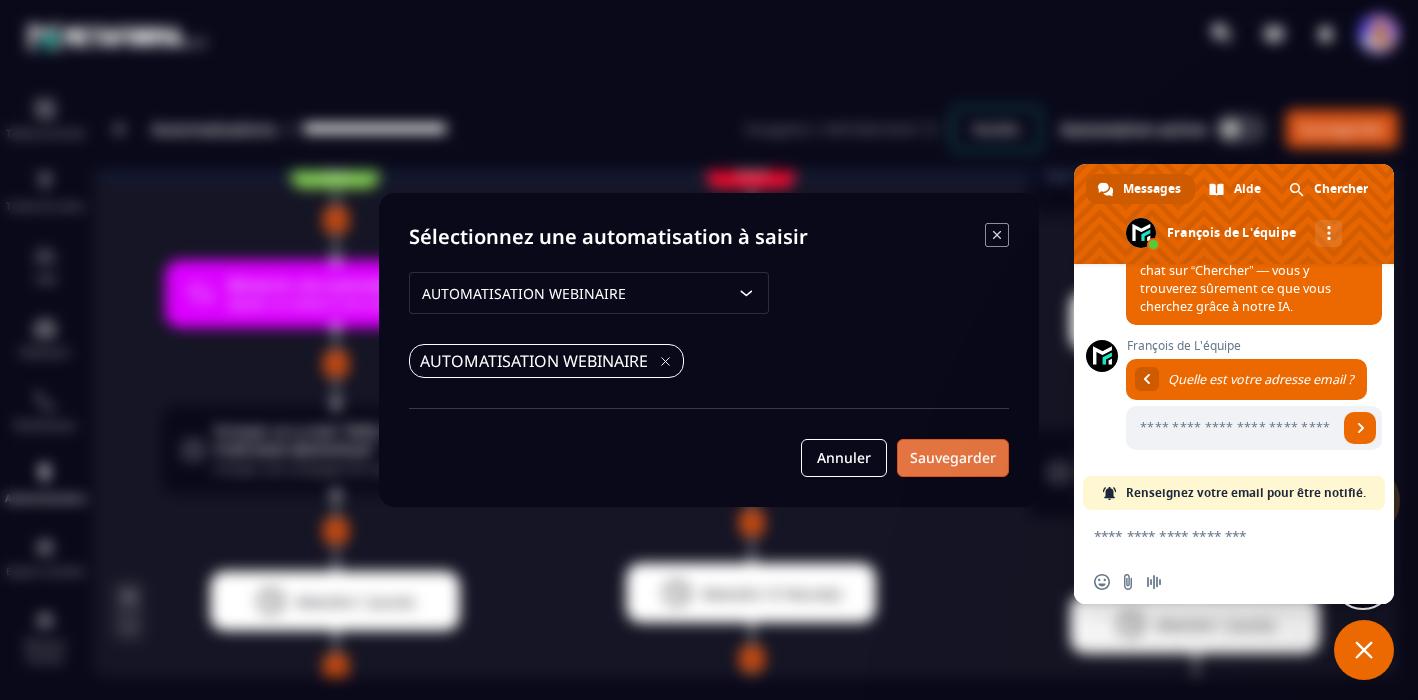 click on "Sauvegarder" at bounding box center (953, 458) 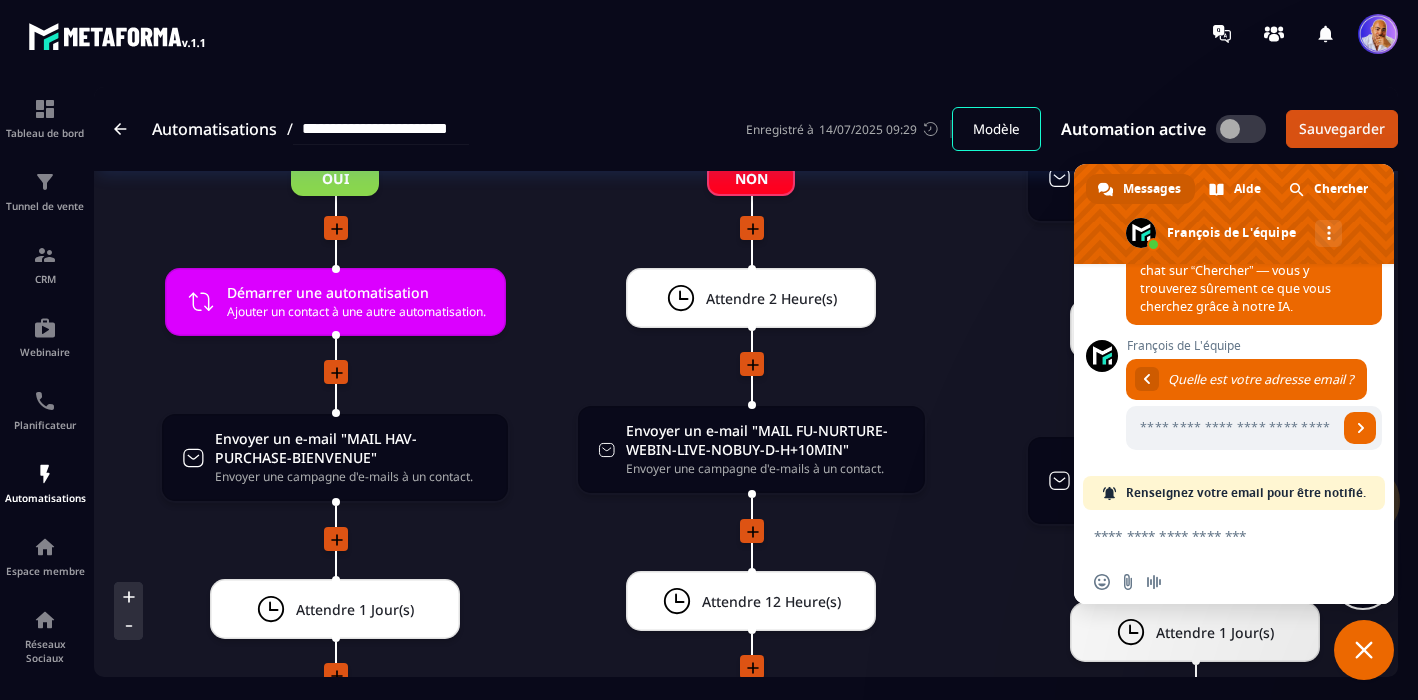 scroll, scrollTop: 3141, scrollLeft: 0, axis: vertical 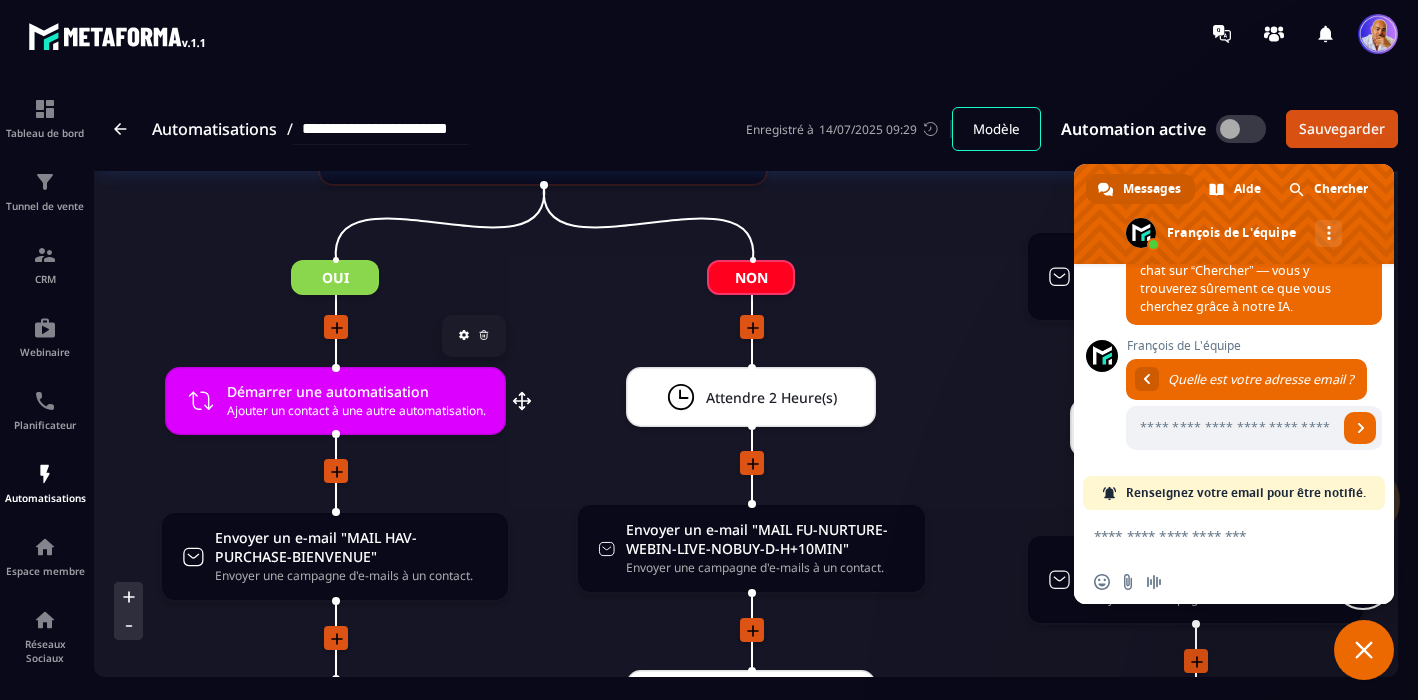 click 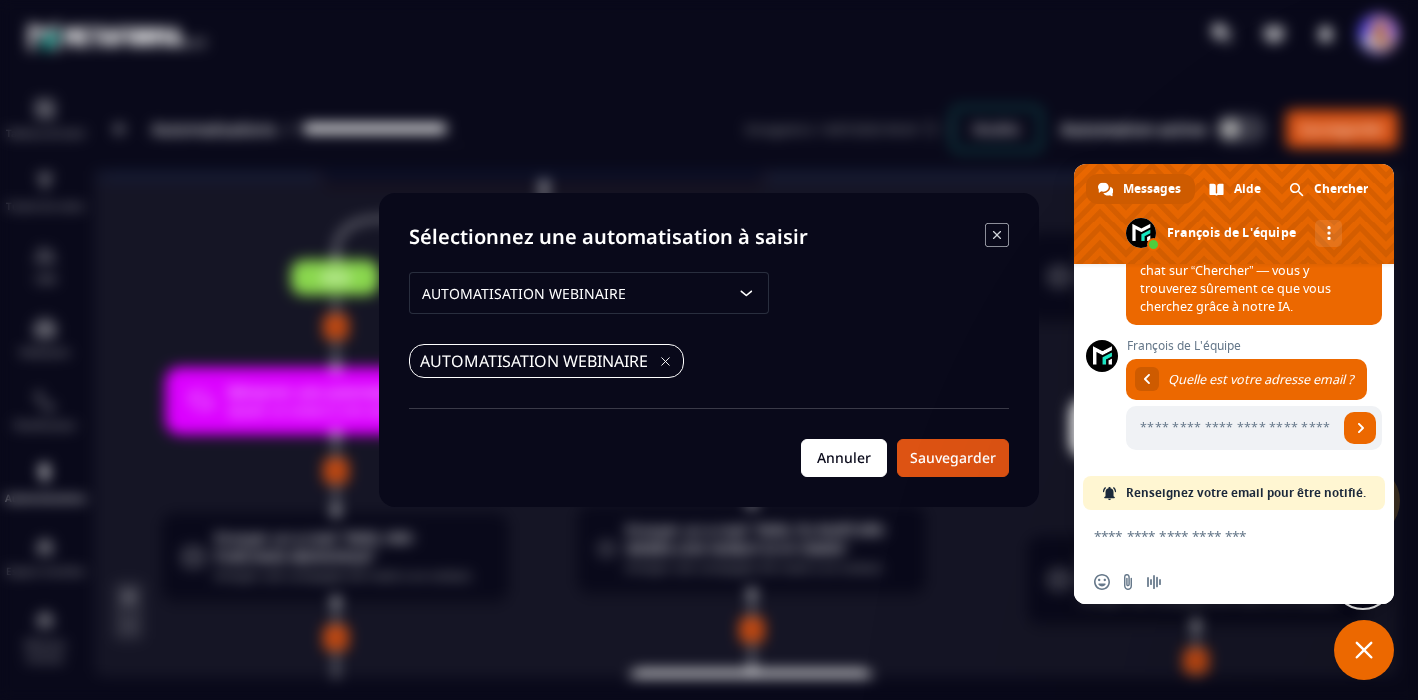 click on "Annuler" at bounding box center (844, 458) 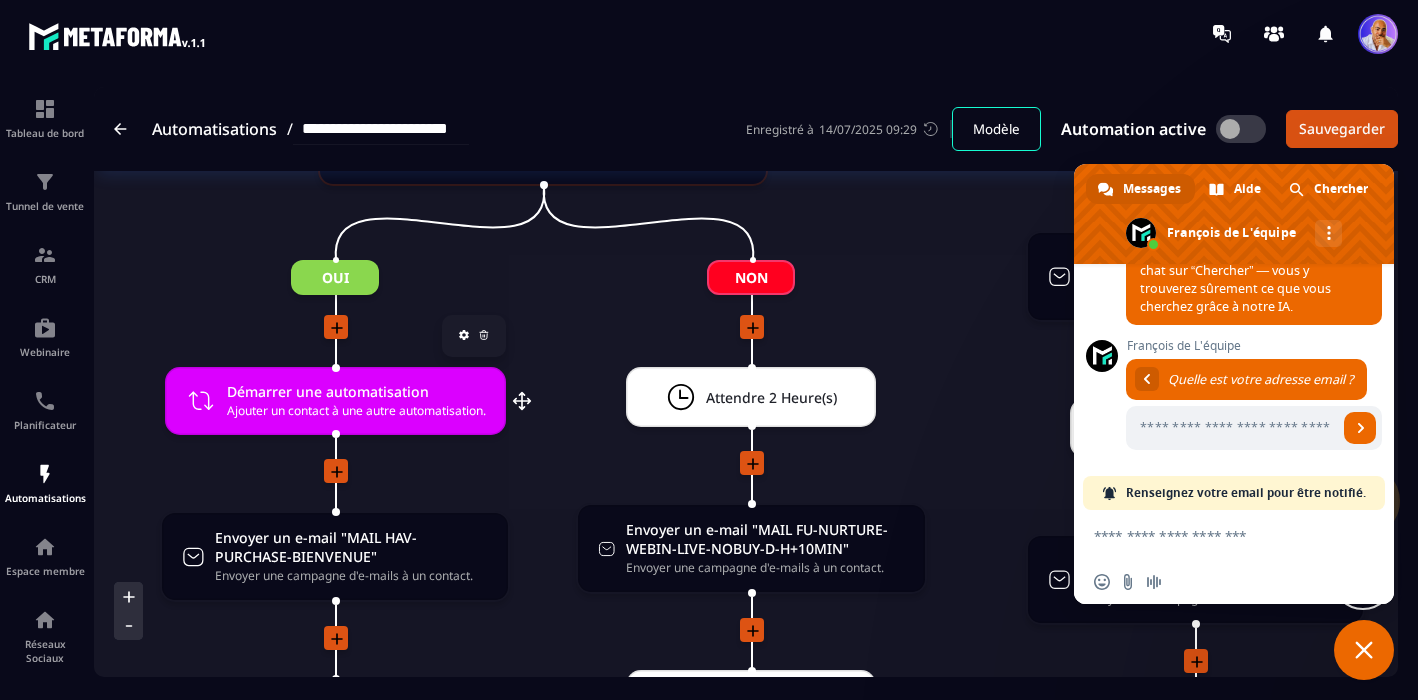 click 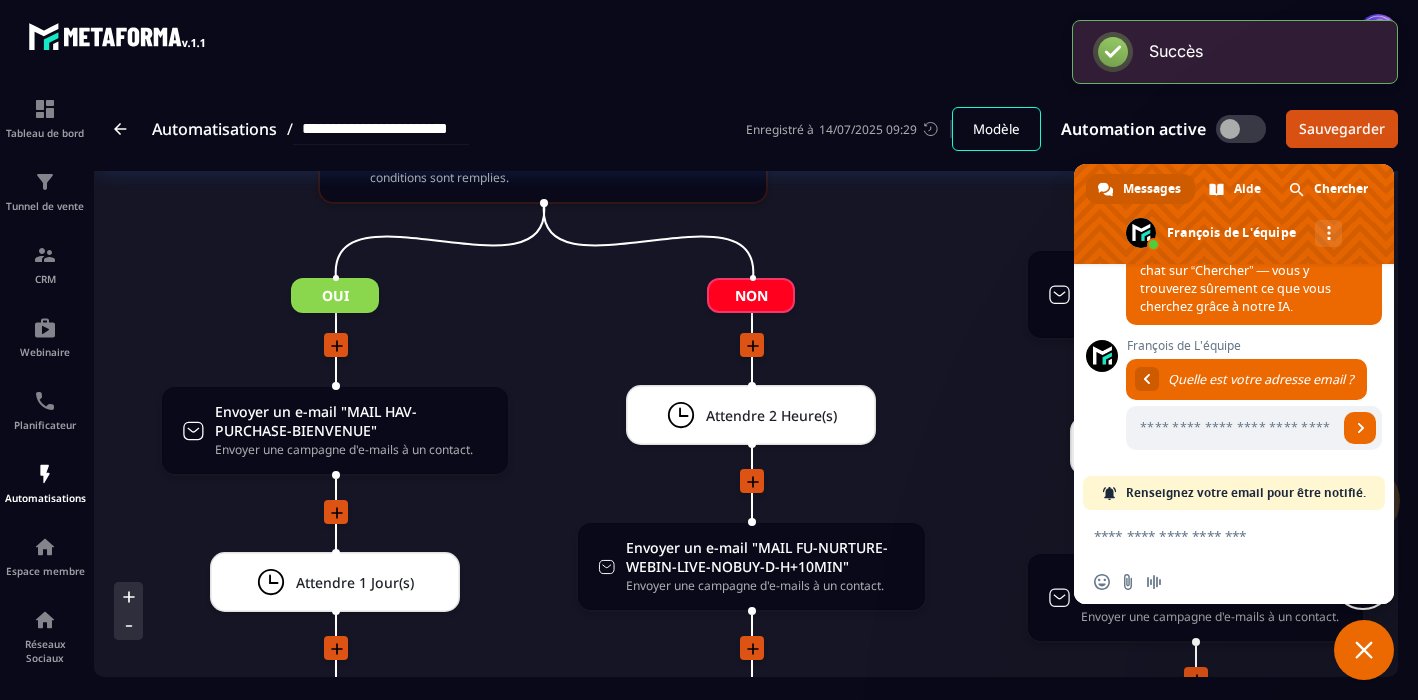 scroll, scrollTop: 3110, scrollLeft: 0, axis: vertical 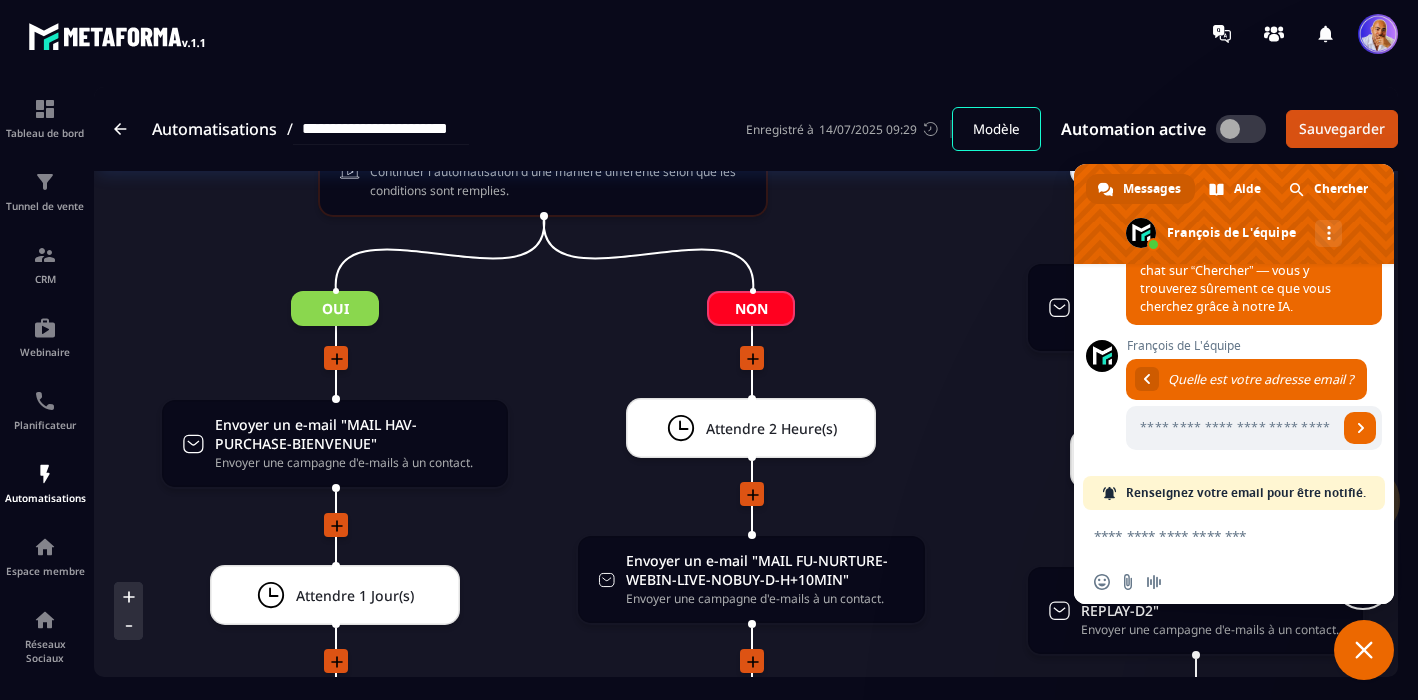 click on "Oui" at bounding box center [335, 308] 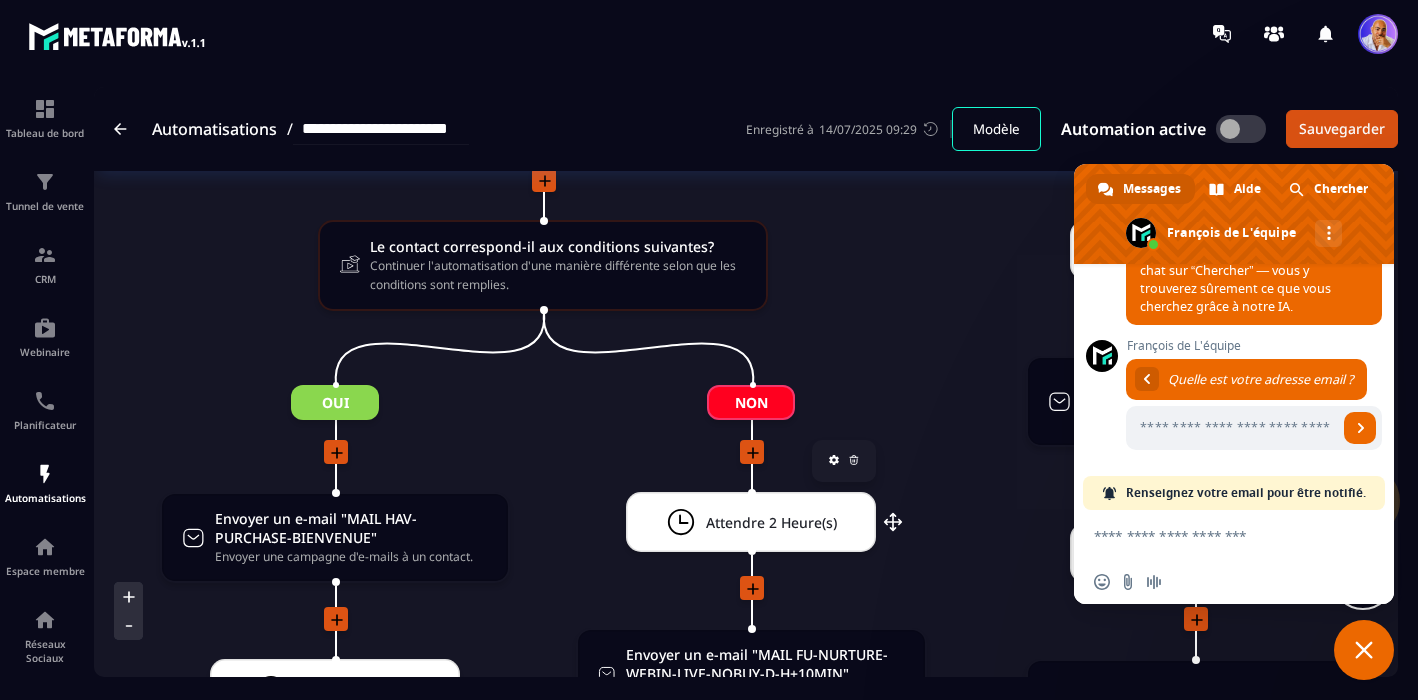 scroll, scrollTop: 2970, scrollLeft: 0, axis: vertical 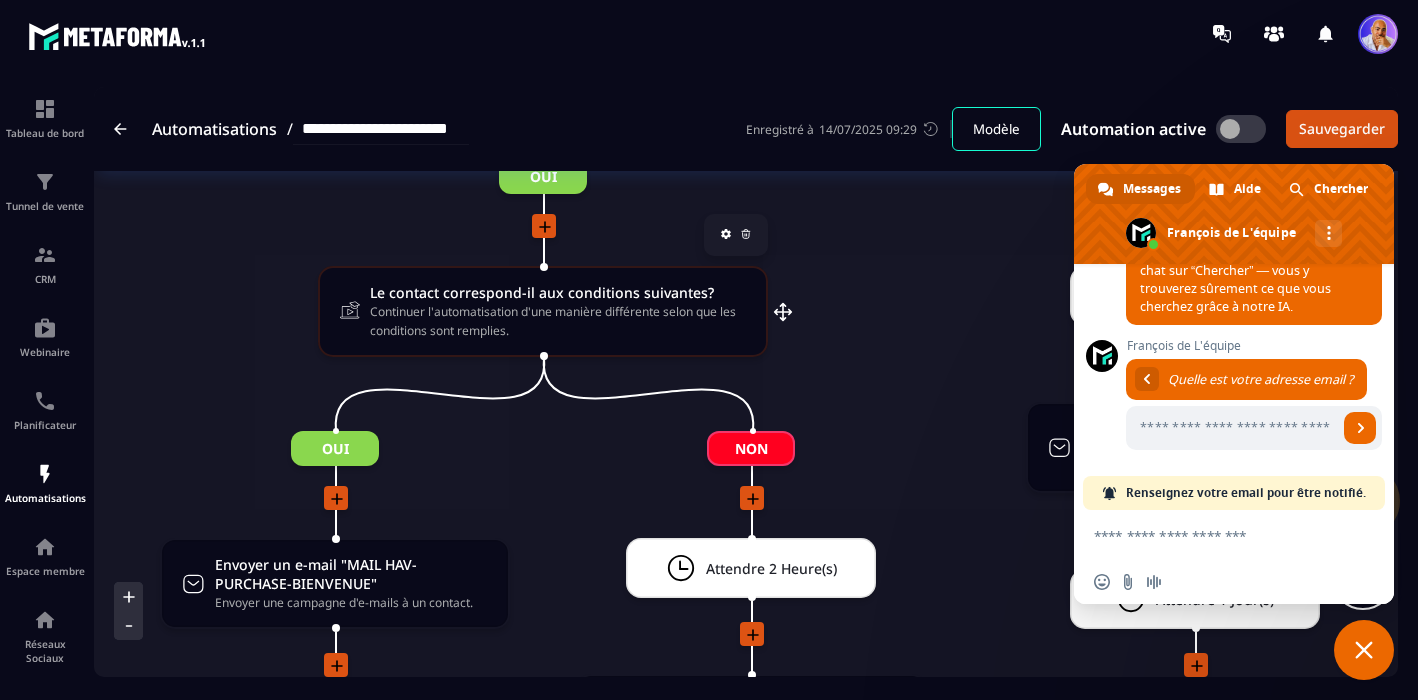 click on "Continuer l'automatisation d'une manière différente selon que les conditions sont remplies." at bounding box center (558, 321) 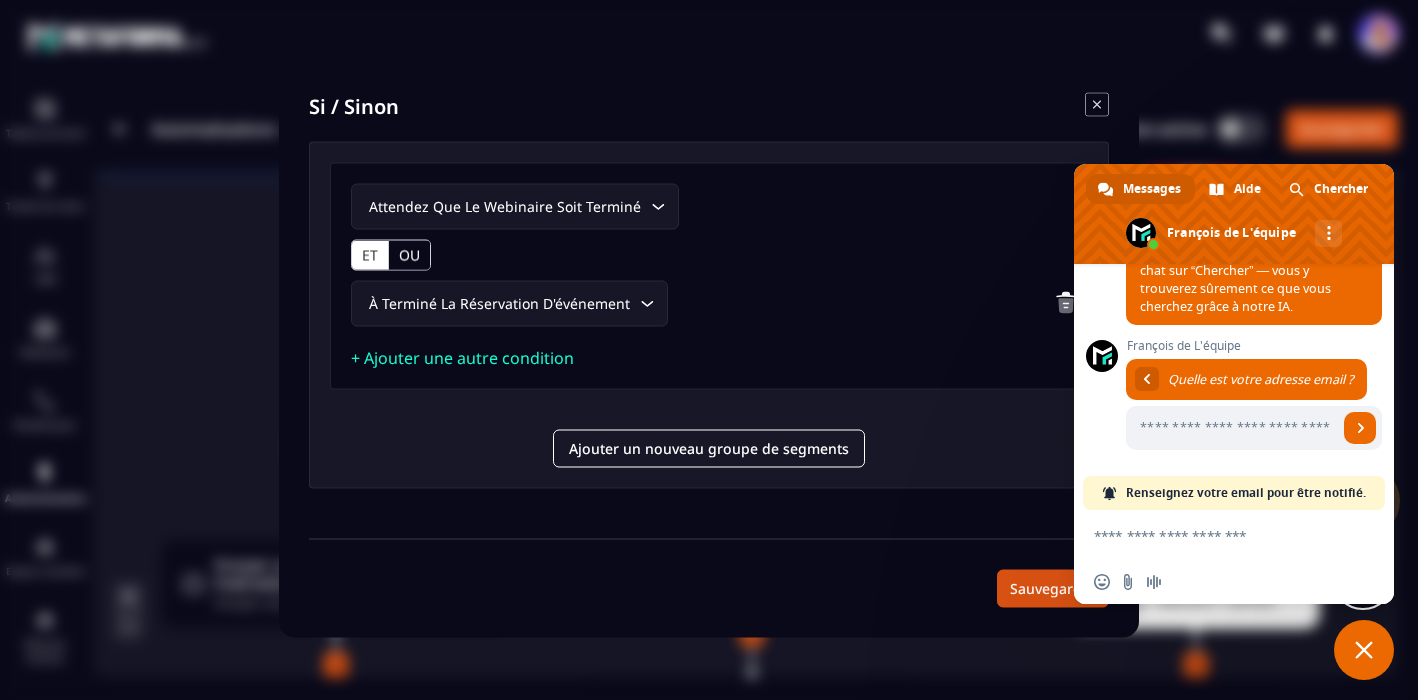 click on "À terminé la réservation d'événement Loading..." at bounding box center [709, 304] 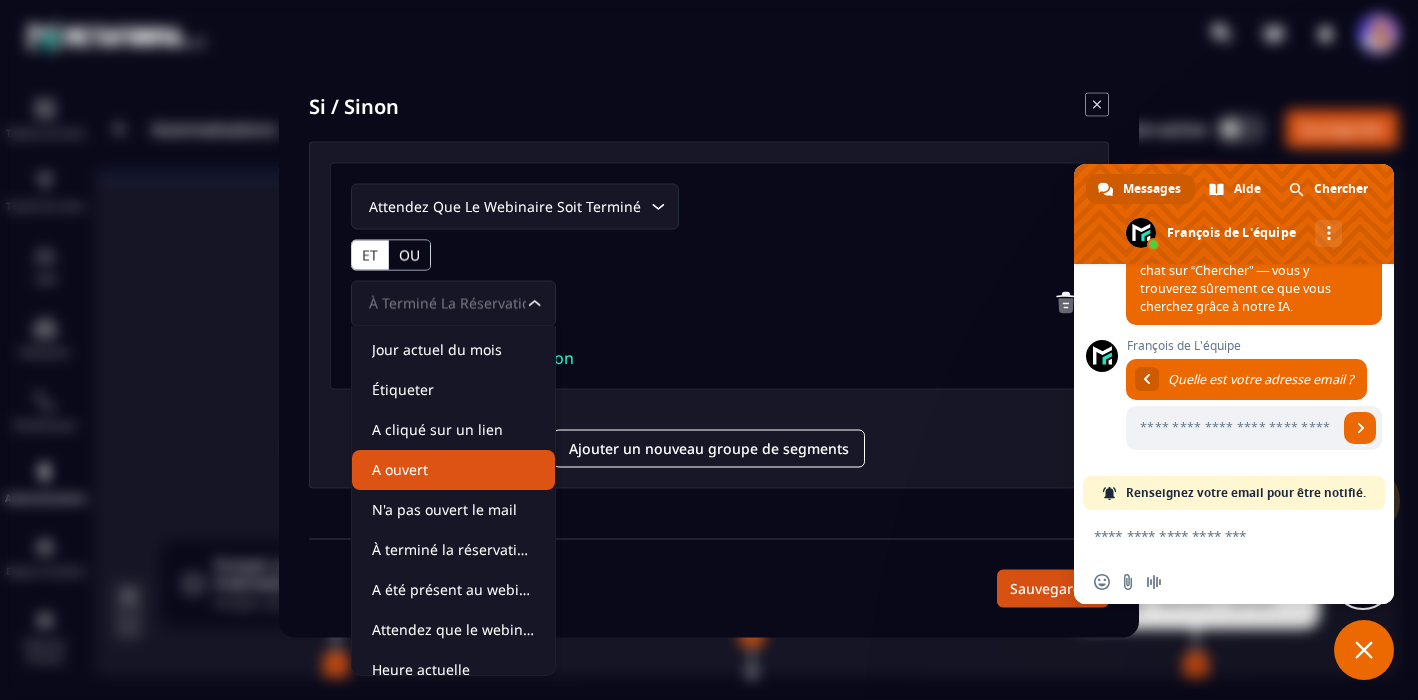 scroll, scrollTop: 101, scrollLeft: 0, axis: vertical 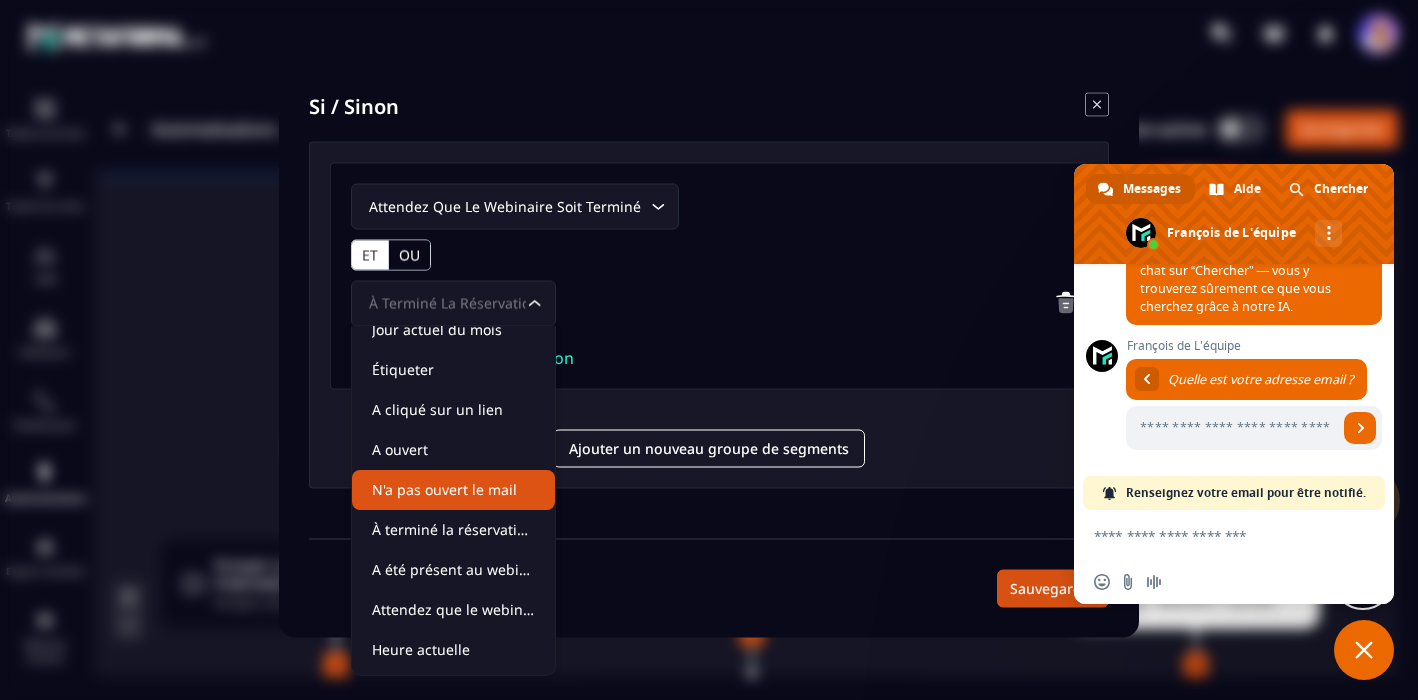 click on "Attendez que le webinaire soit terminé Loading... ET OU À terminé la réservation d'événement Loading...  + Ajouter une autre condition" at bounding box center (709, 276) 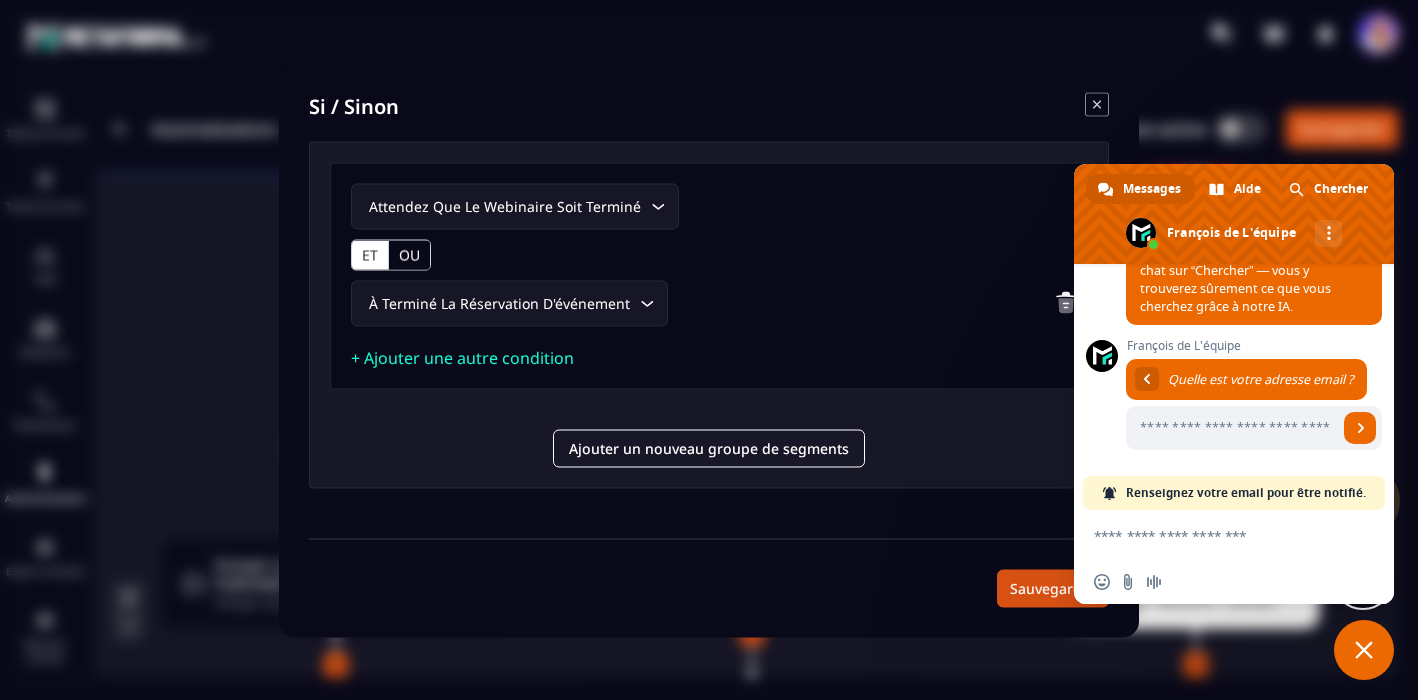 click on "Sauvegarder" at bounding box center [709, 573] 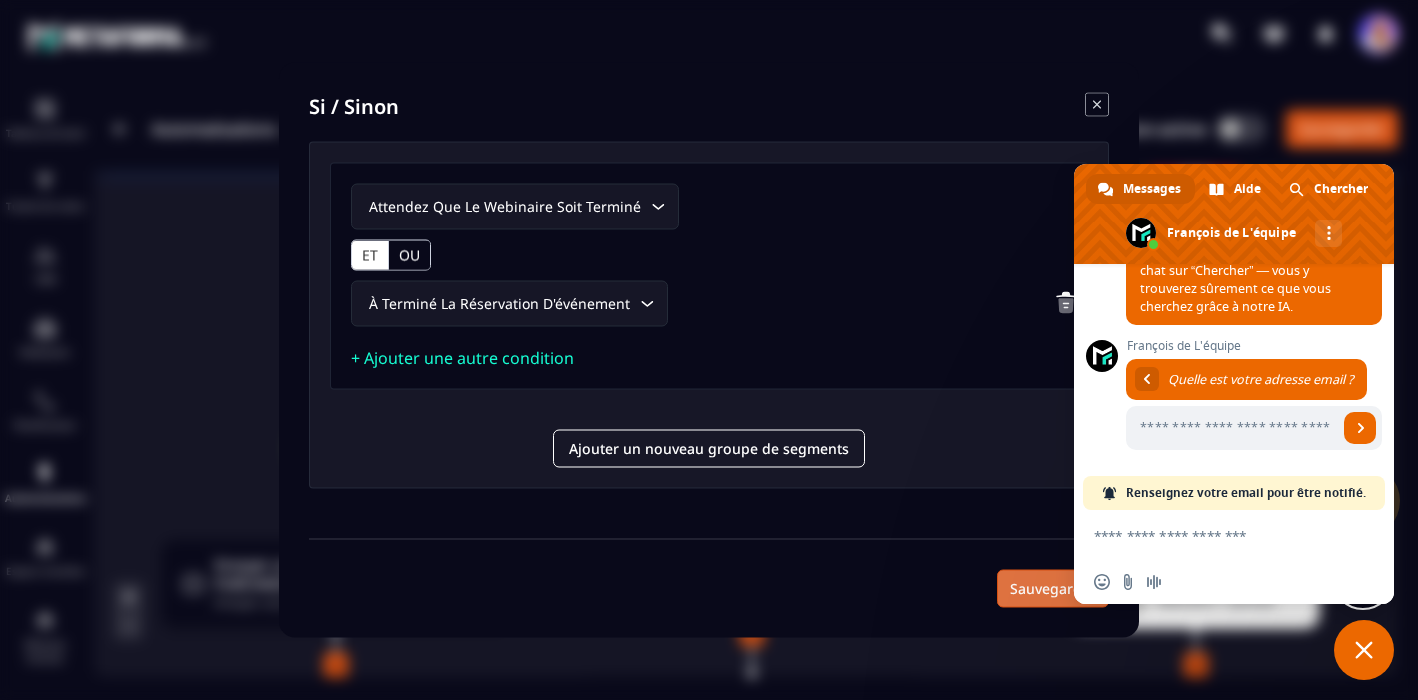 click on "Sauvegarder" at bounding box center [1053, 589] 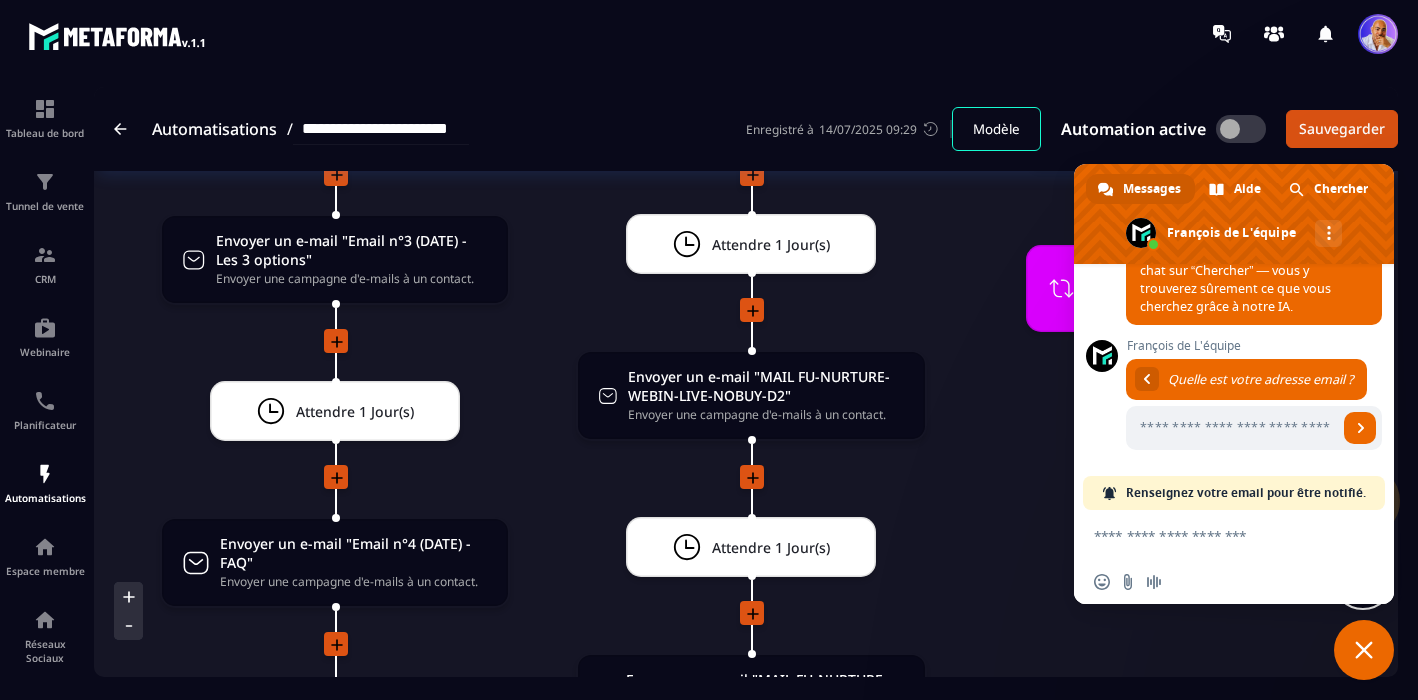 scroll, scrollTop: 3908, scrollLeft: 0, axis: vertical 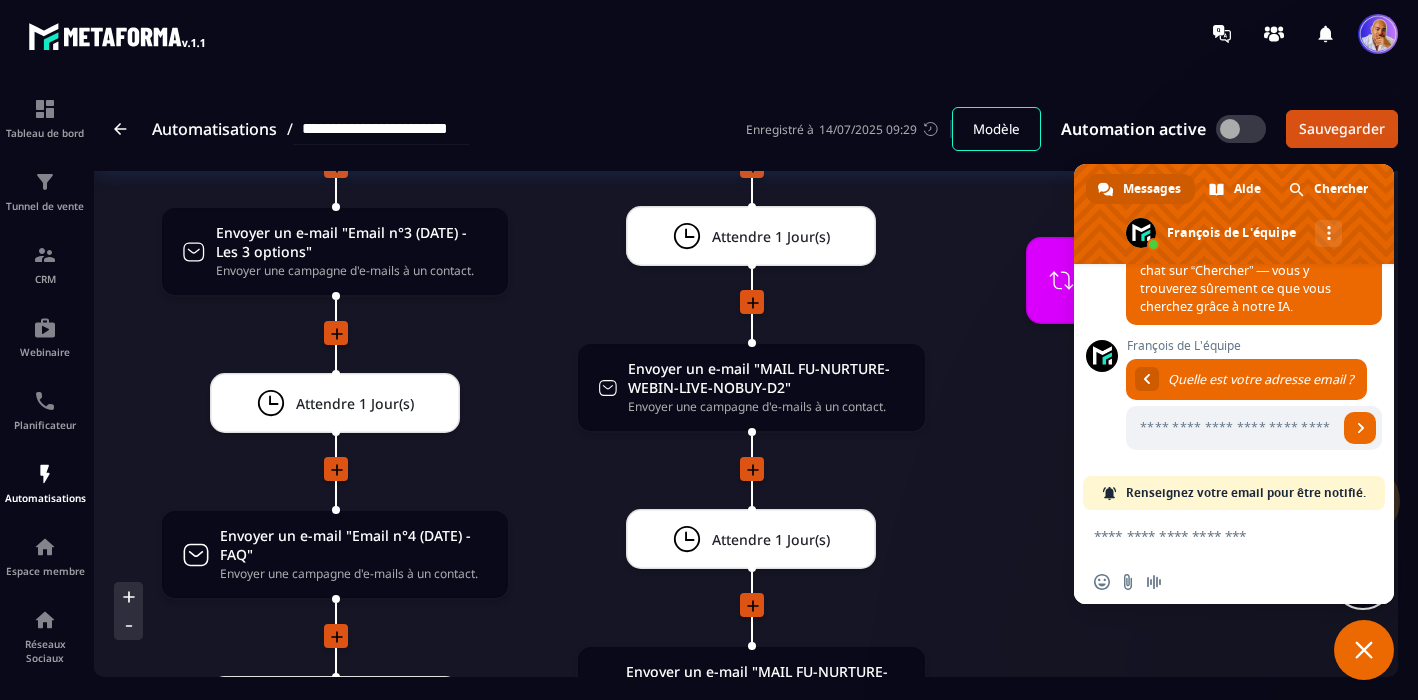 click at bounding box center (1364, 650) 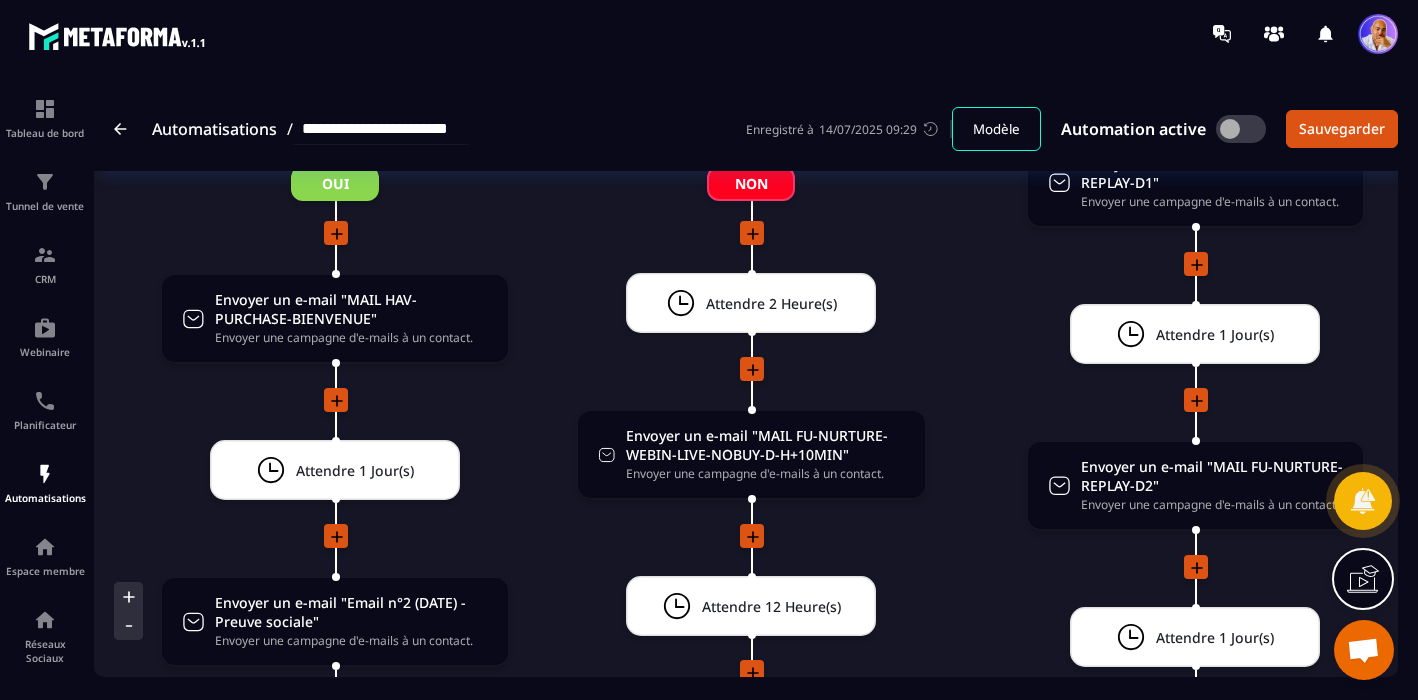 scroll, scrollTop: 3236, scrollLeft: 0, axis: vertical 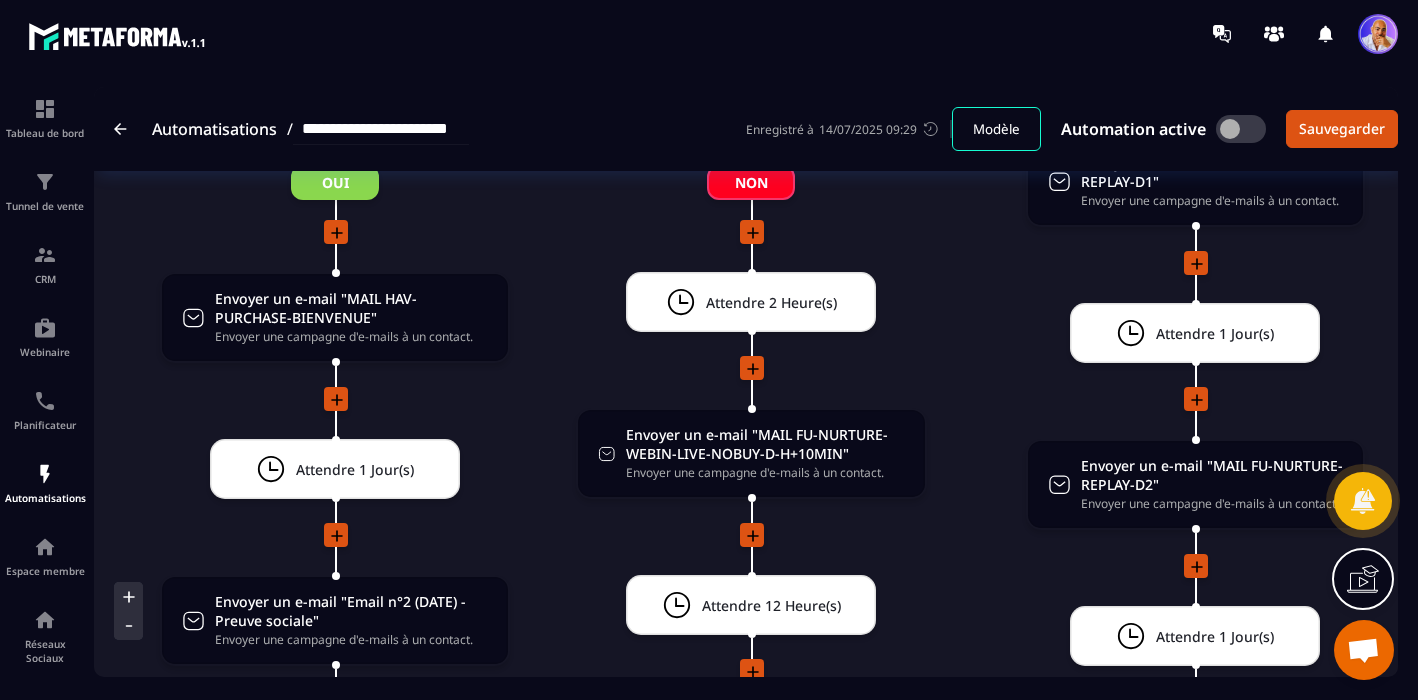click 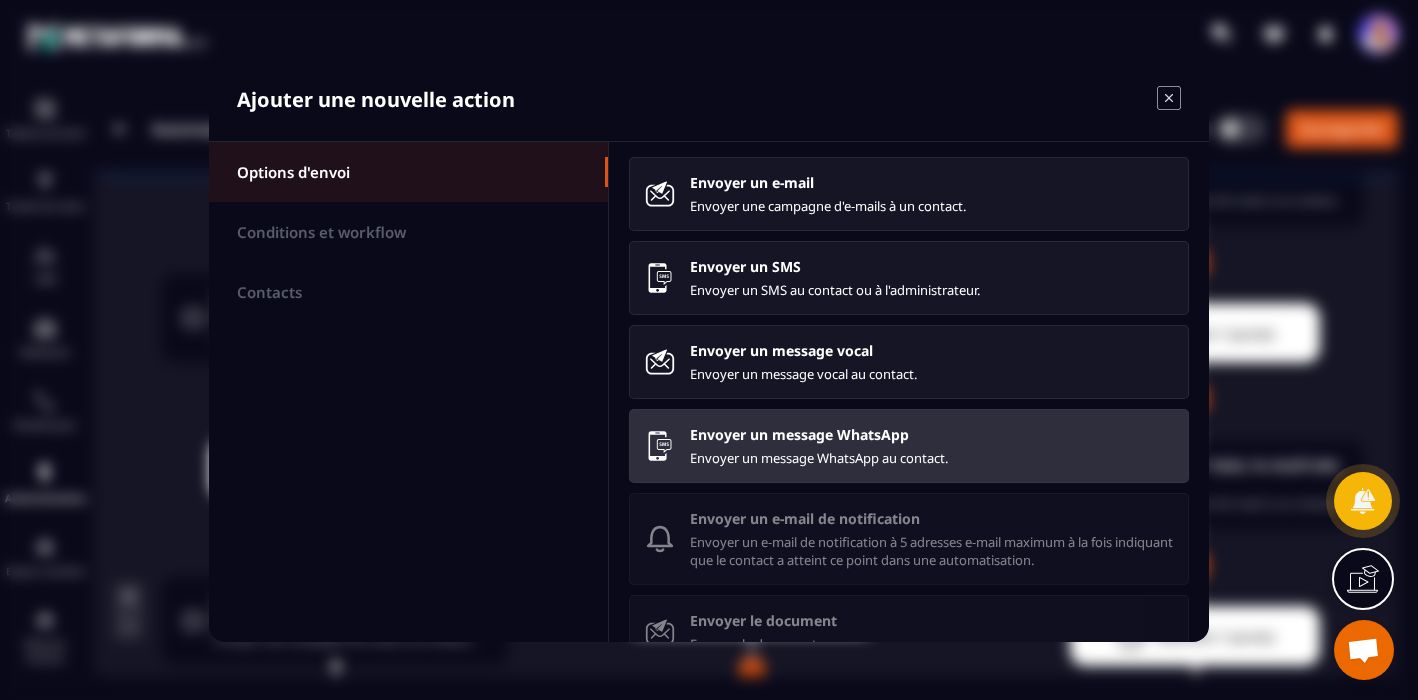 click on "Envoyer un message WhatsApp Envoyer un message WhatsApp au contact." at bounding box center (931, 446) 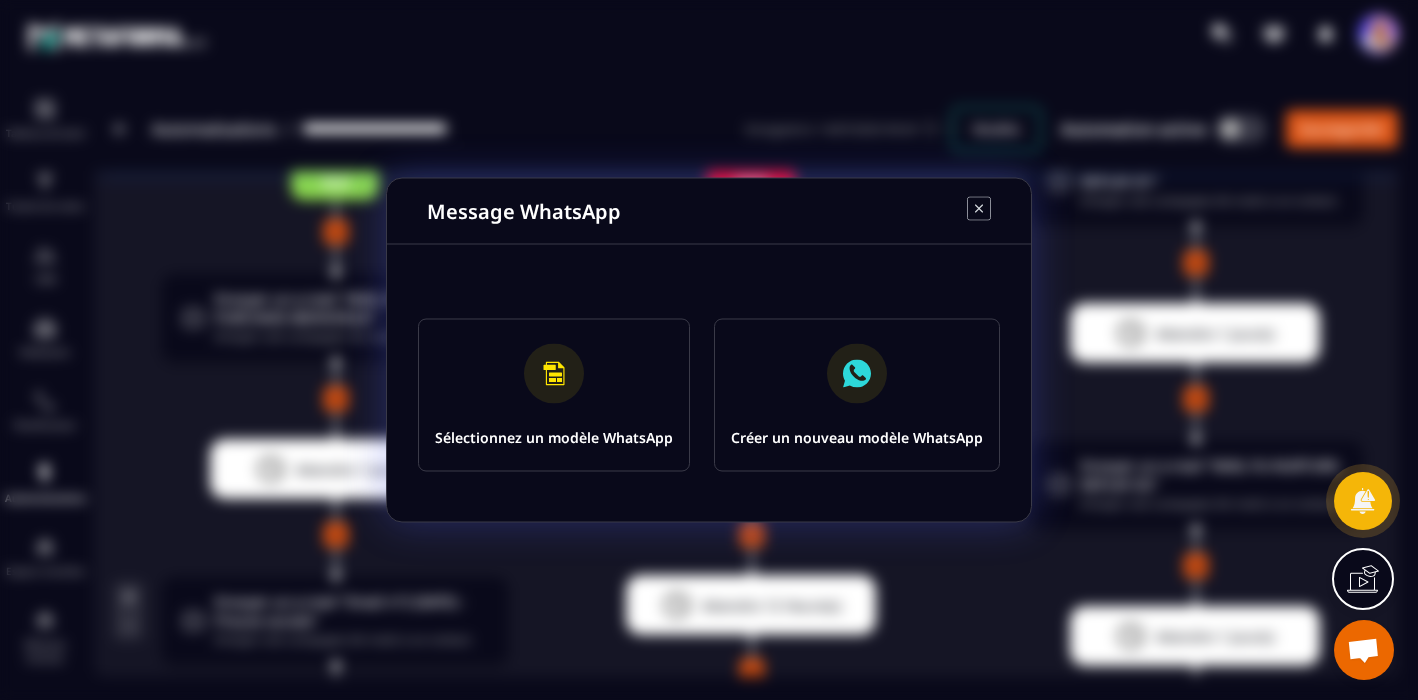 click 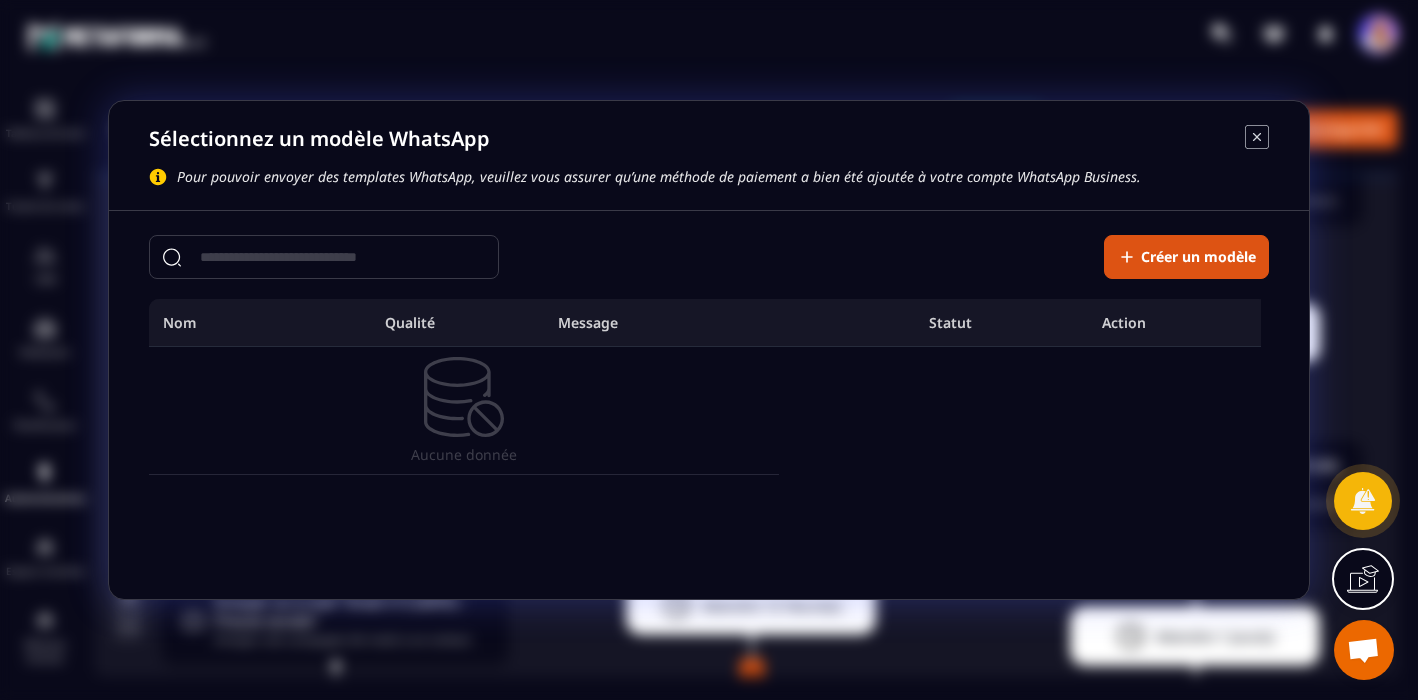 click 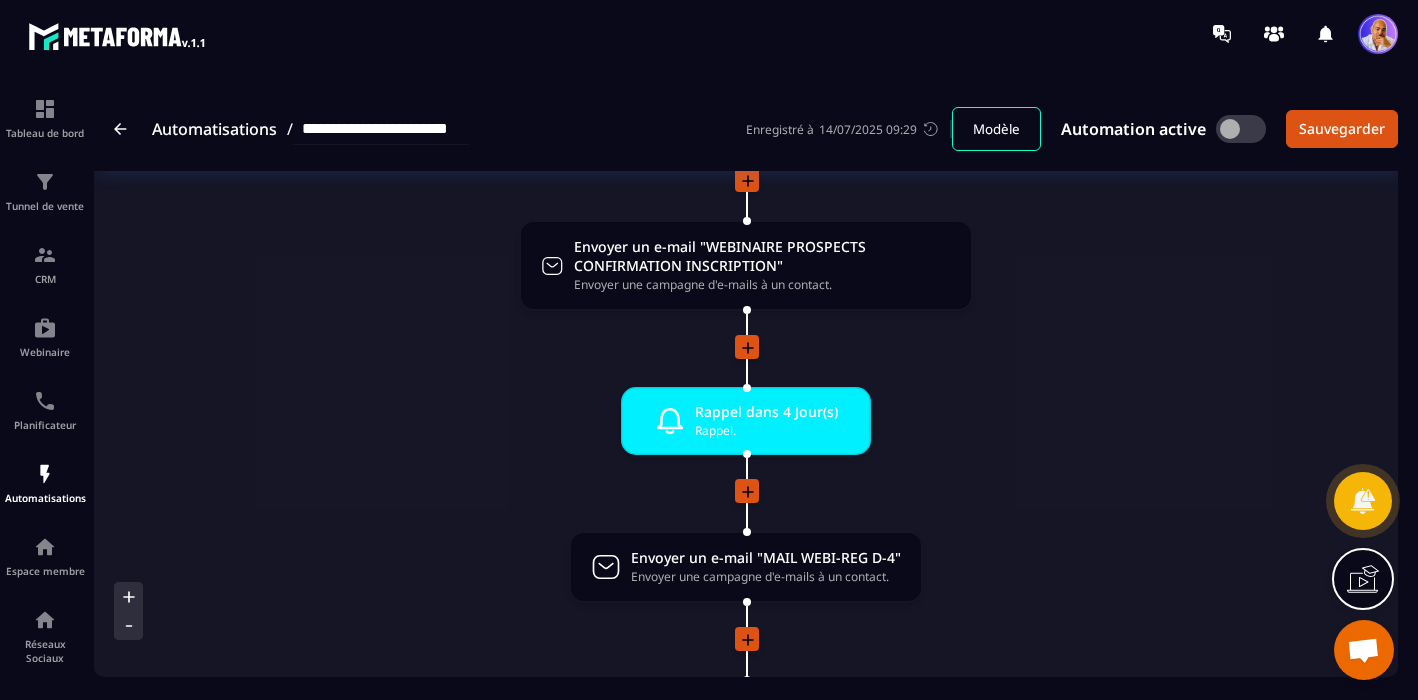 scroll, scrollTop: 0, scrollLeft: 0, axis: both 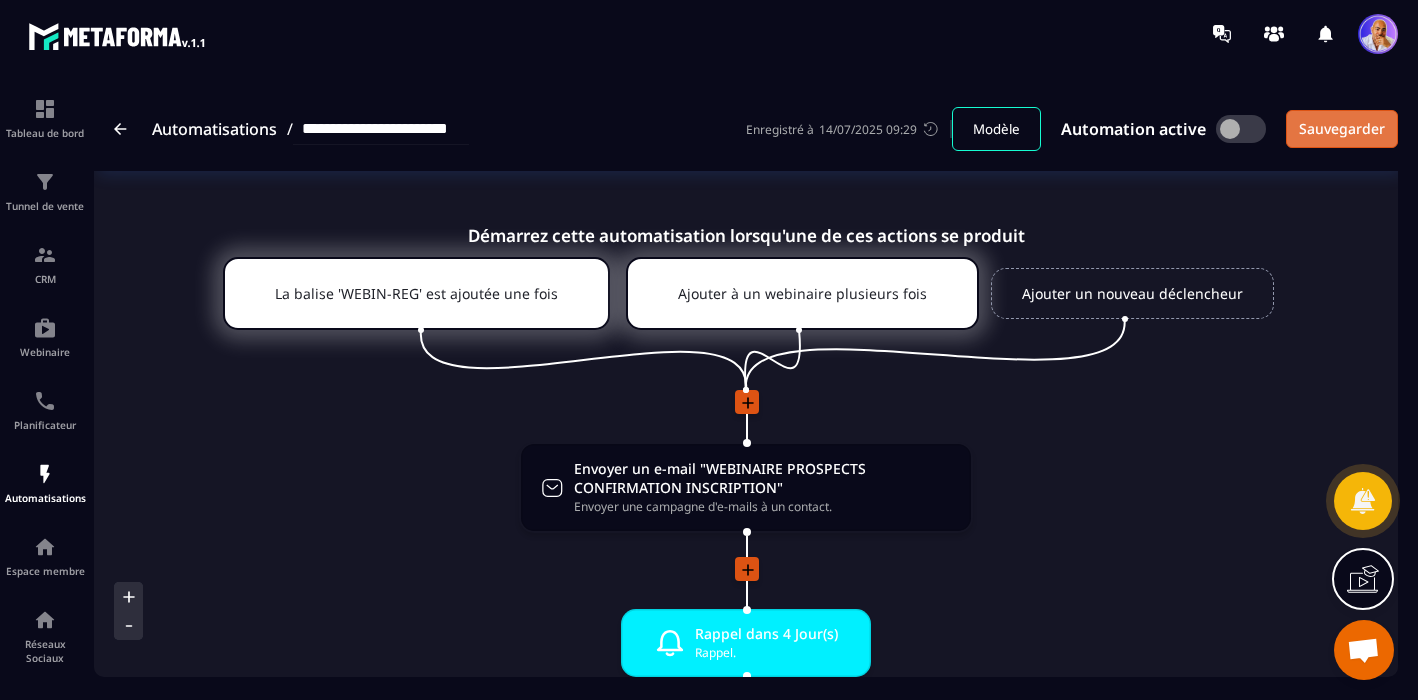 click on "Sauvegarder" 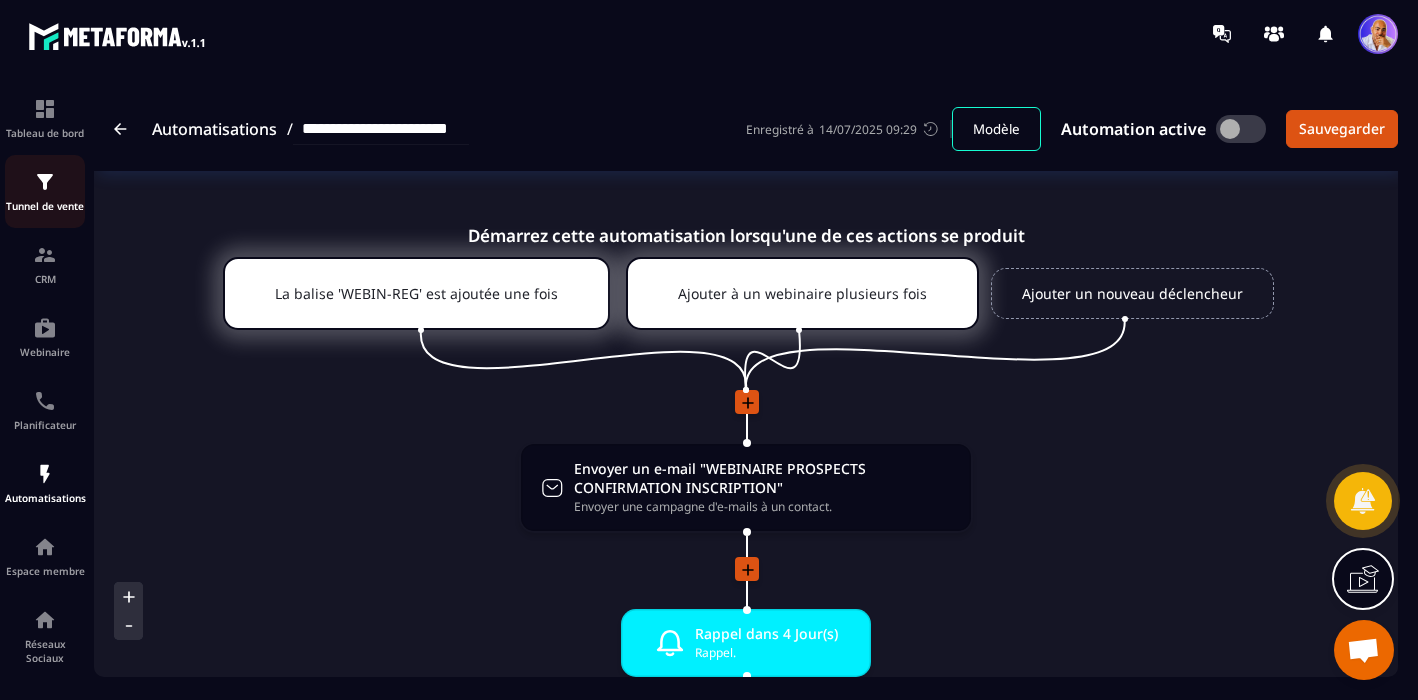 click at bounding box center (45, 182) 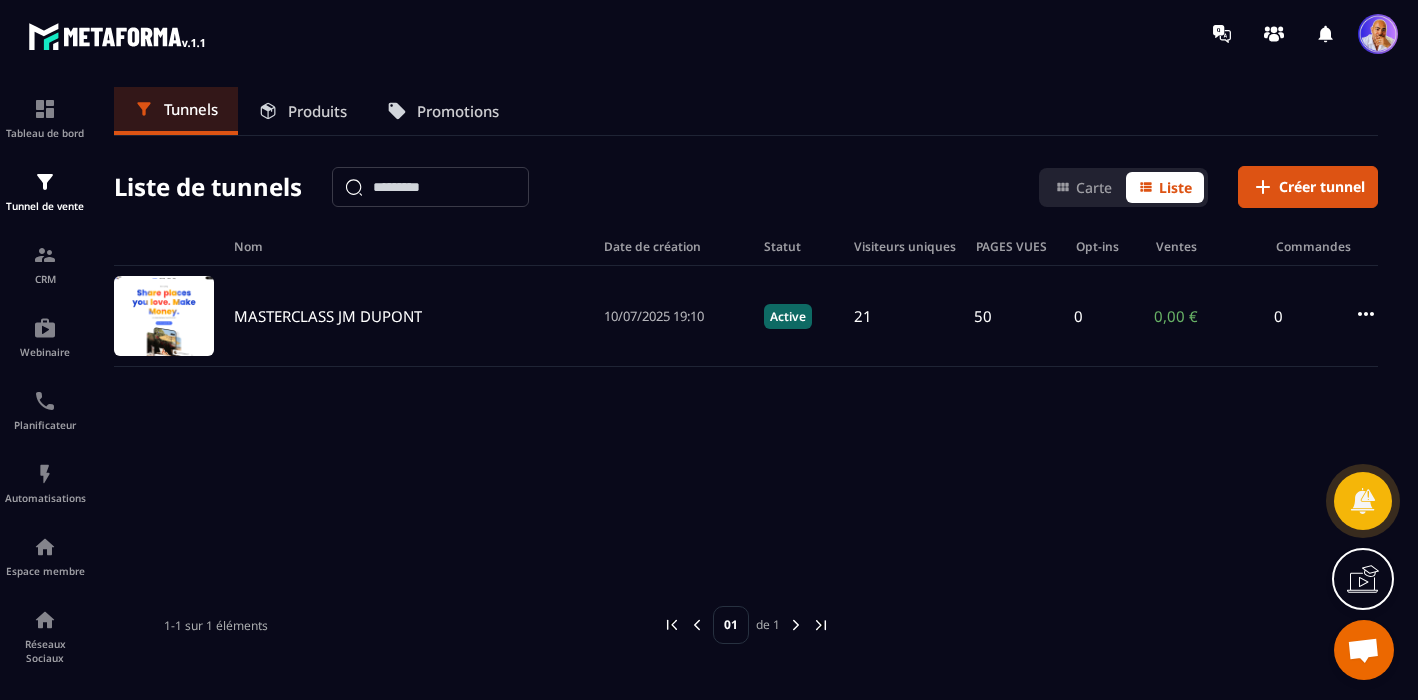 click on "Produits" at bounding box center (317, 111) 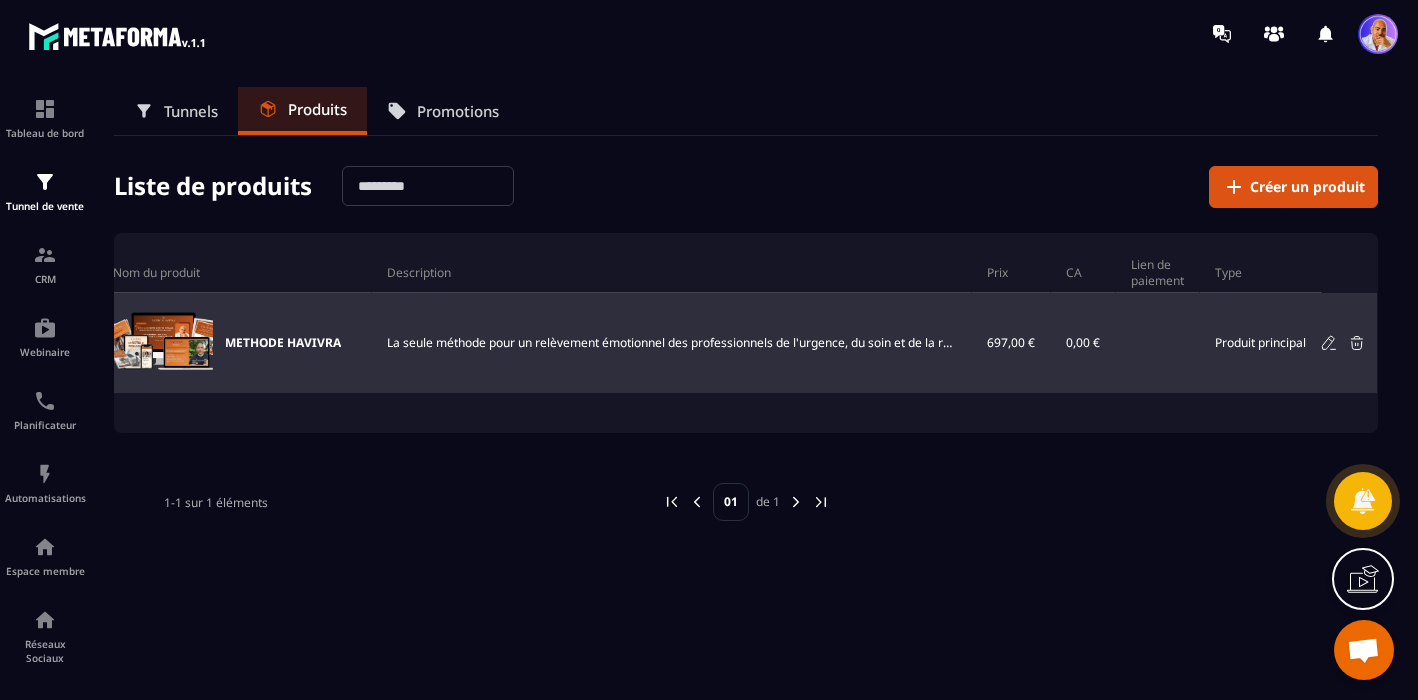 scroll, scrollTop: 0, scrollLeft: 0, axis: both 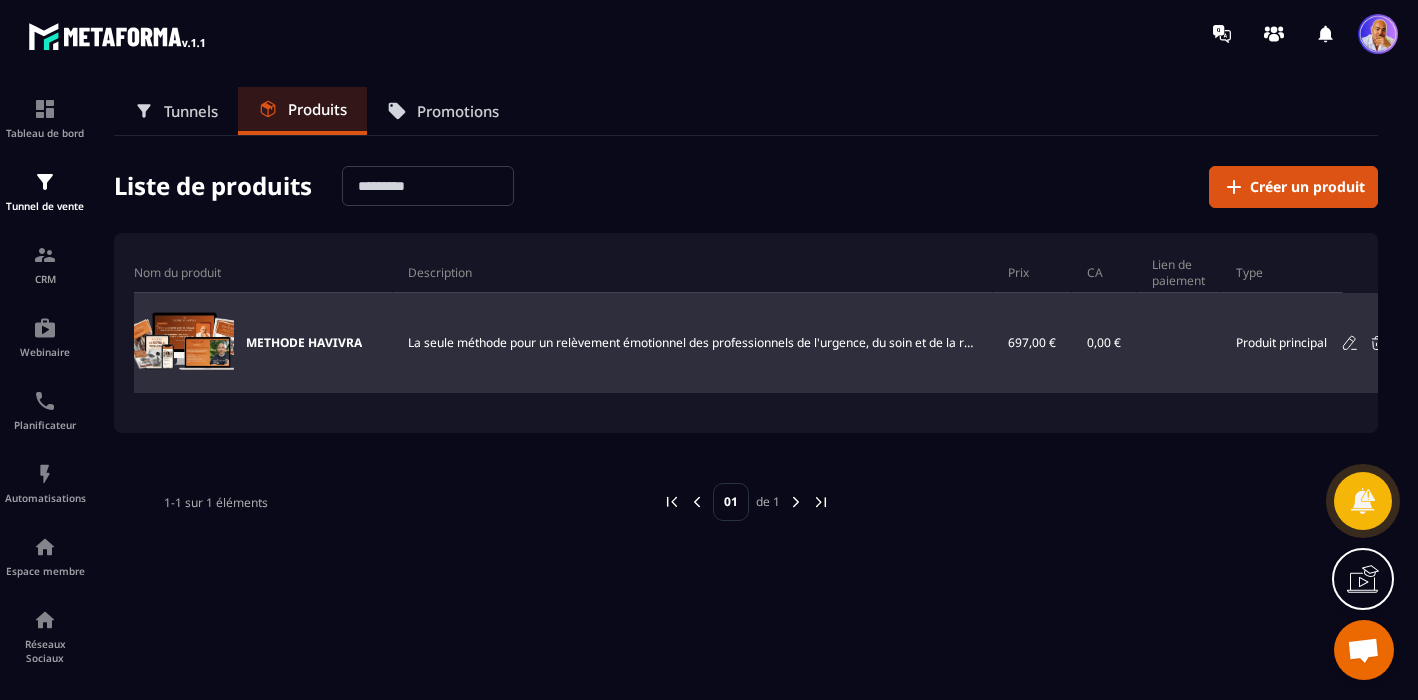 click on "METHODE HAVIVRA" at bounding box center [304, 343] 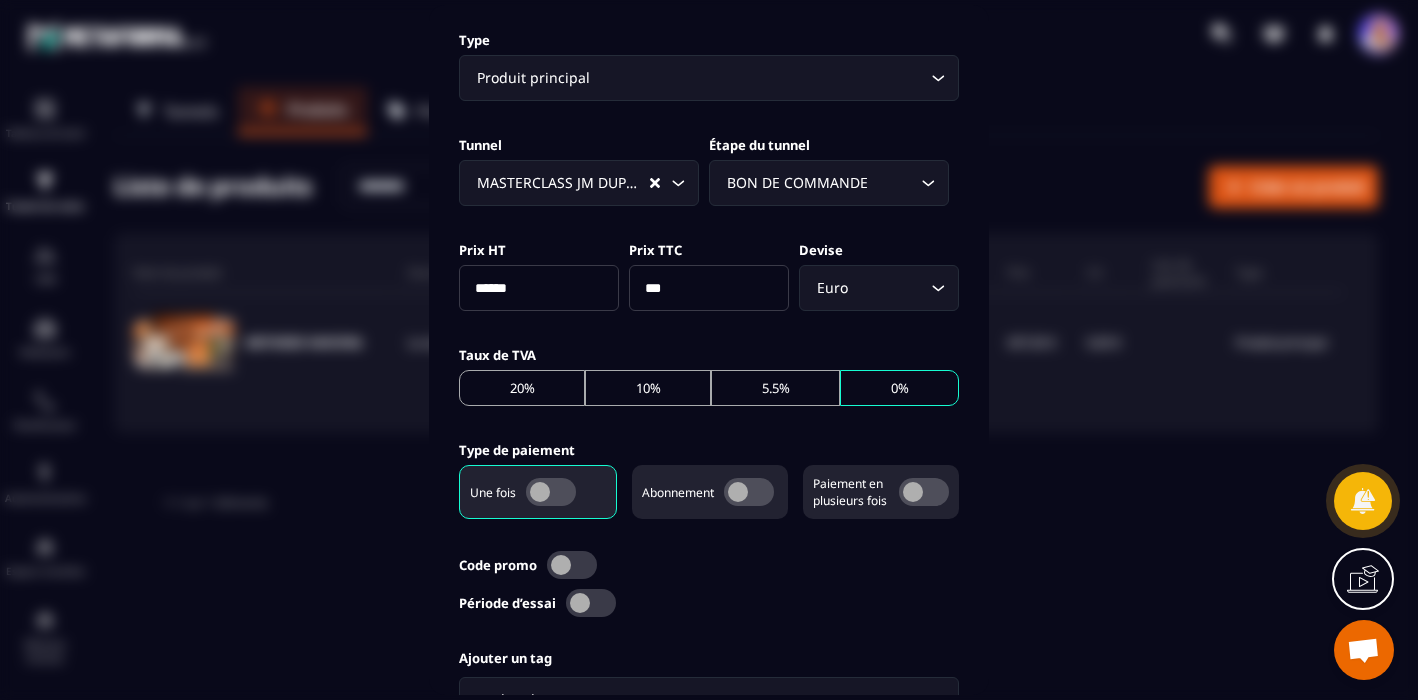 scroll, scrollTop: 545, scrollLeft: 0, axis: vertical 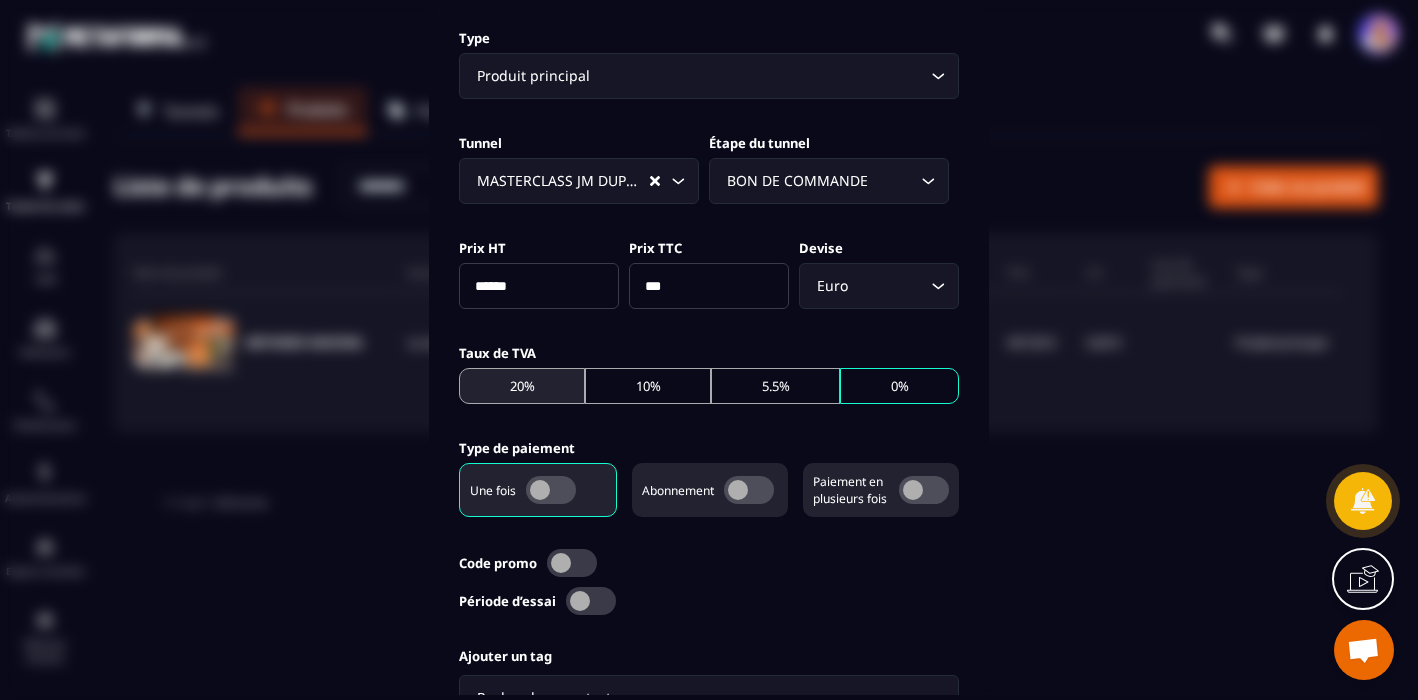 click on "20%" at bounding box center (522, 386) 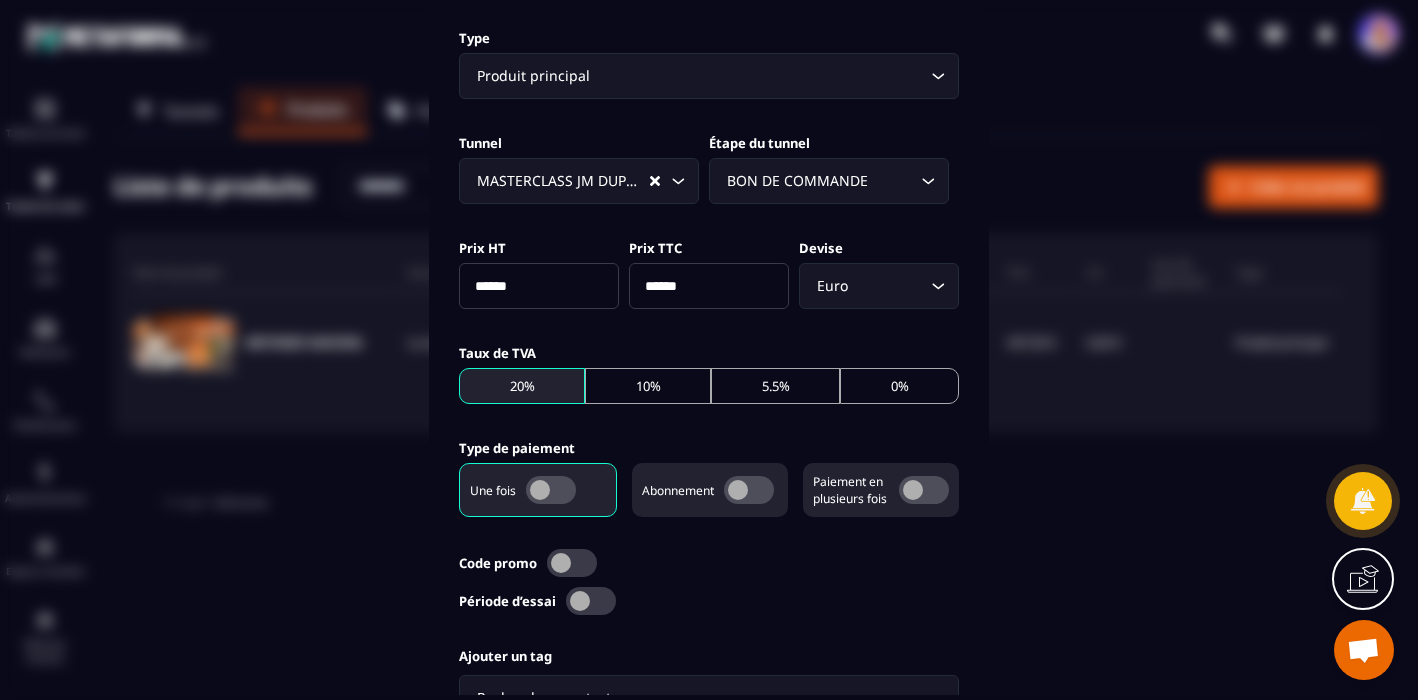 click on "20%" at bounding box center [522, 386] 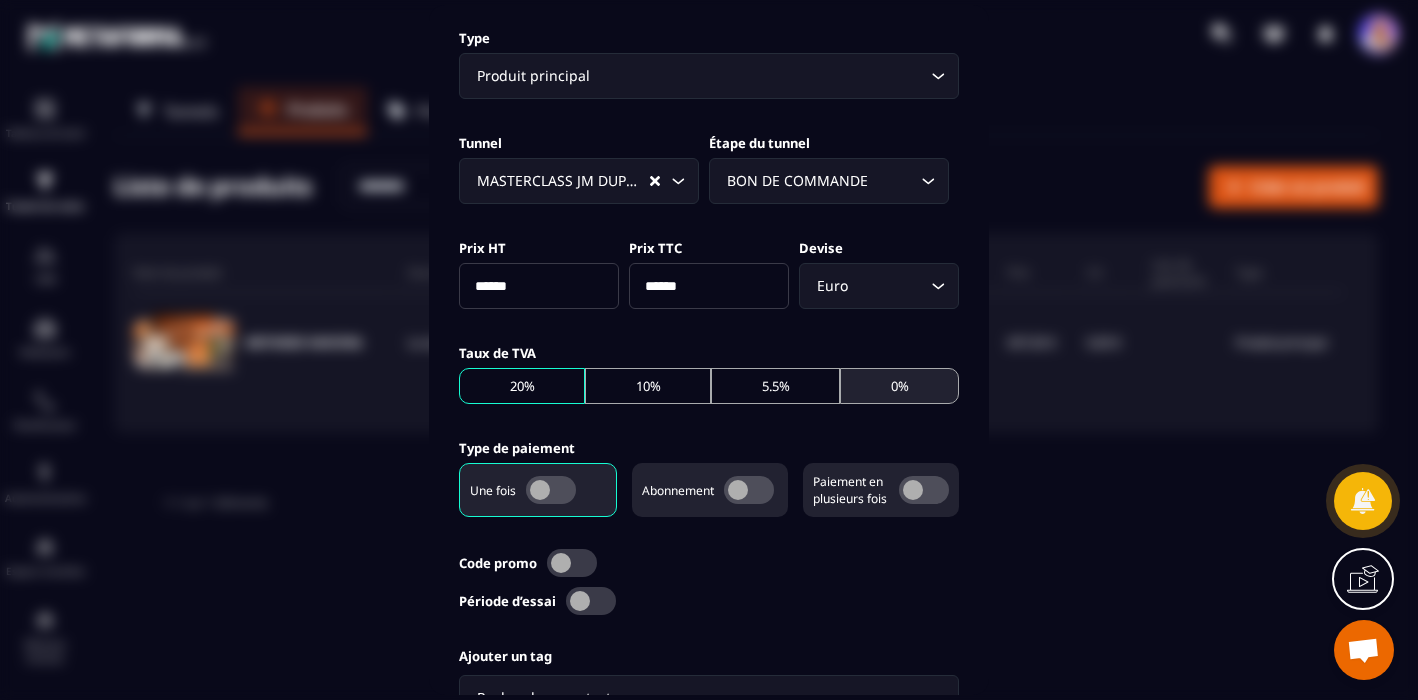 click on "0%" at bounding box center [899, 386] 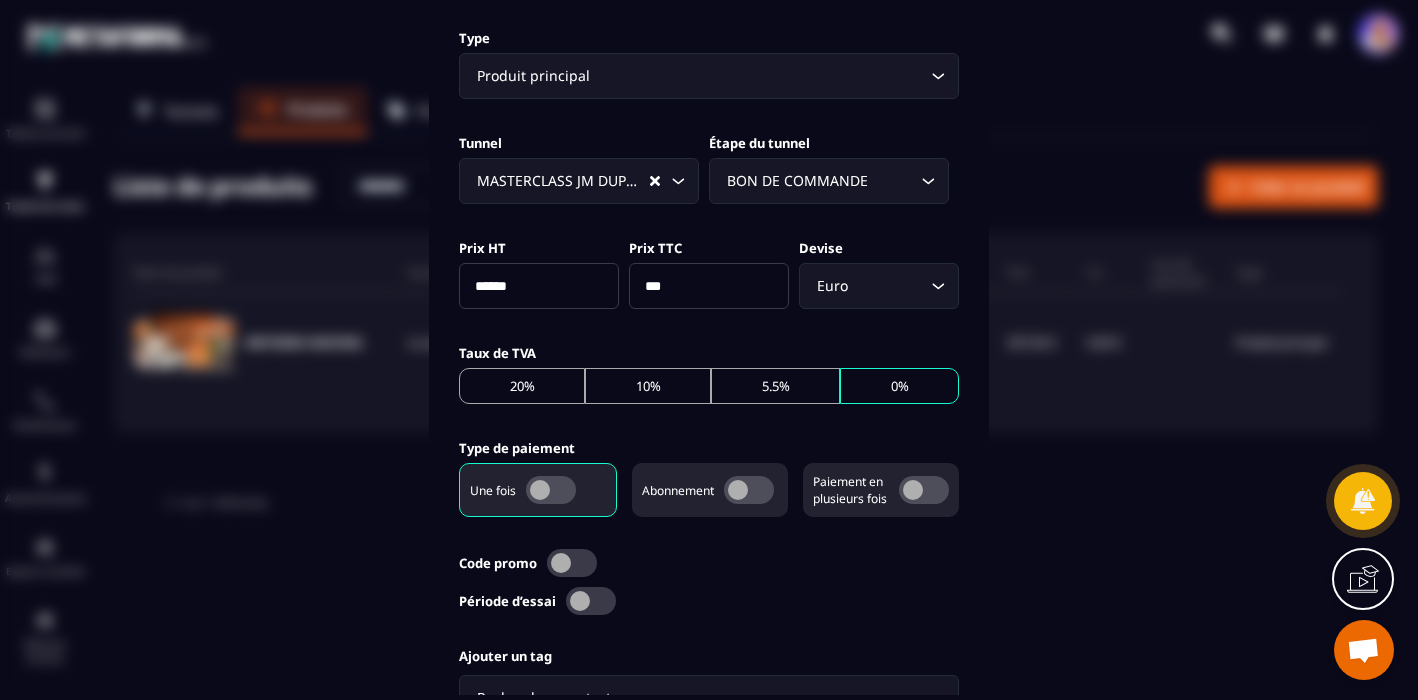 click on "******" at bounding box center (539, 286) 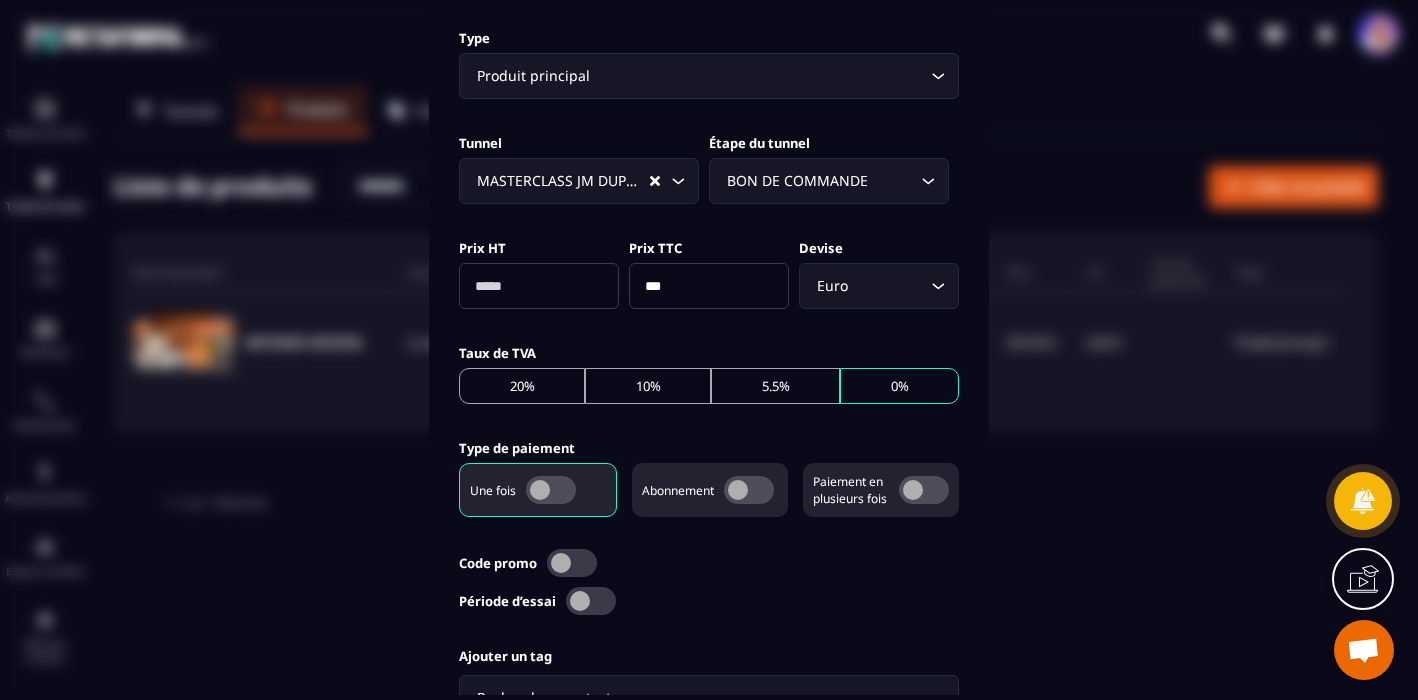 click at bounding box center [539, 286] 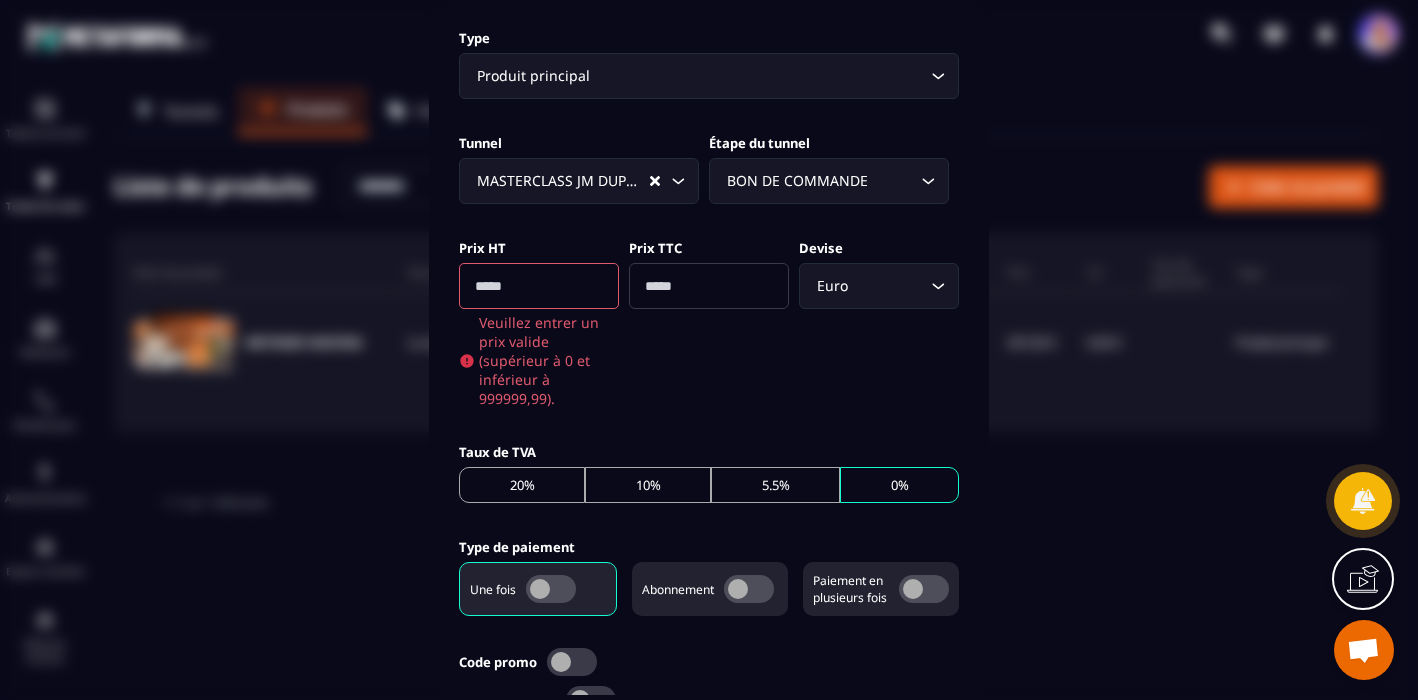 click at bounding box center (539, 286) 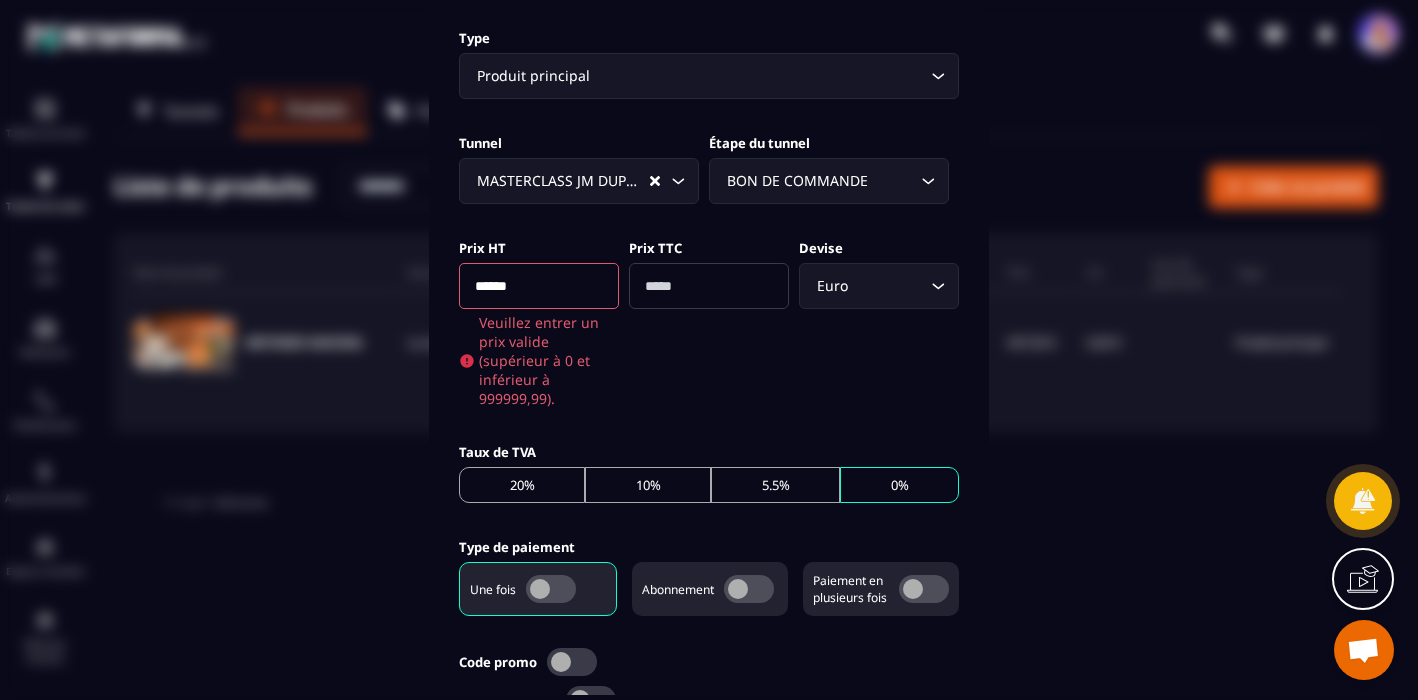 type on "******" 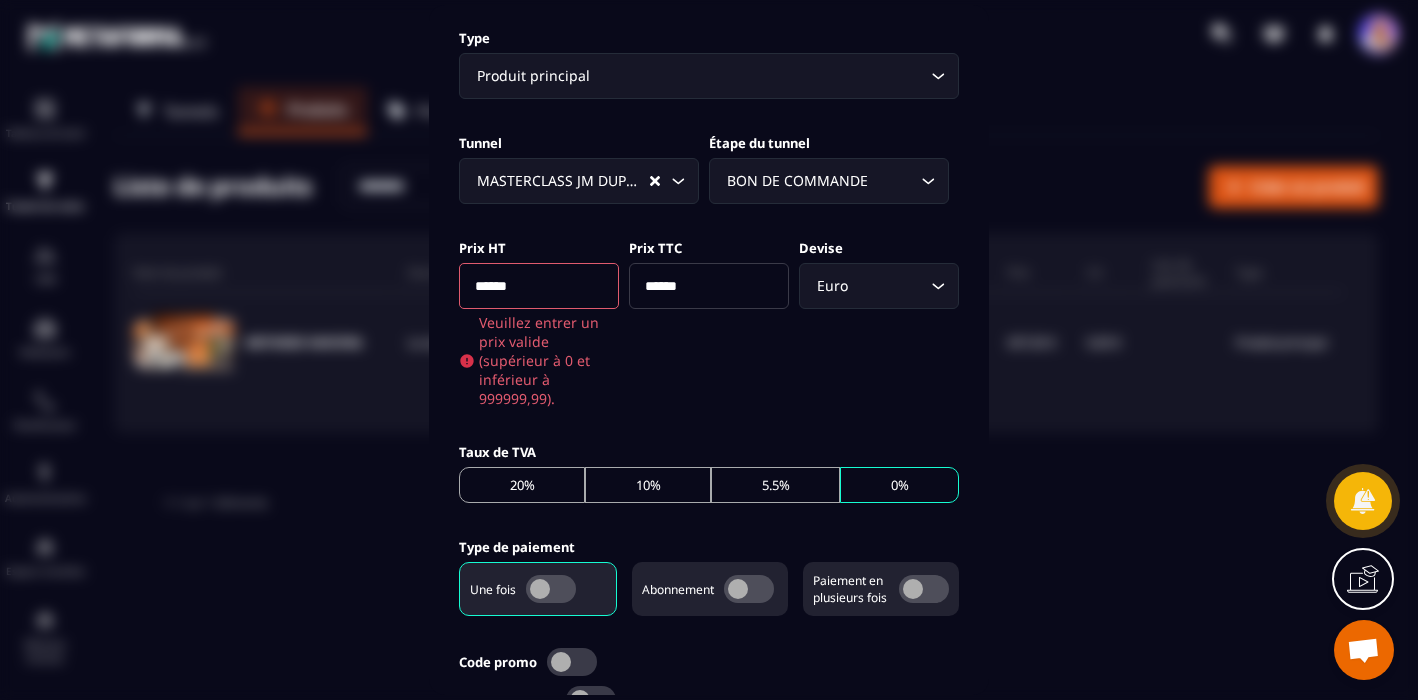 click on "**********" at bounding box center (709, 234) 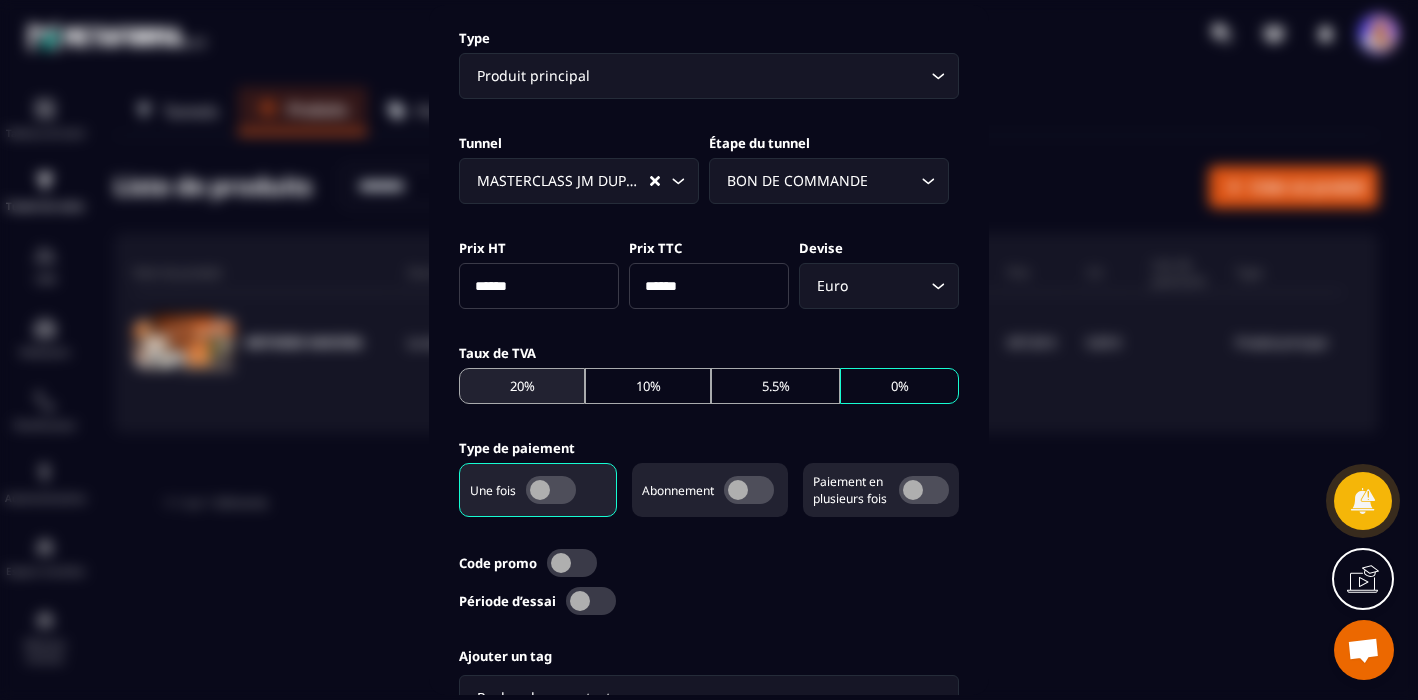 click on "20%" at bounding box center (522, 386) 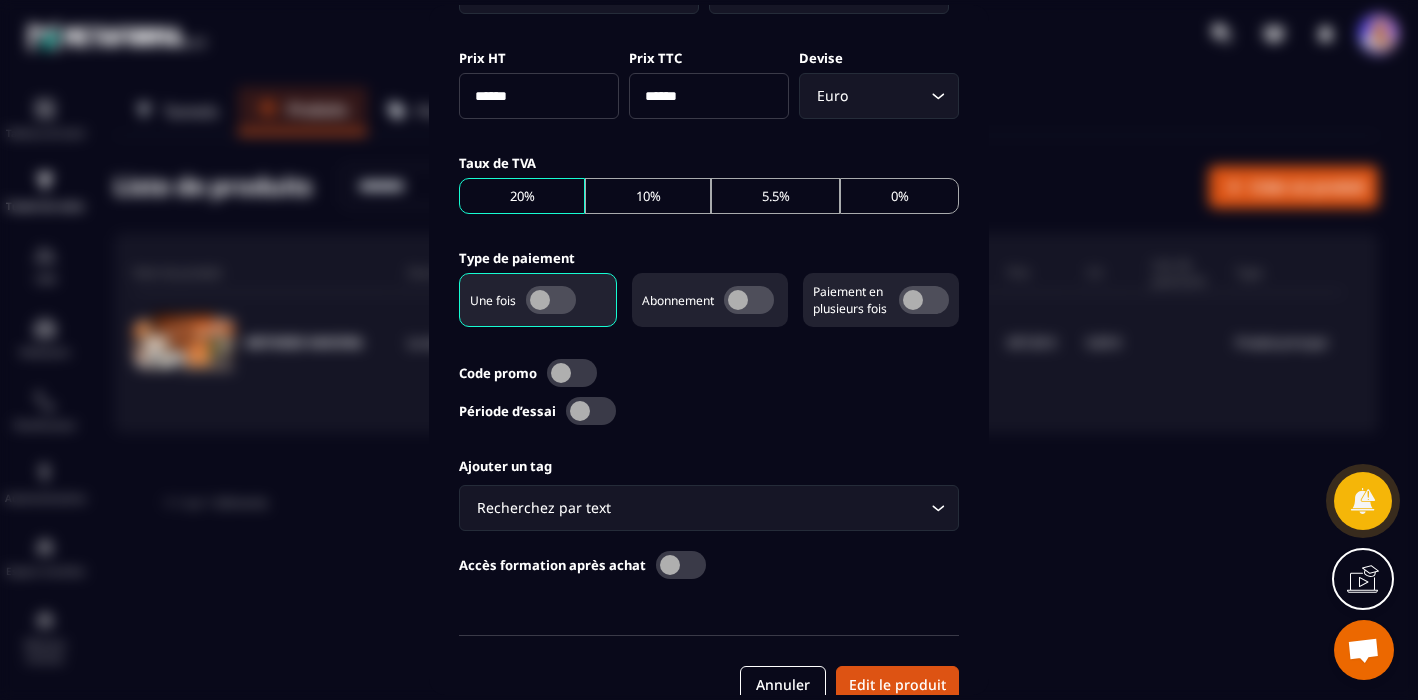 scroll, scrollTop: 767, scrollLeft: 0, axis: vertical 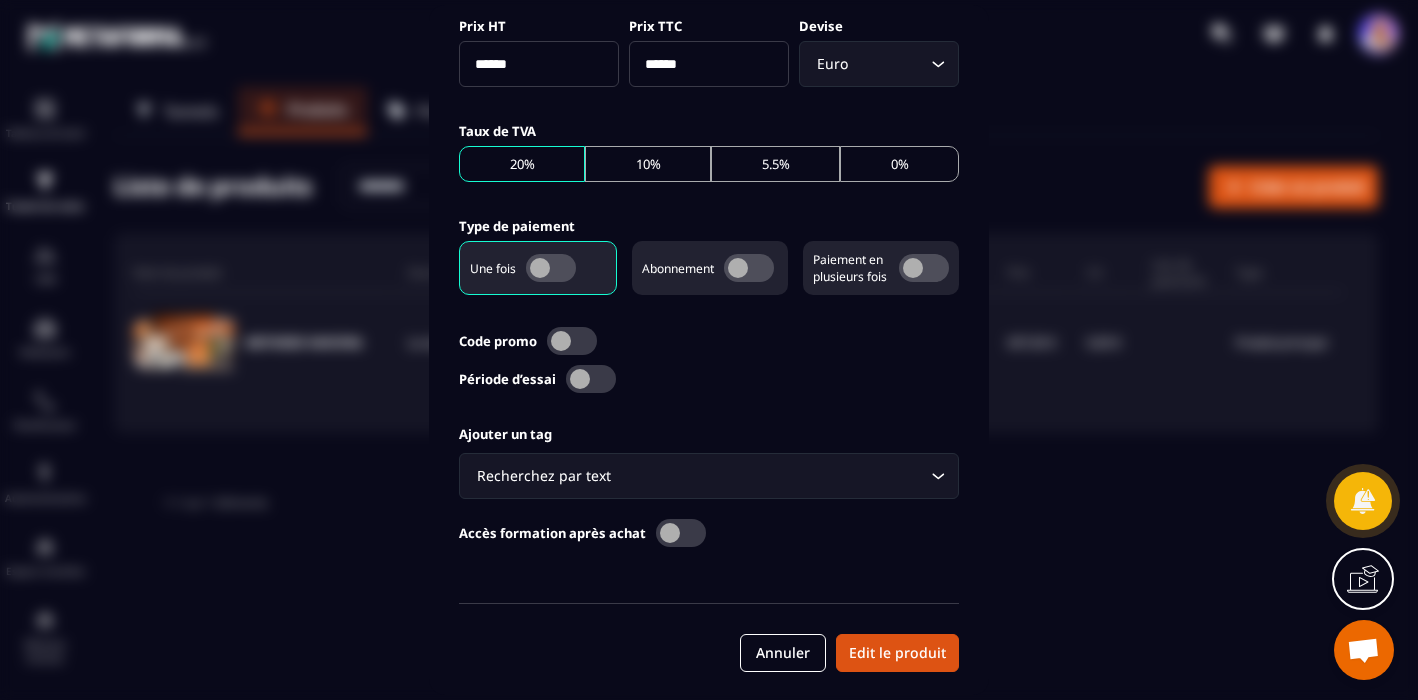 click on "Recherchez par text Loading..." 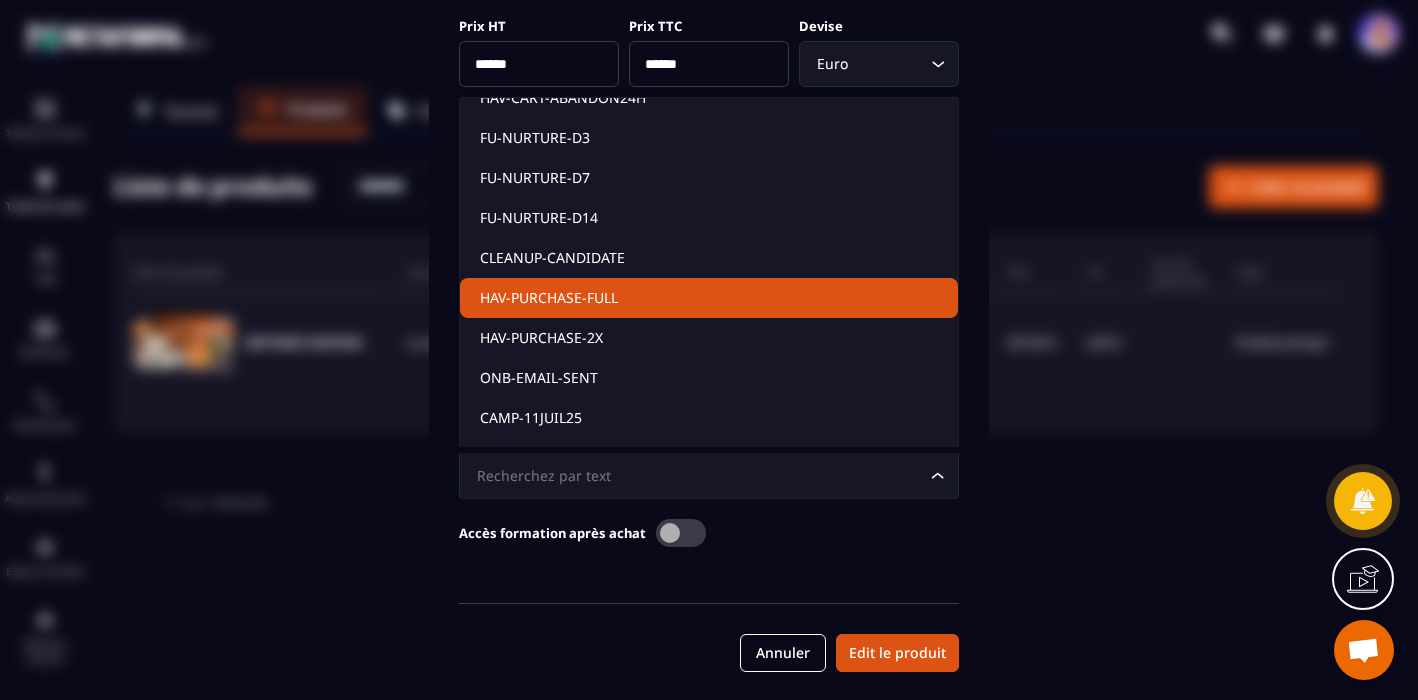 scroll, scrollTop: 2270, scrollLeft: 0, axis: vertical 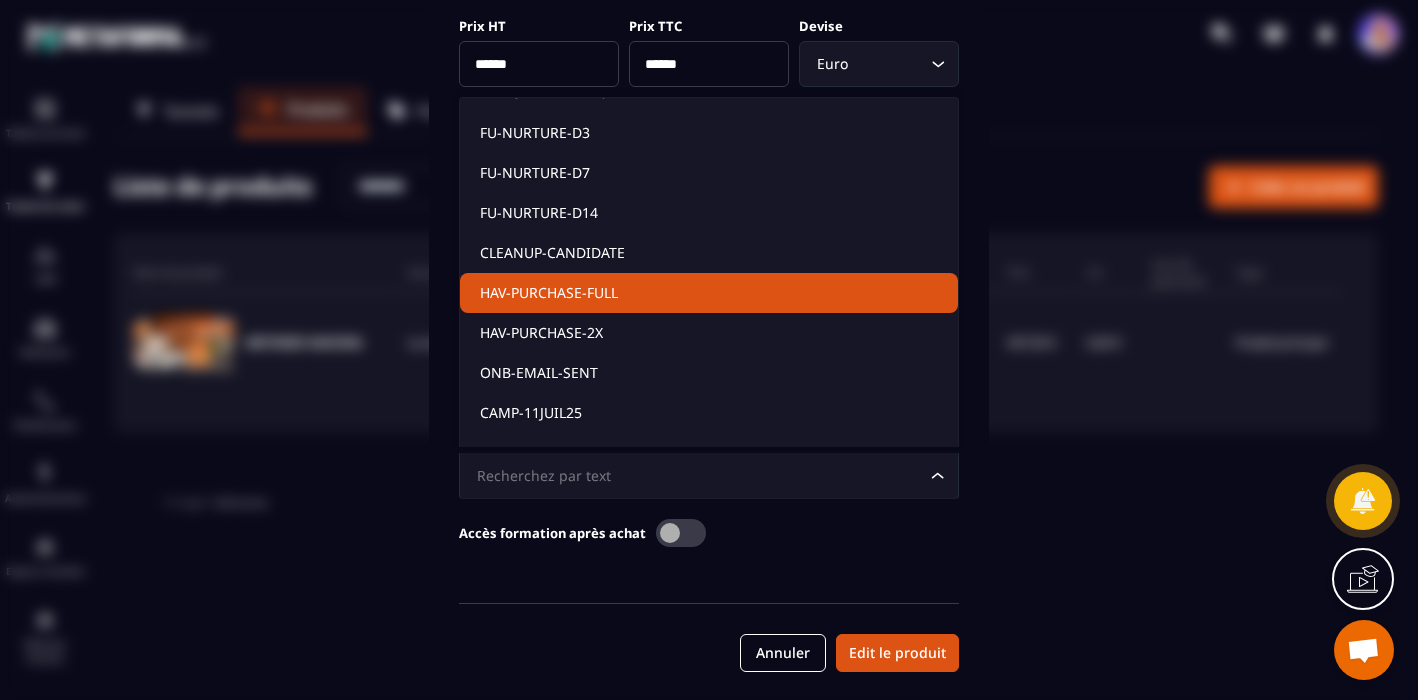 click on "HAV-PURCHASE-FULL" 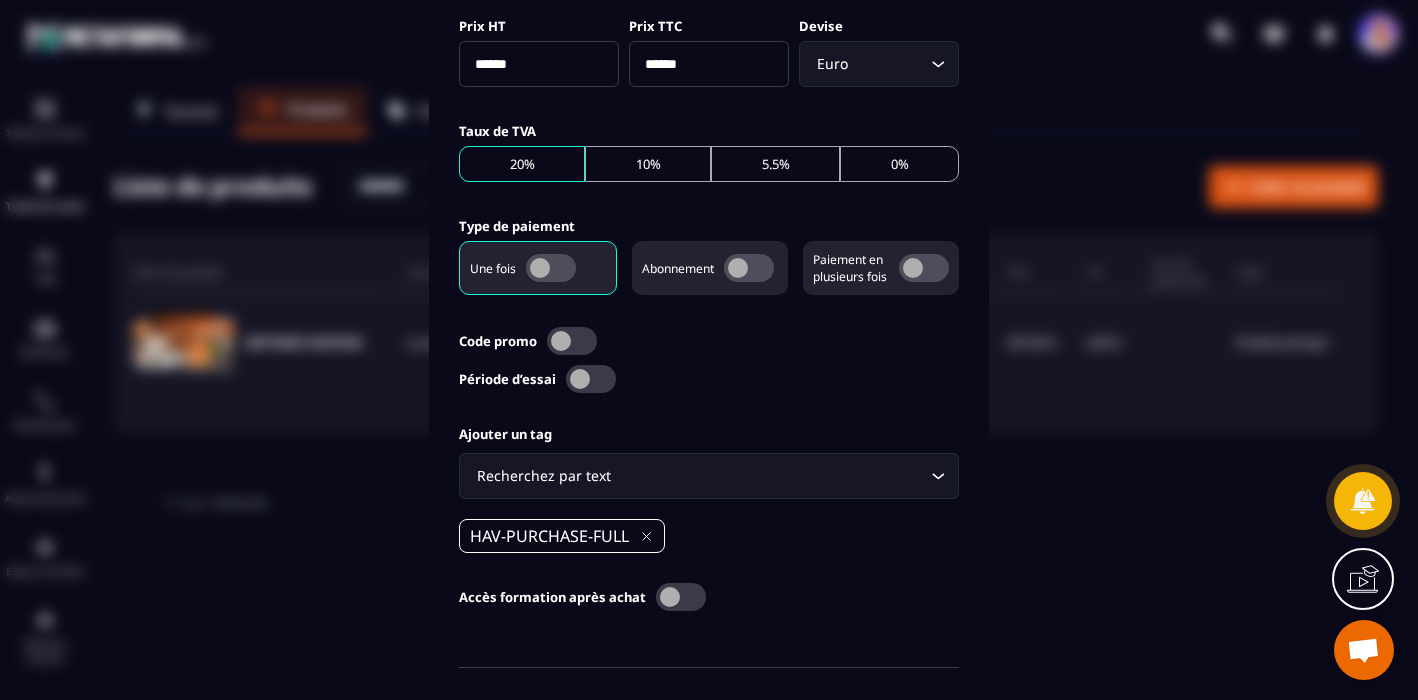 click at bounding box center [681, 597] 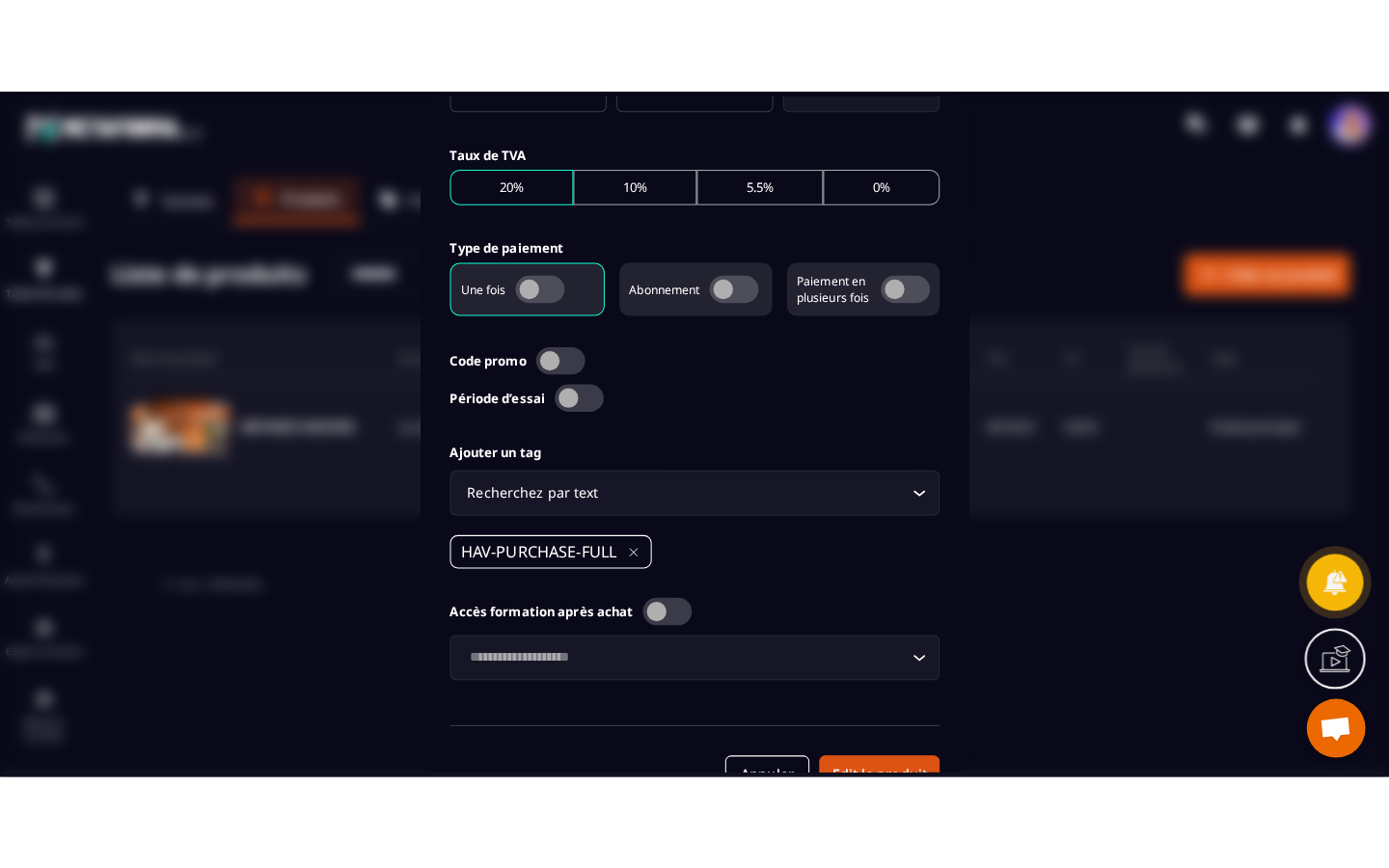 scroll, scrollTop: 844, scrollLeft: 0, axis: vertical 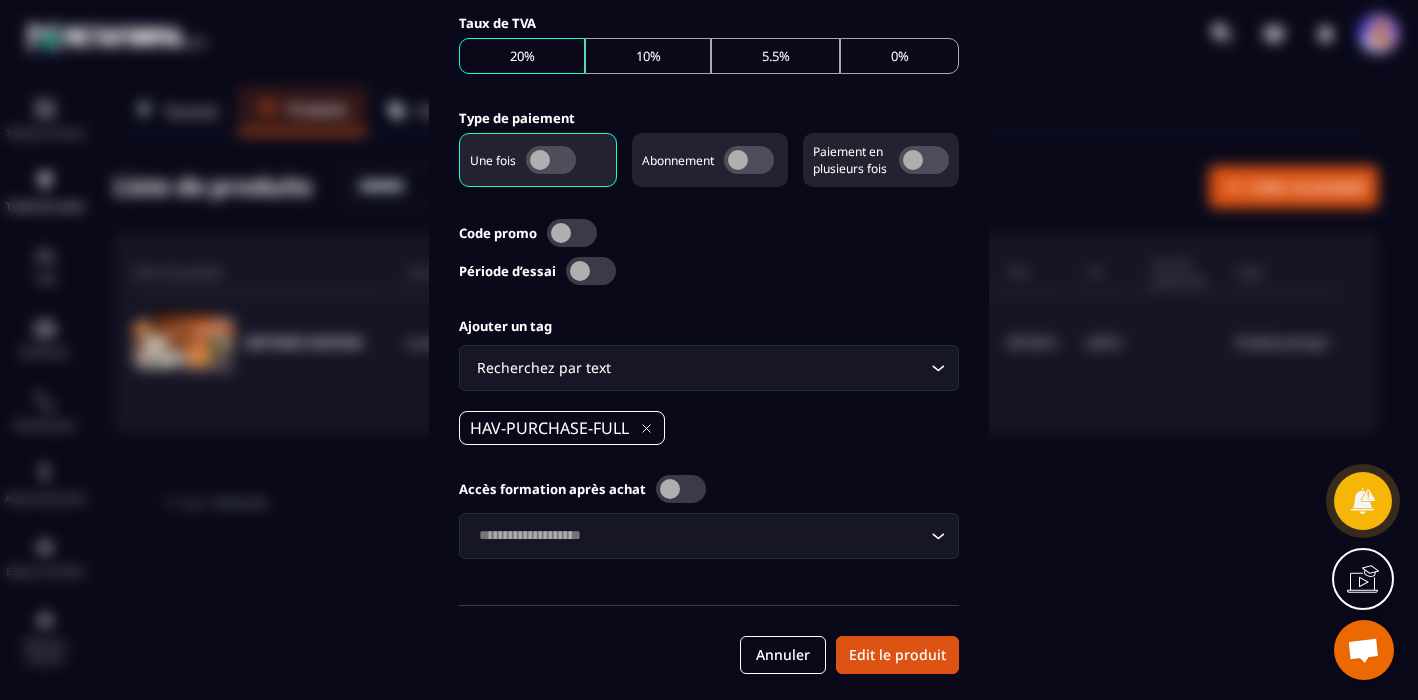 click 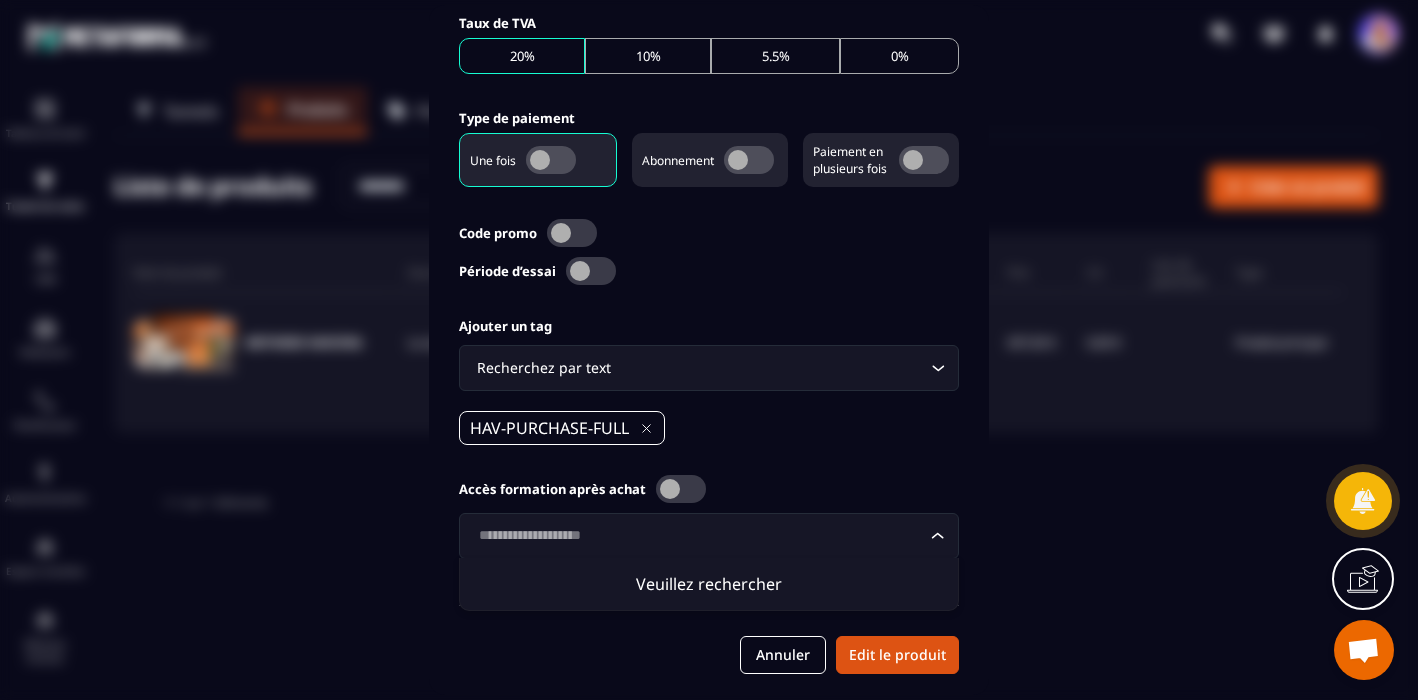 click on "Loading..." 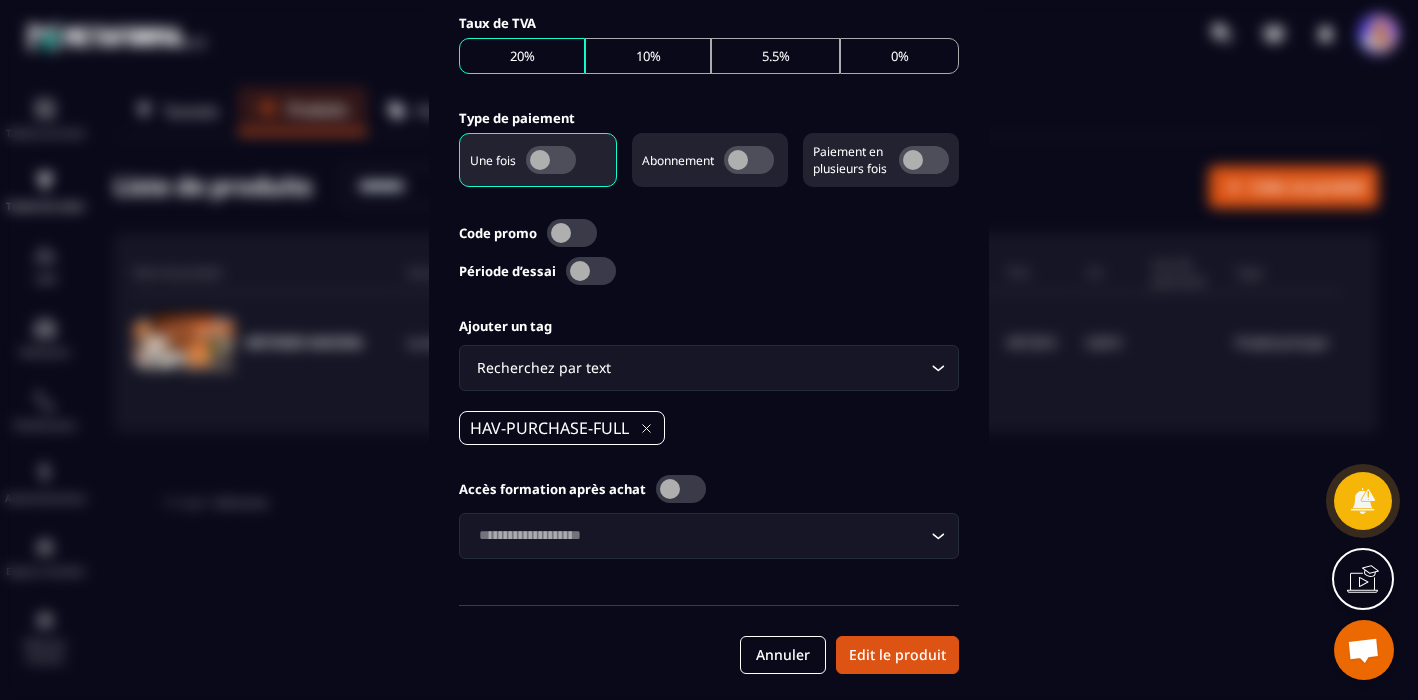 click 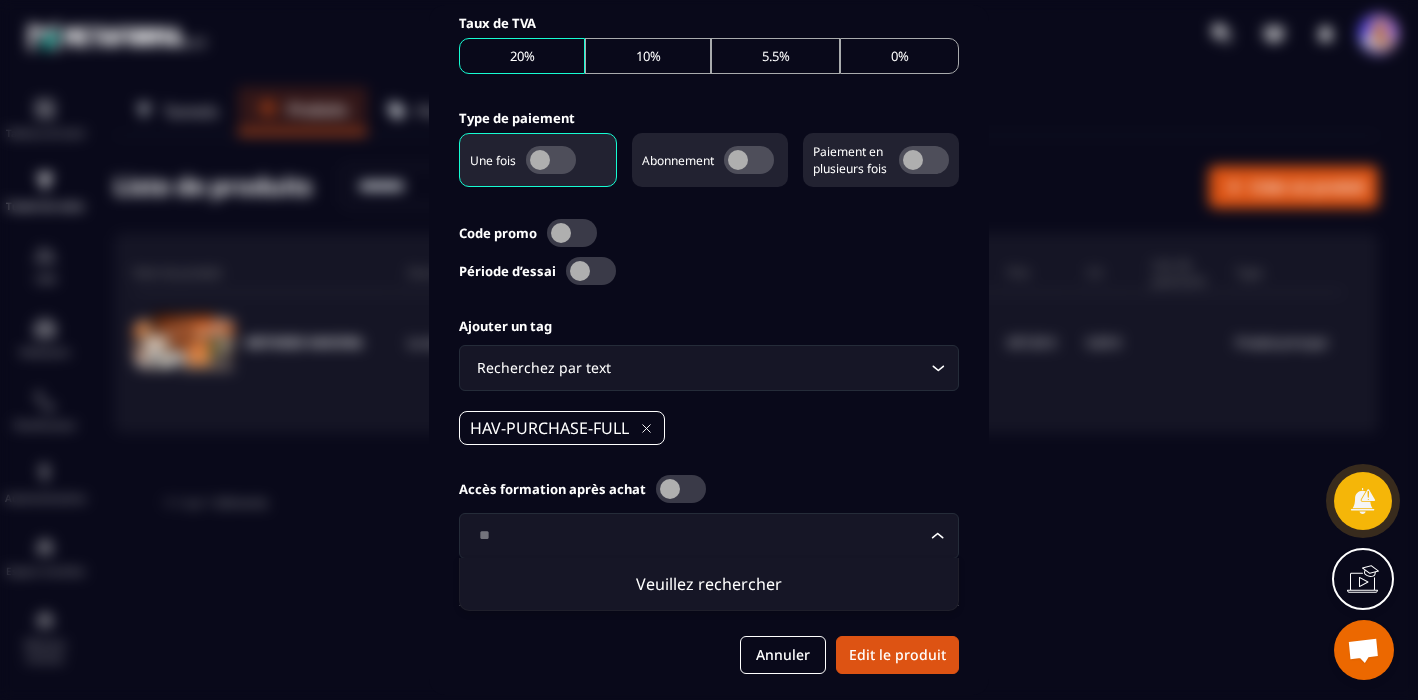 type on "*" 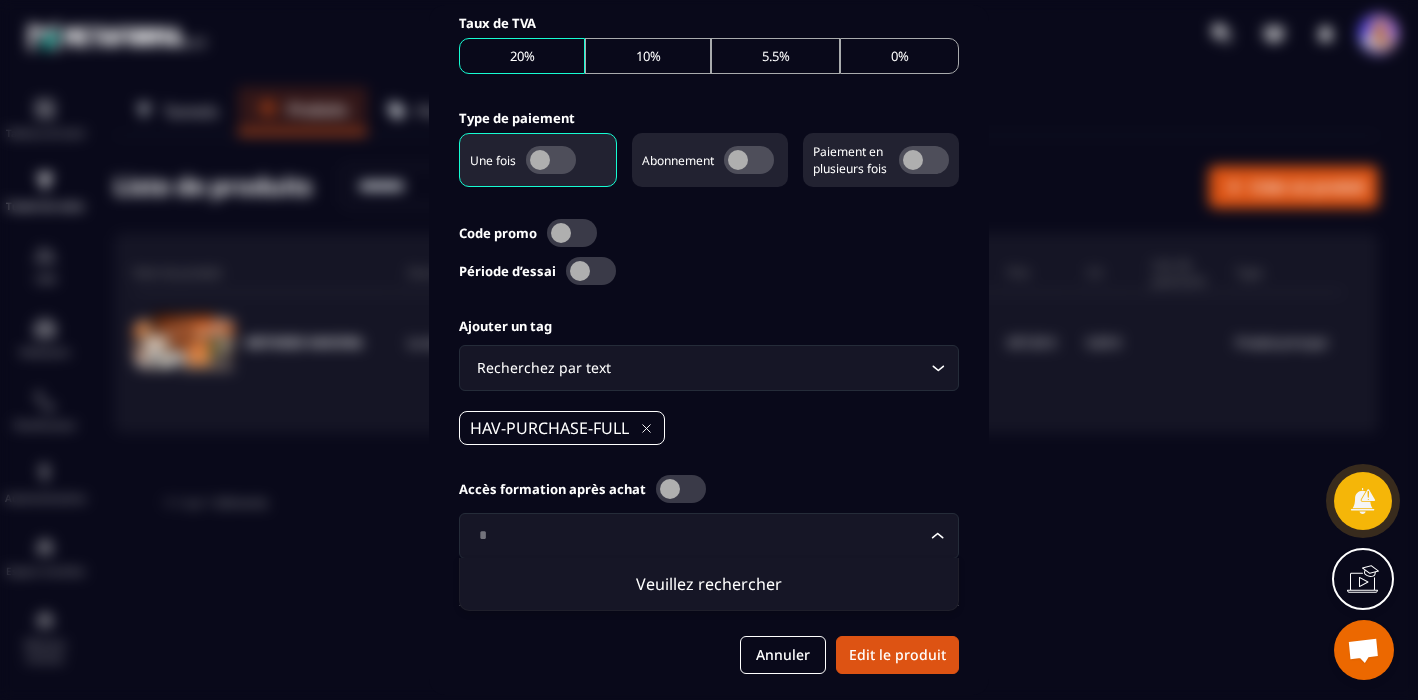 type 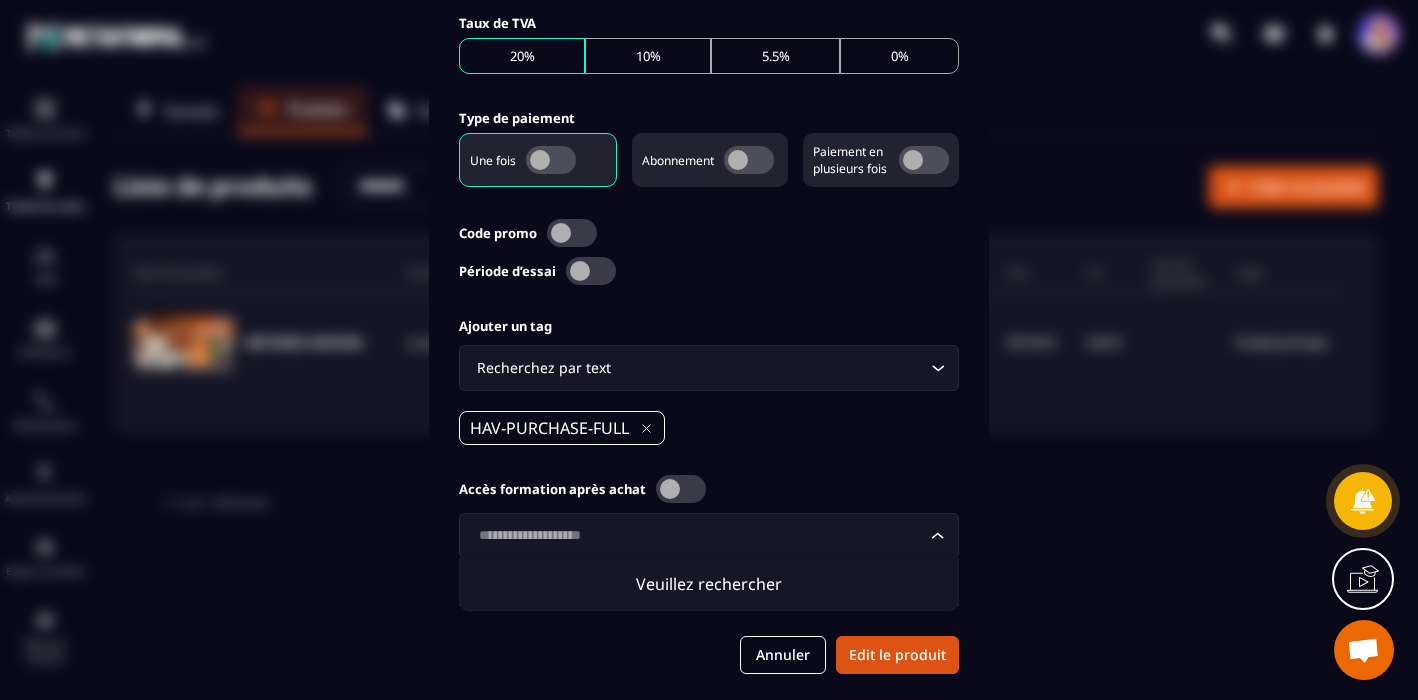 click at bounding box center [709, 350] 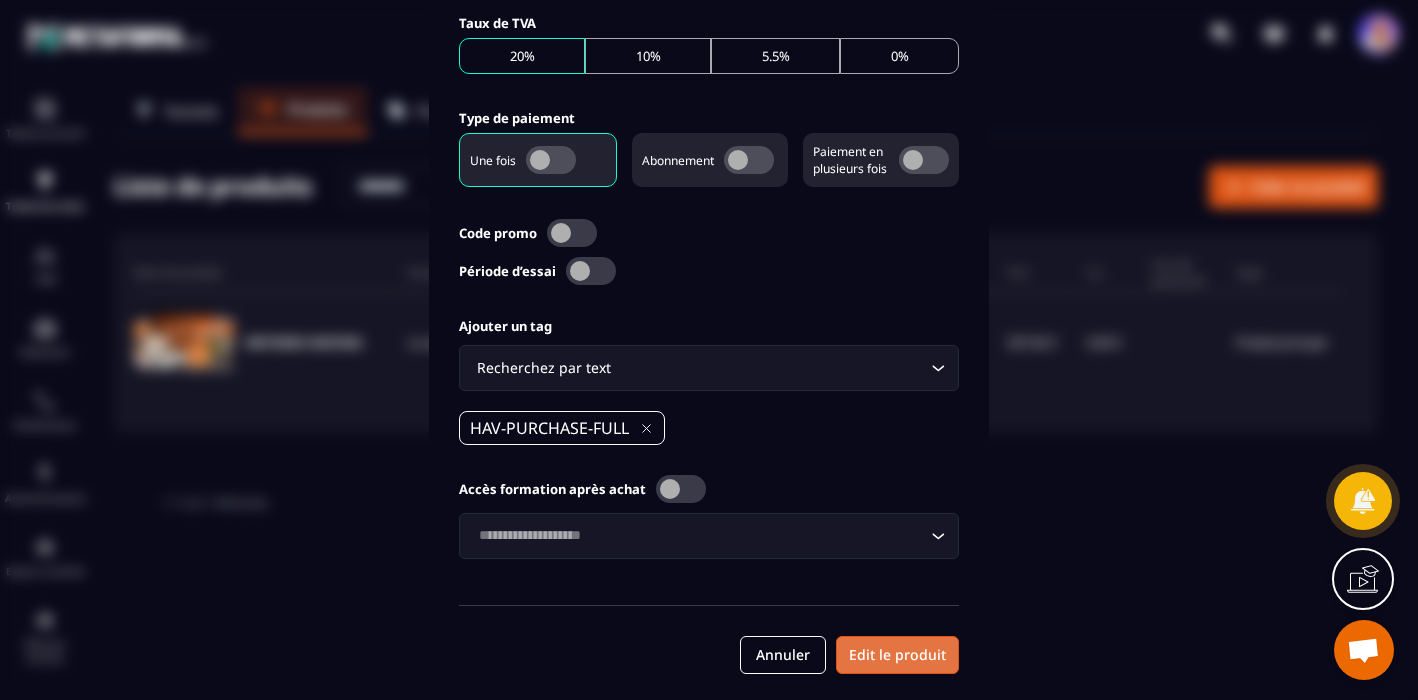 click on "Edit le produit" at bounding box center [897, 655] 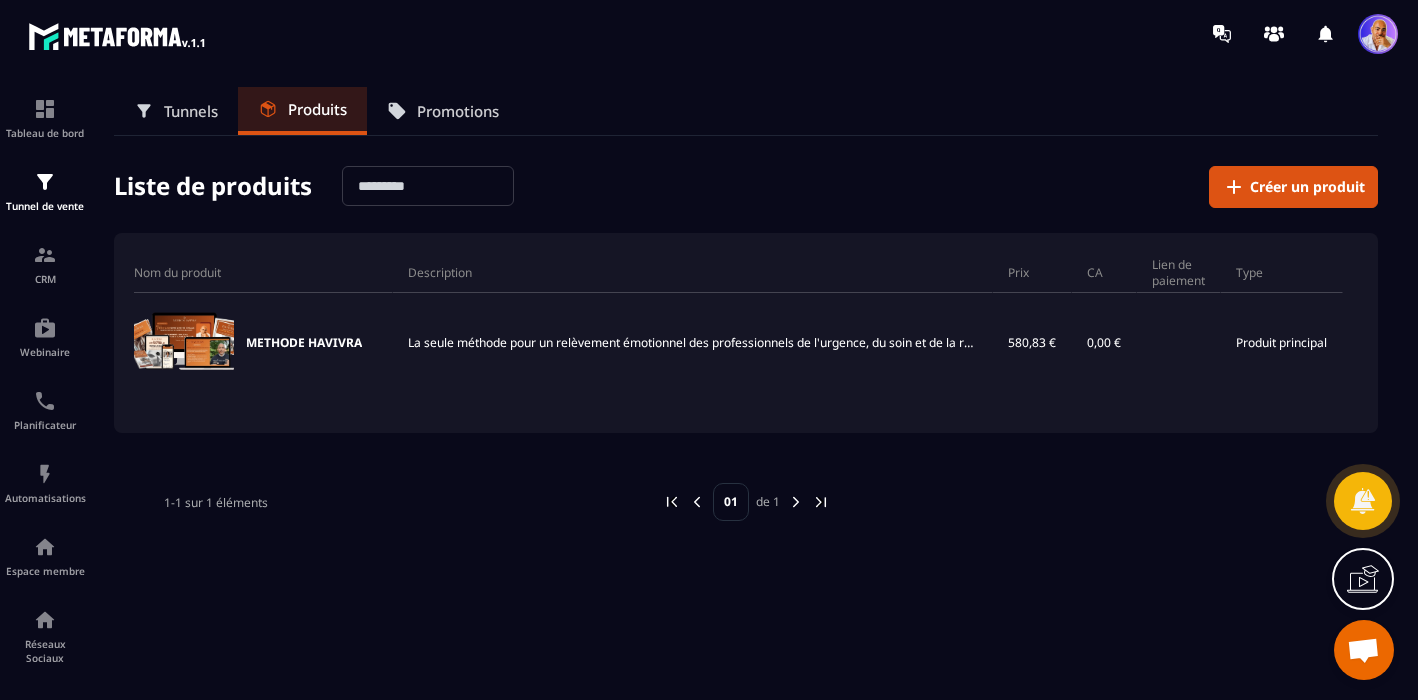 click 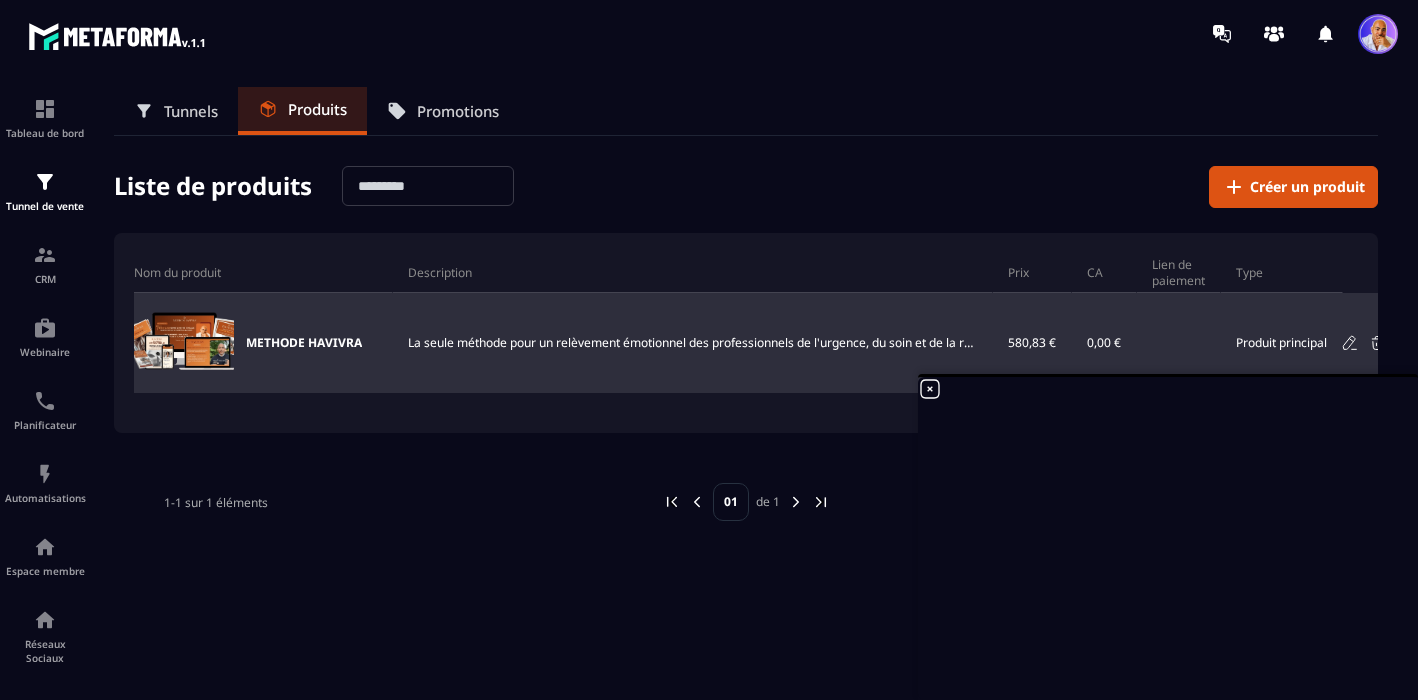 scroll, scrollTop: 2535, scrollLeft: 0, axis: vertical 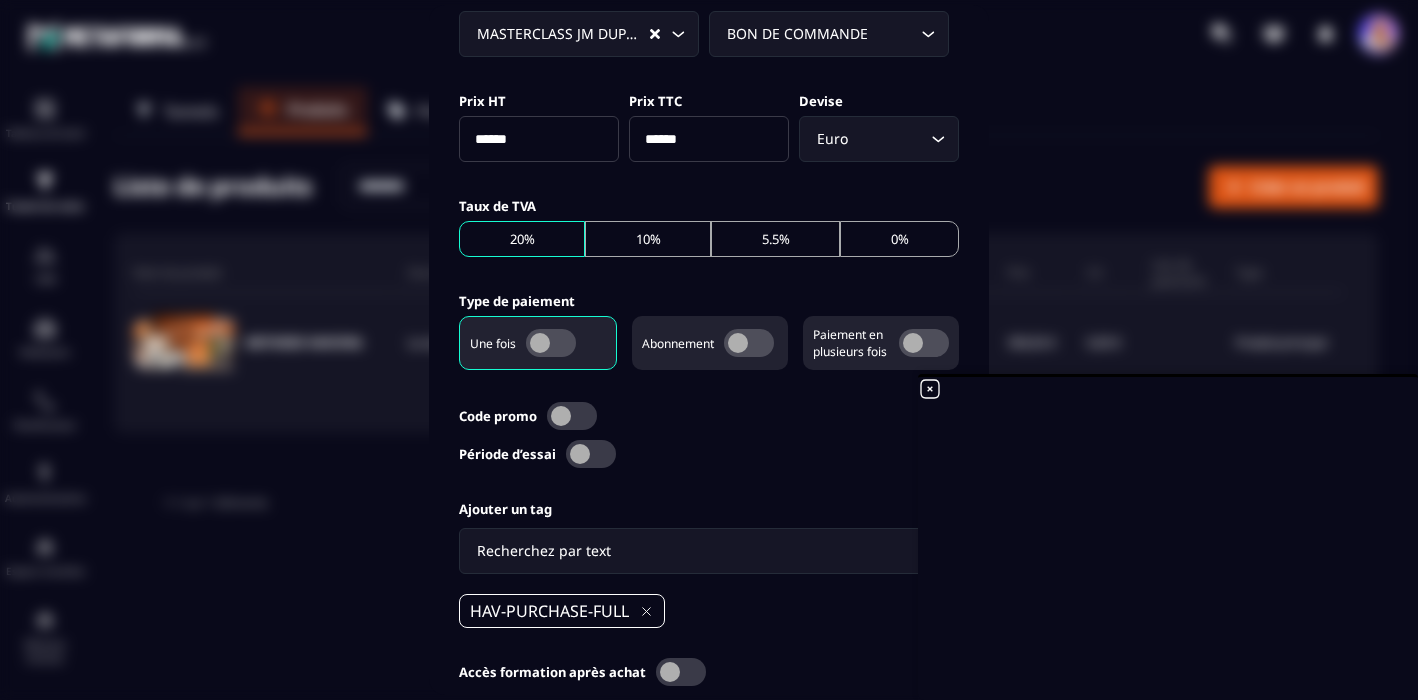 click at bounding box center (924, 343) 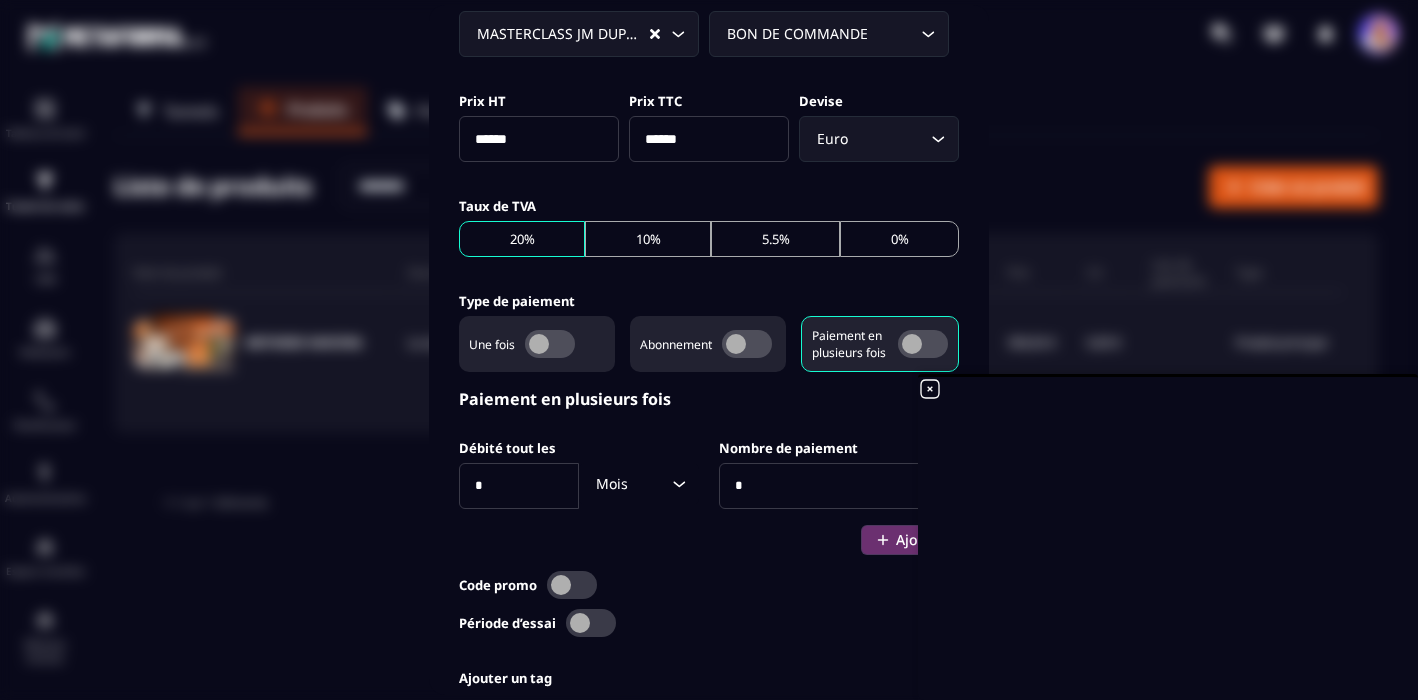 click at bounding box center [923, 344] 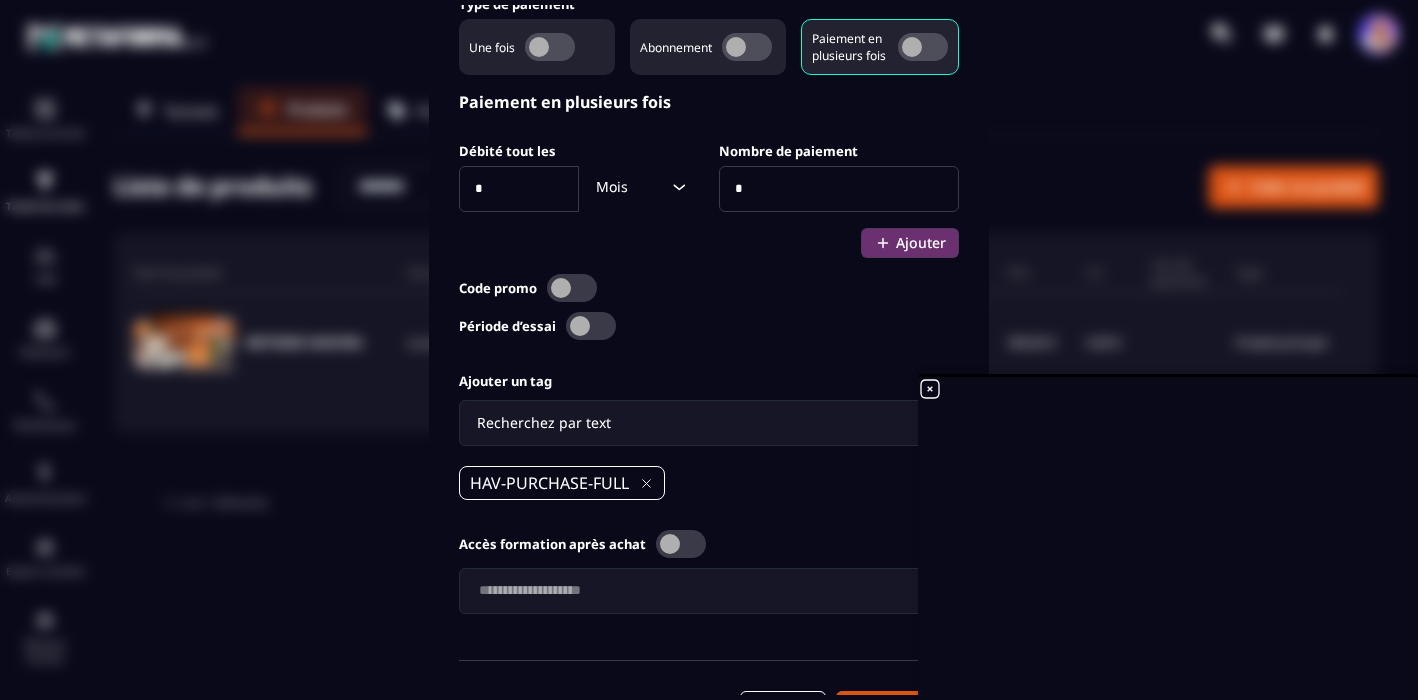 scroll, scrollTop: 1045, scrollLeft: 0, axis: vertical 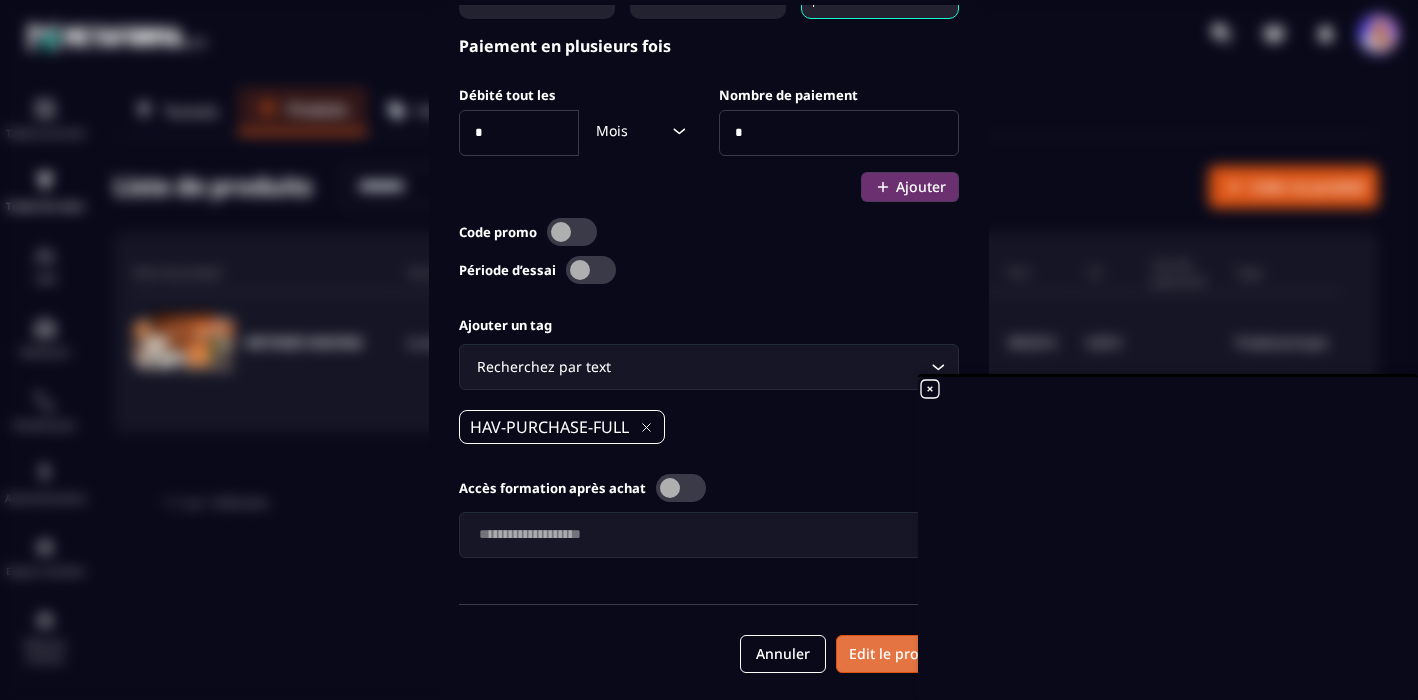 click on "Edit le produit" at bounding box center (897, 654) 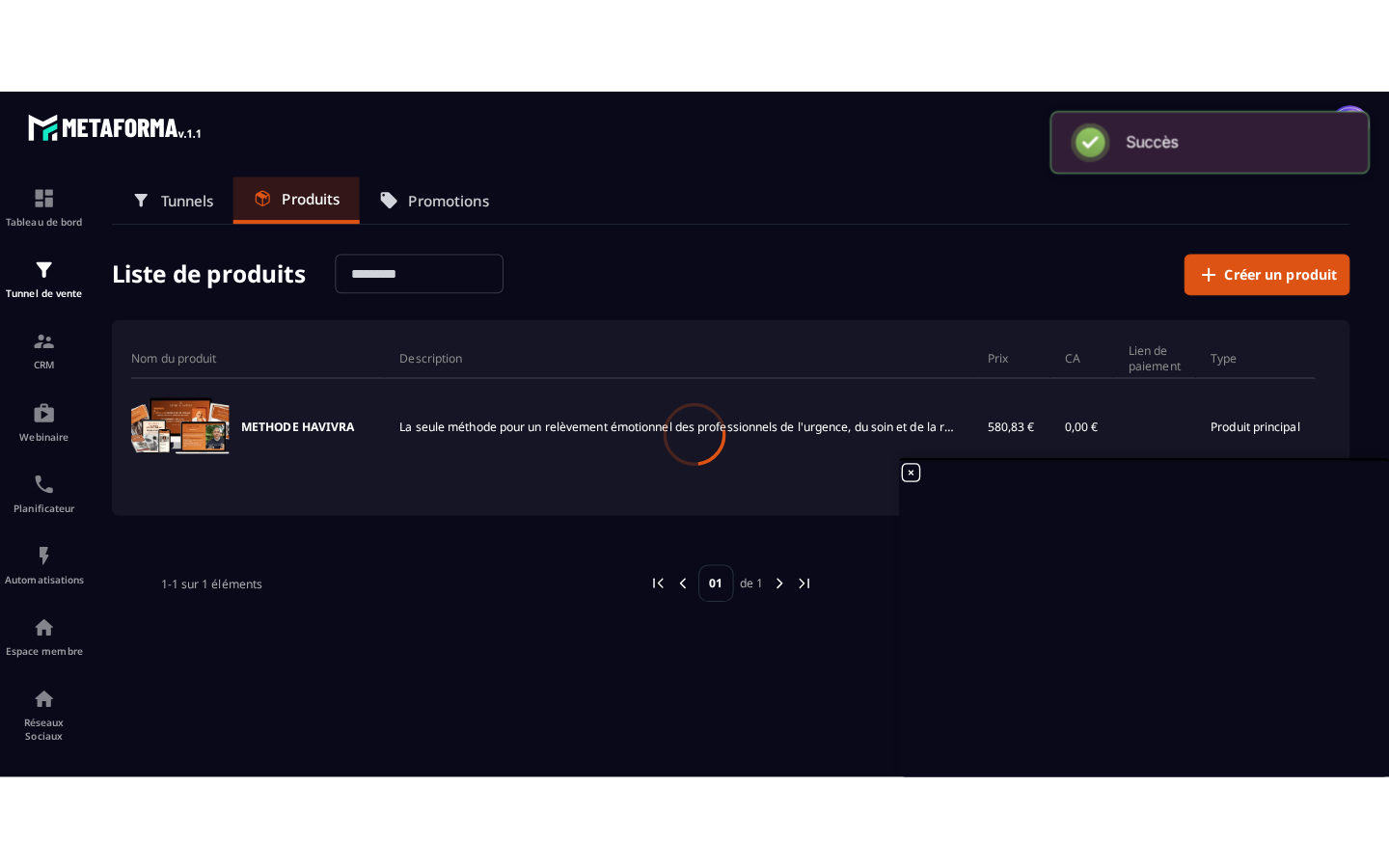 scroll, scrollTop: 1008, scrollLeft: 0, axis: vertical 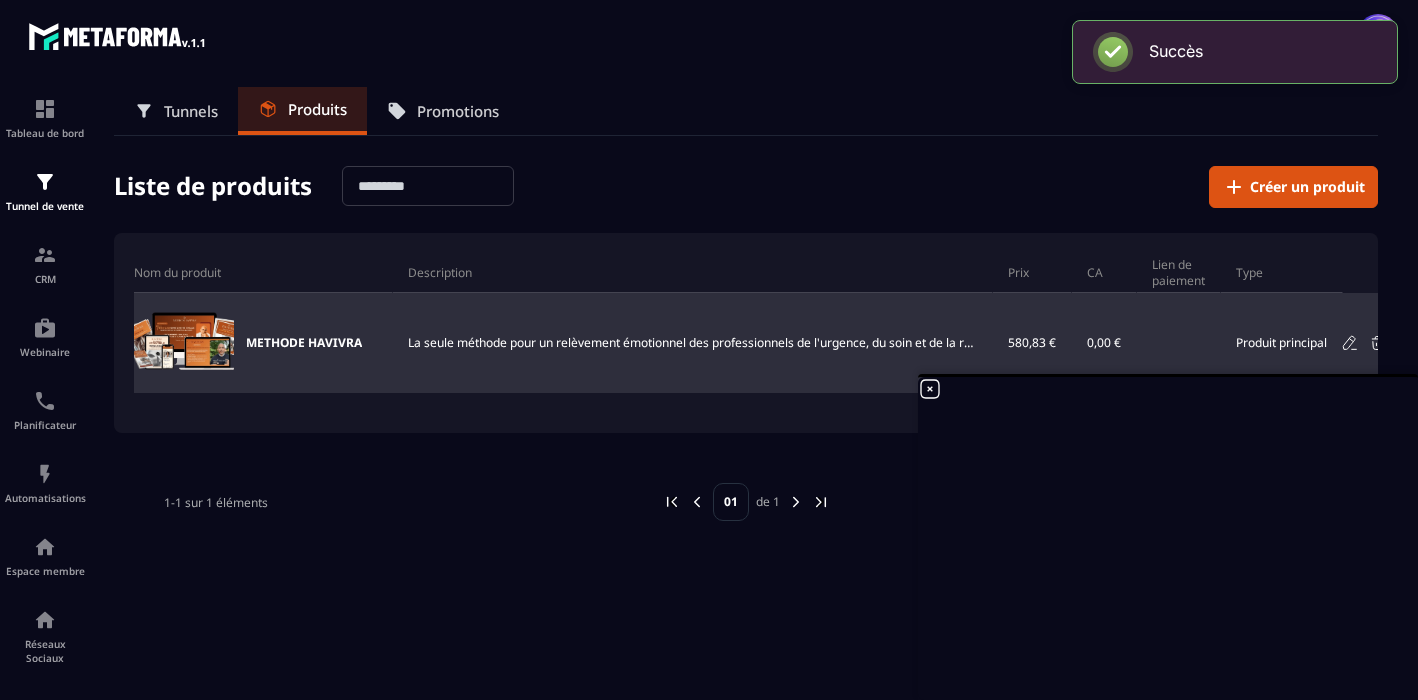 click on "La seule méthode pour un relèvement émotionnel des professionnels de l'urgence, du soin et de la relation d'aide." at bounding box center [693, 343] 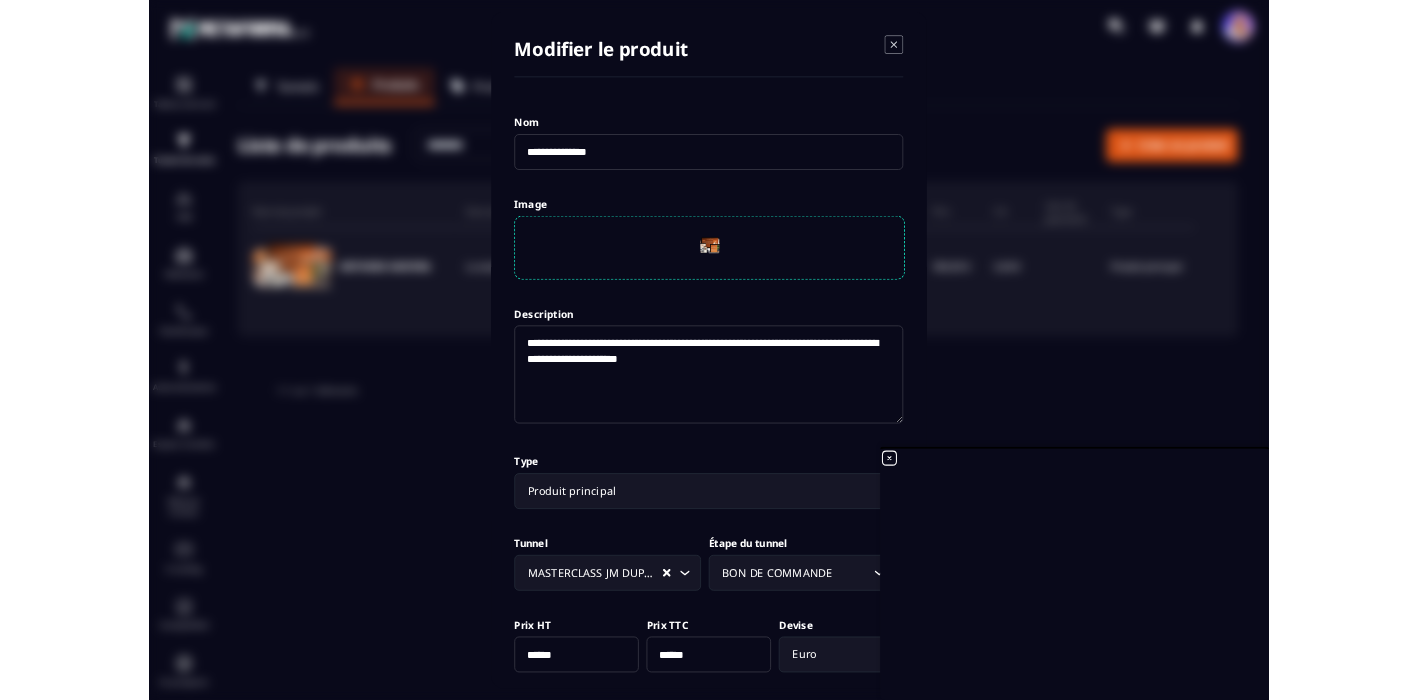 scroll, scrollTop: 2535, scrollLeft: 0, axis: vertical 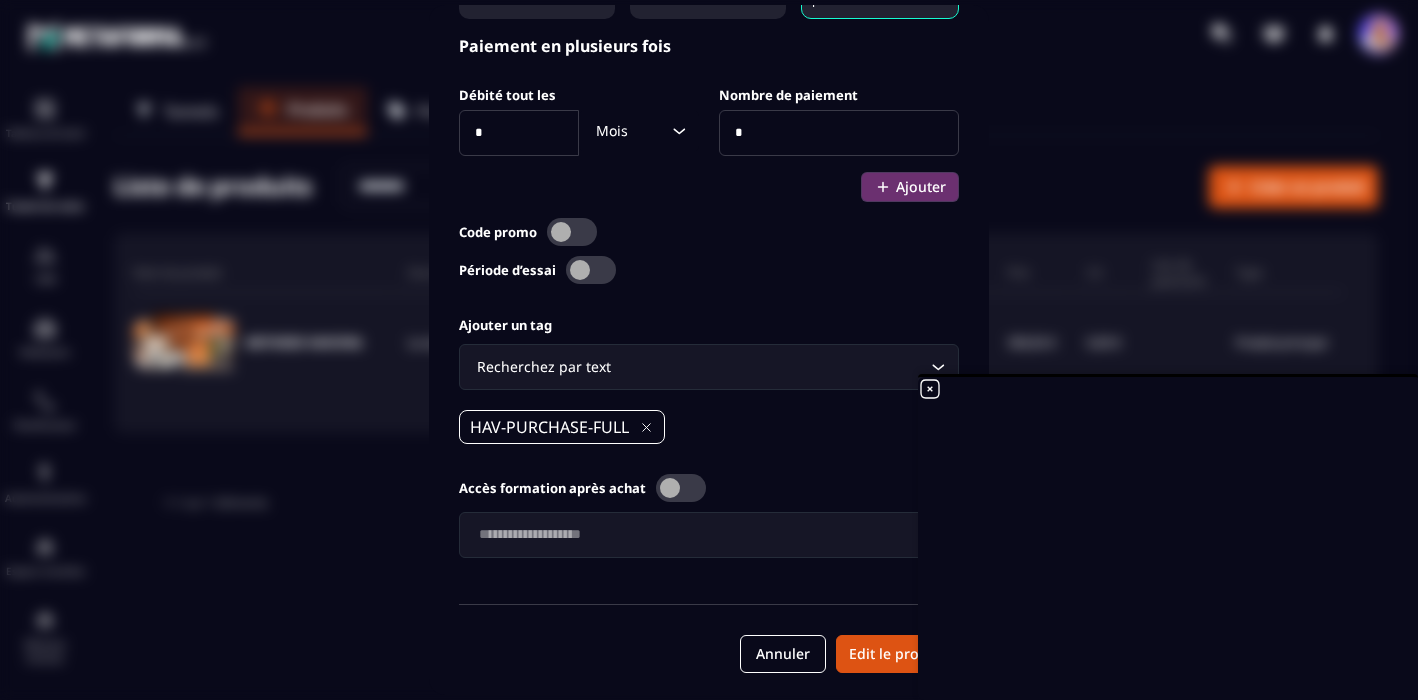 click 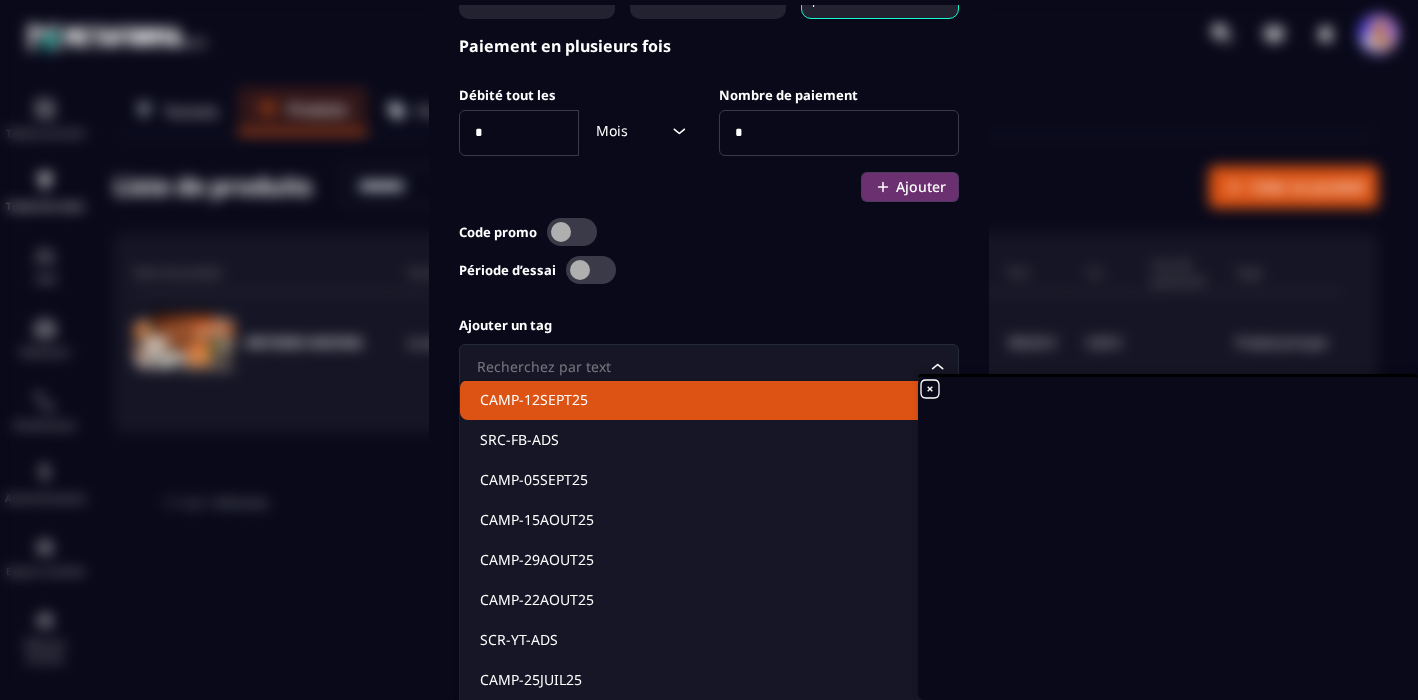 scroll, scrollTop: 2341, scrollLeft: 0, axis: vertical 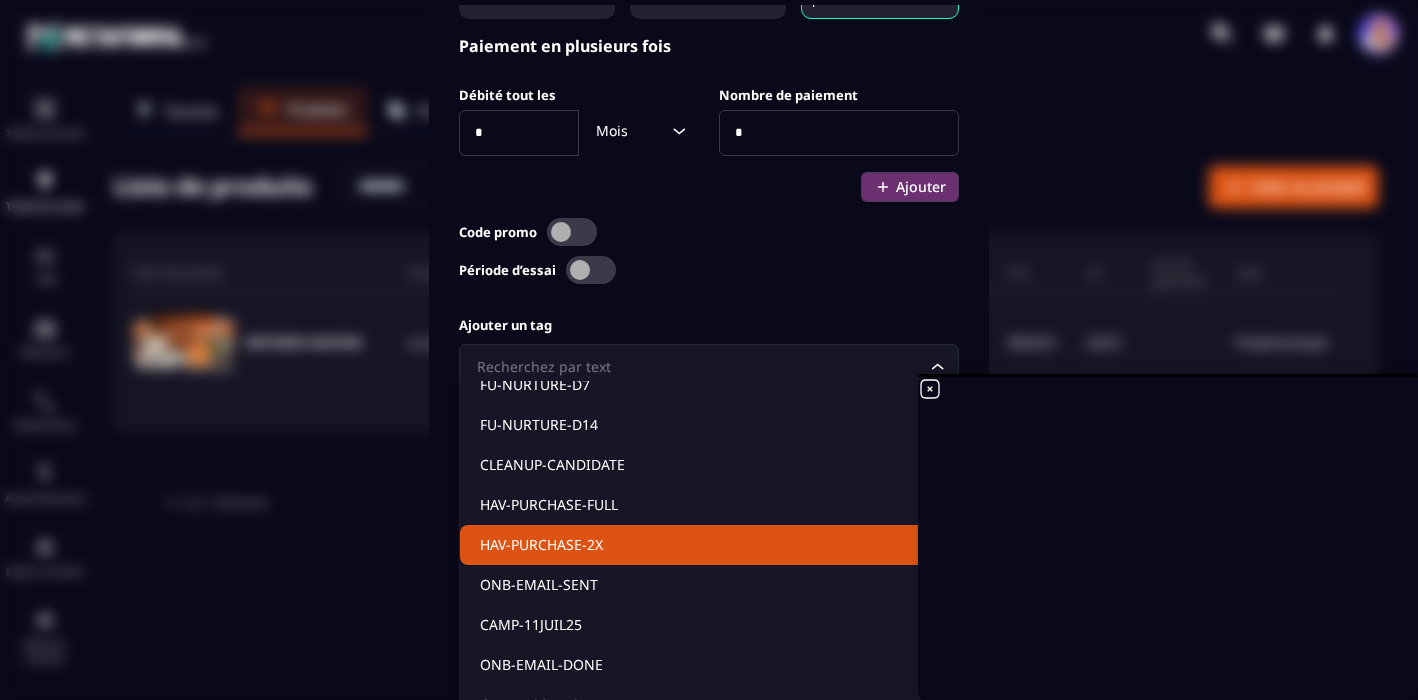 click on "HAV-PURCHASE-2X" 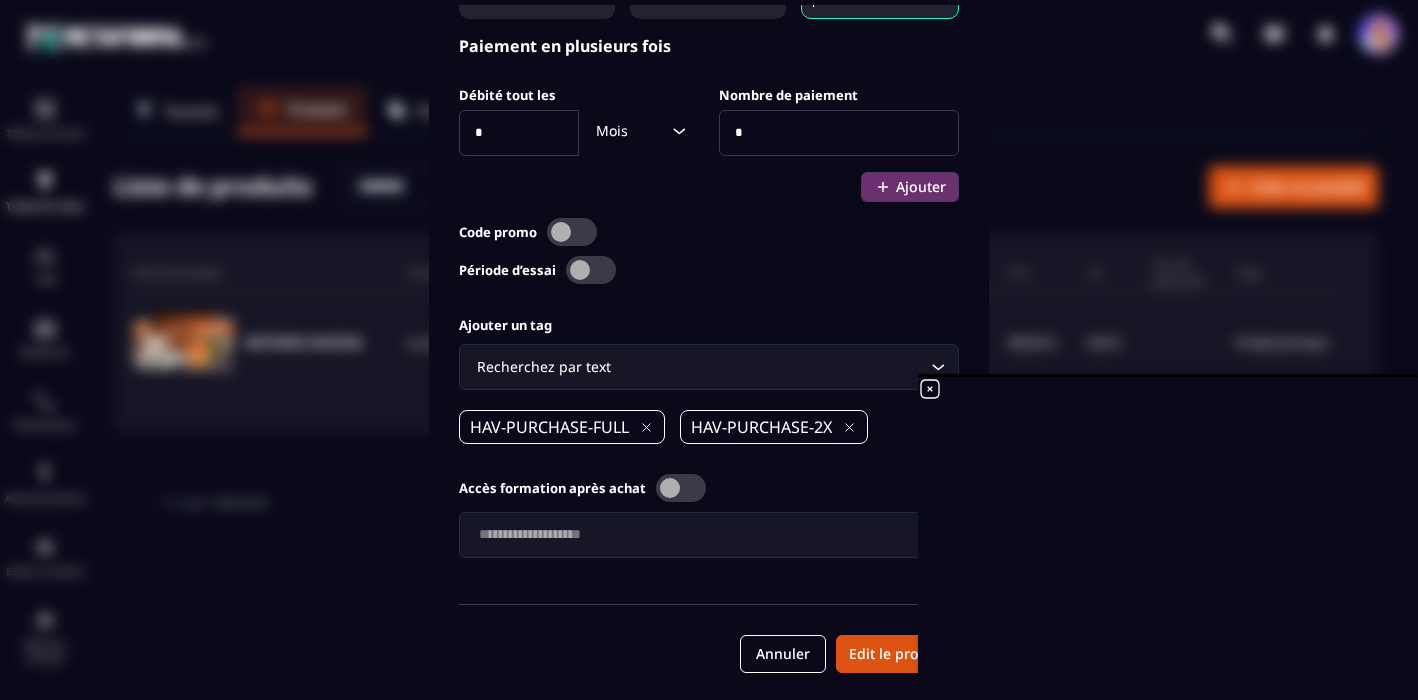 click 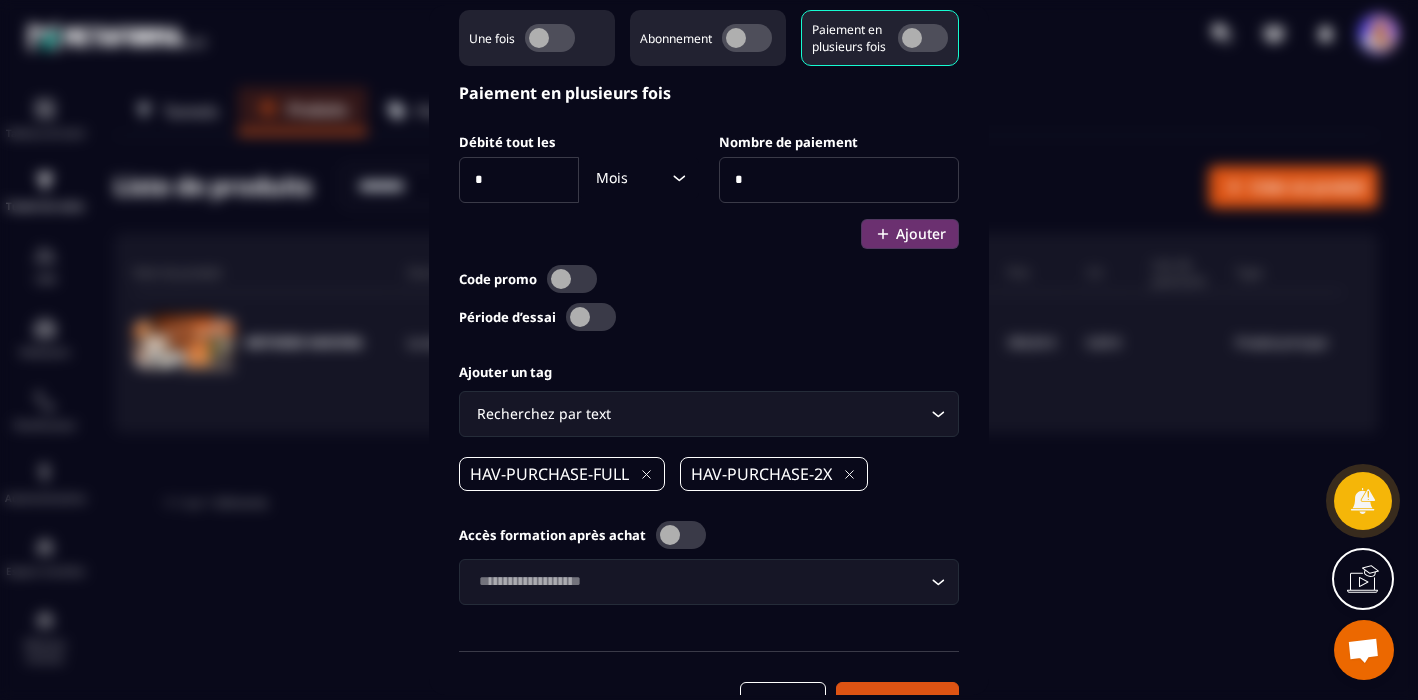 scroll, scrollTop: 1045, scrollLeft: 0, axis: vertical 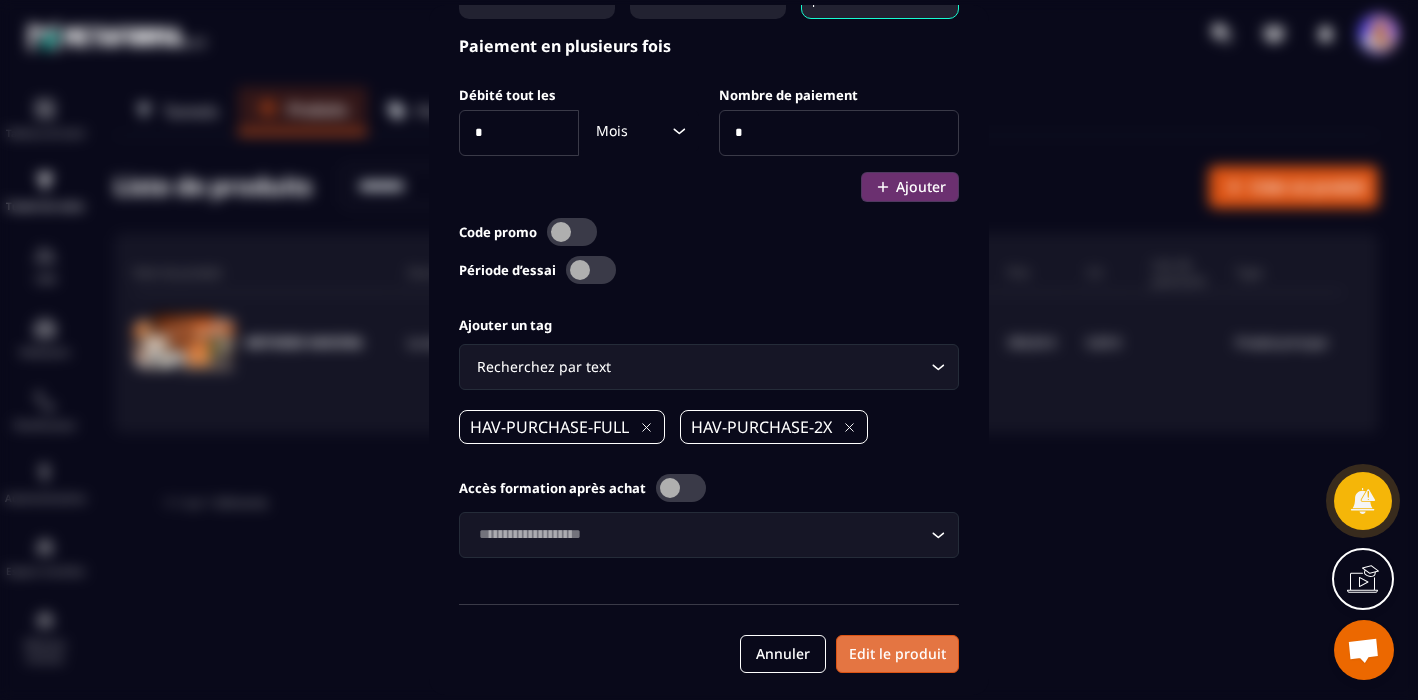click on "Edit le produit" at bounding box center (897, 654) 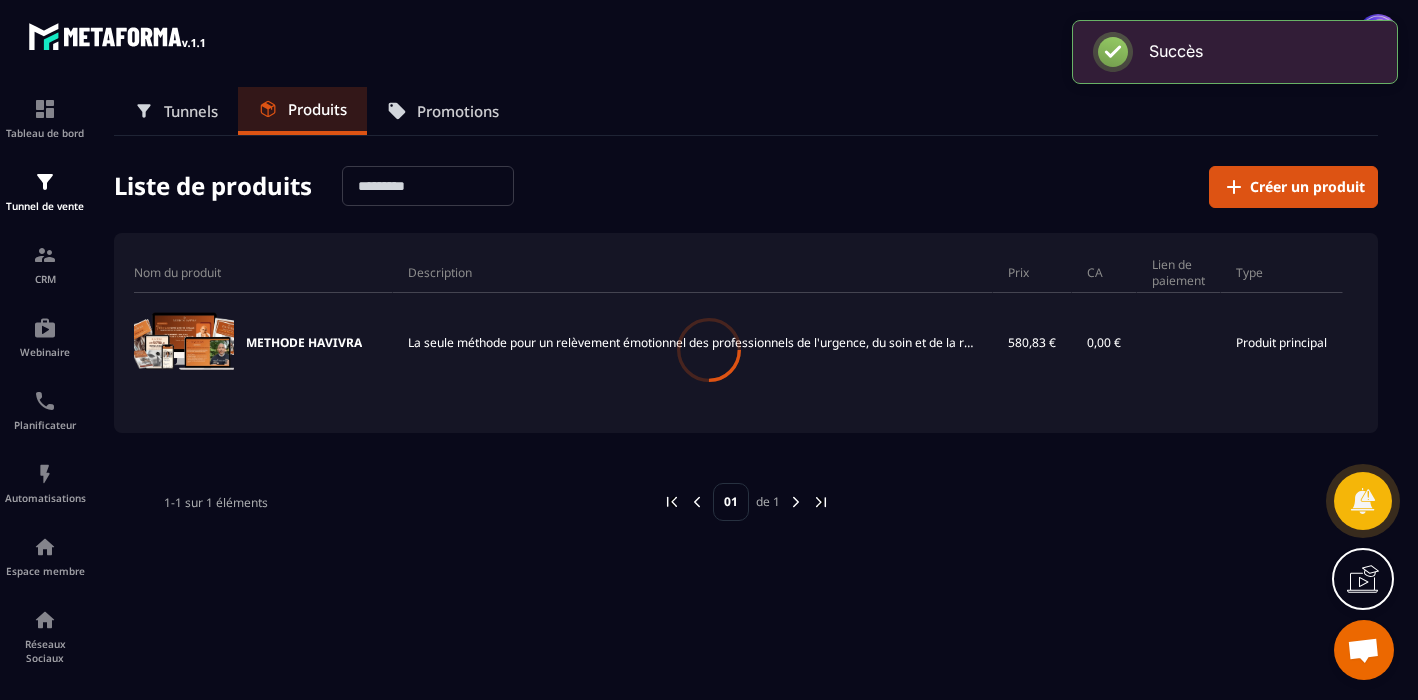 scroll, scrollTop: 1045, scrollLeft: 0, axis: vertical 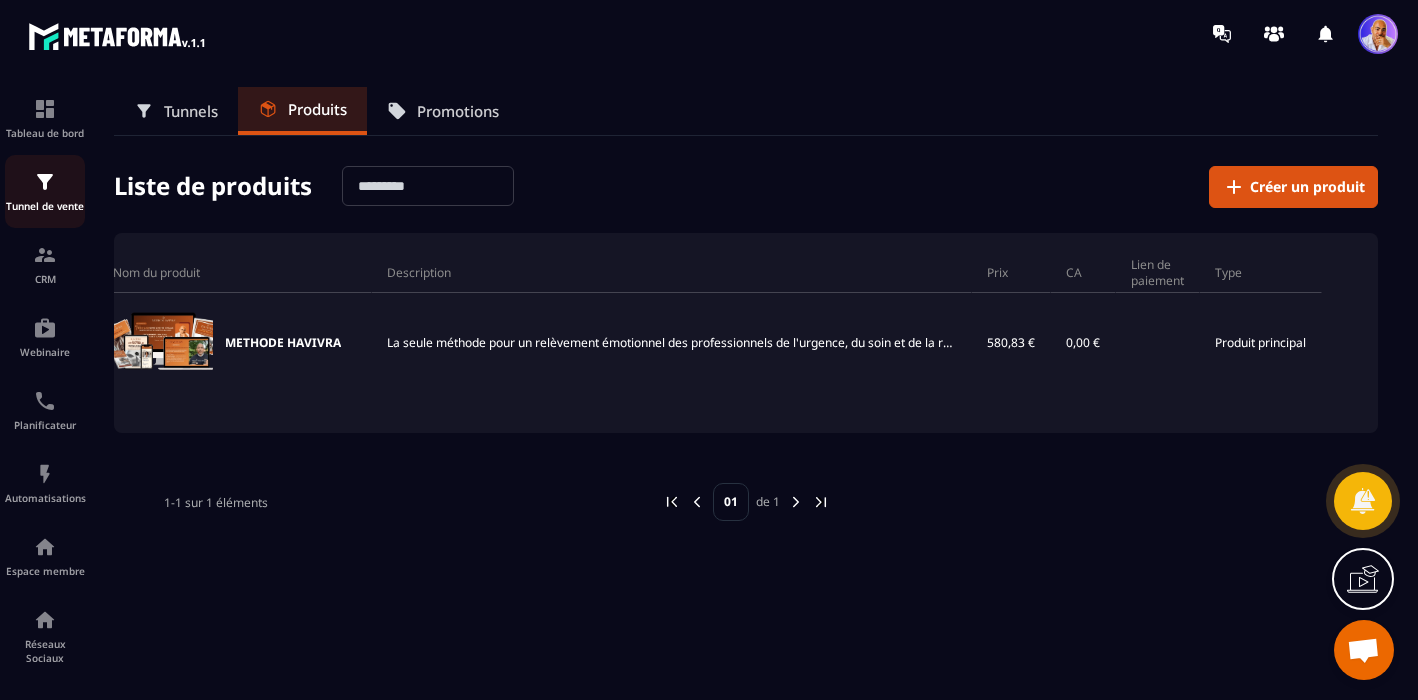 click at bounding box center [45, 182] 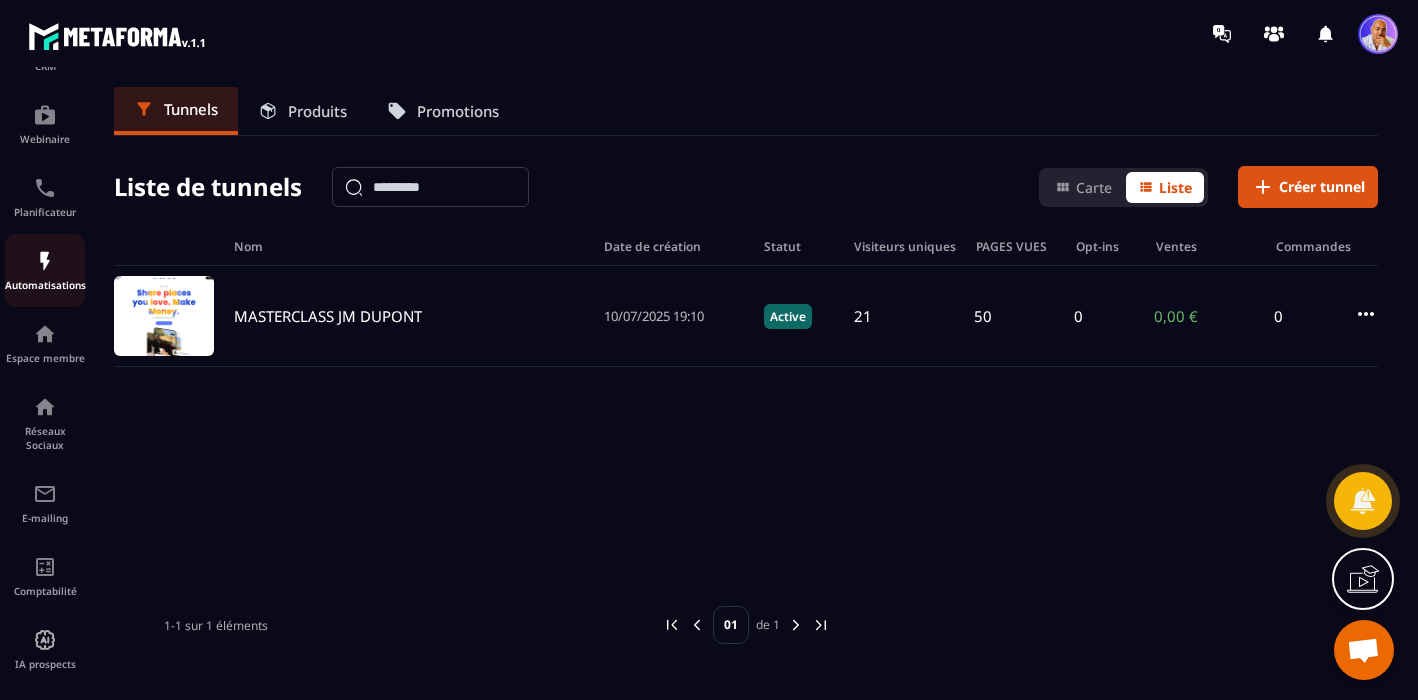 scroll, scrollTop: 226, scrollLeft: 0, axis: vertical 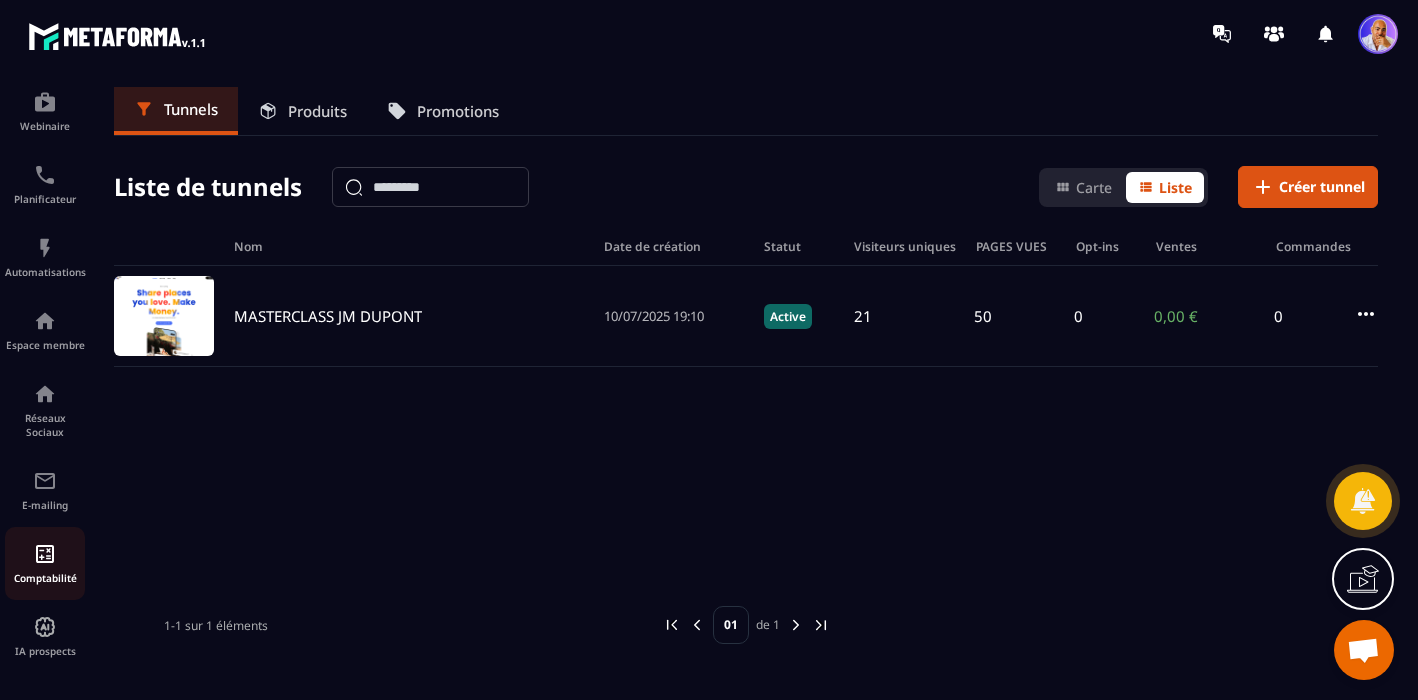 click on "Comptabilité" at bounding box center (45, 578) 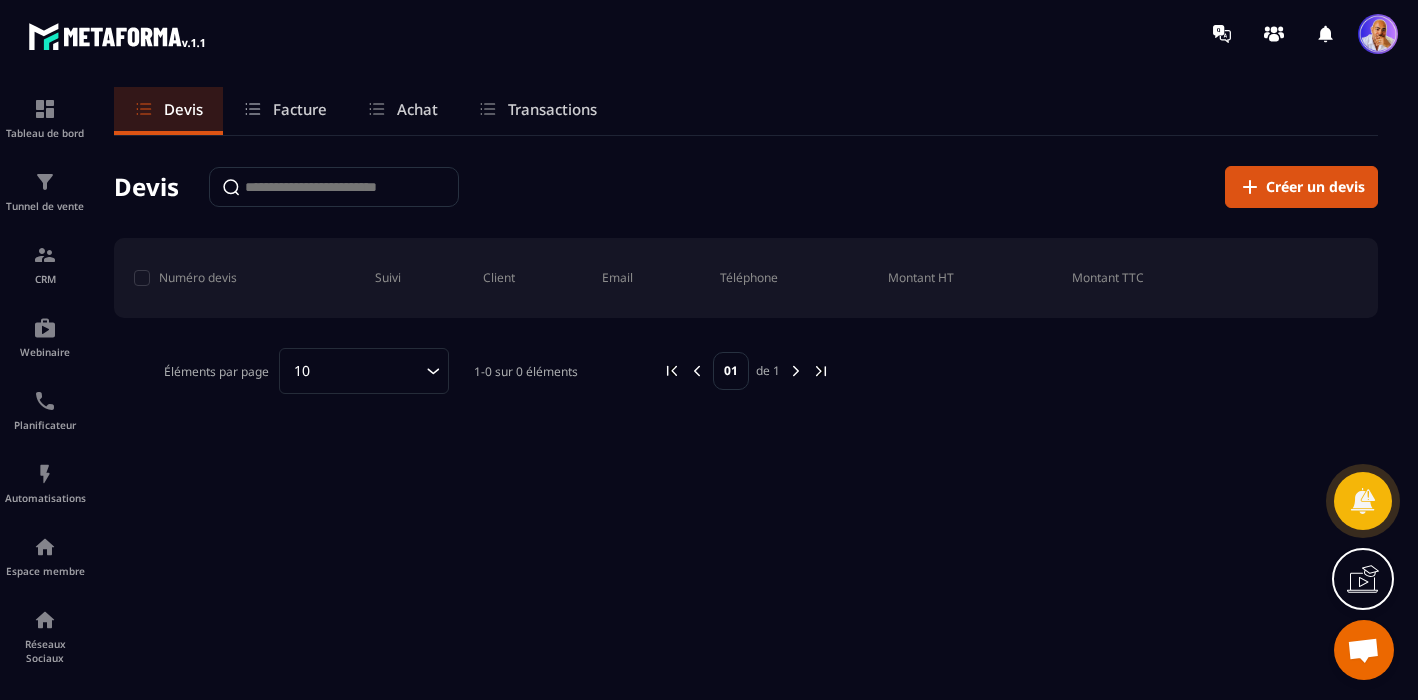 click on "Facture" at bounding box center [300, 109] 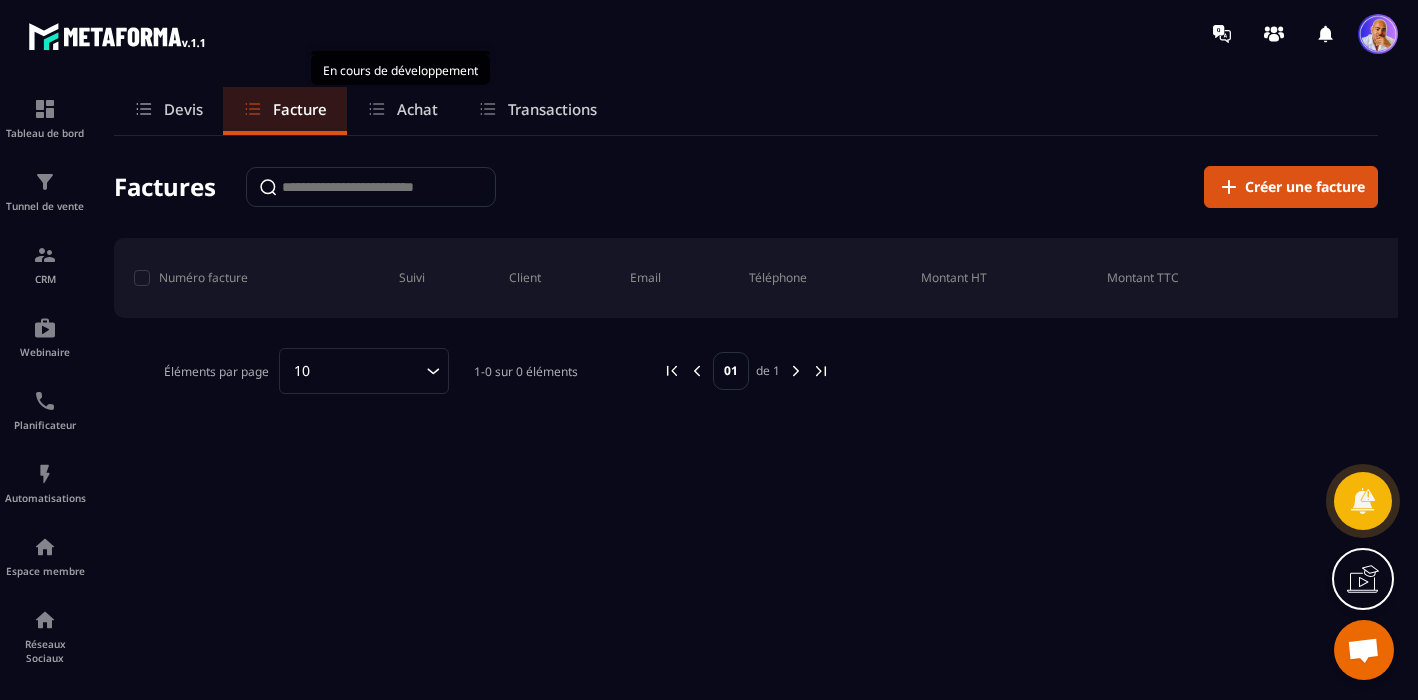 click on "Achat" at bounding box center [417, 109] 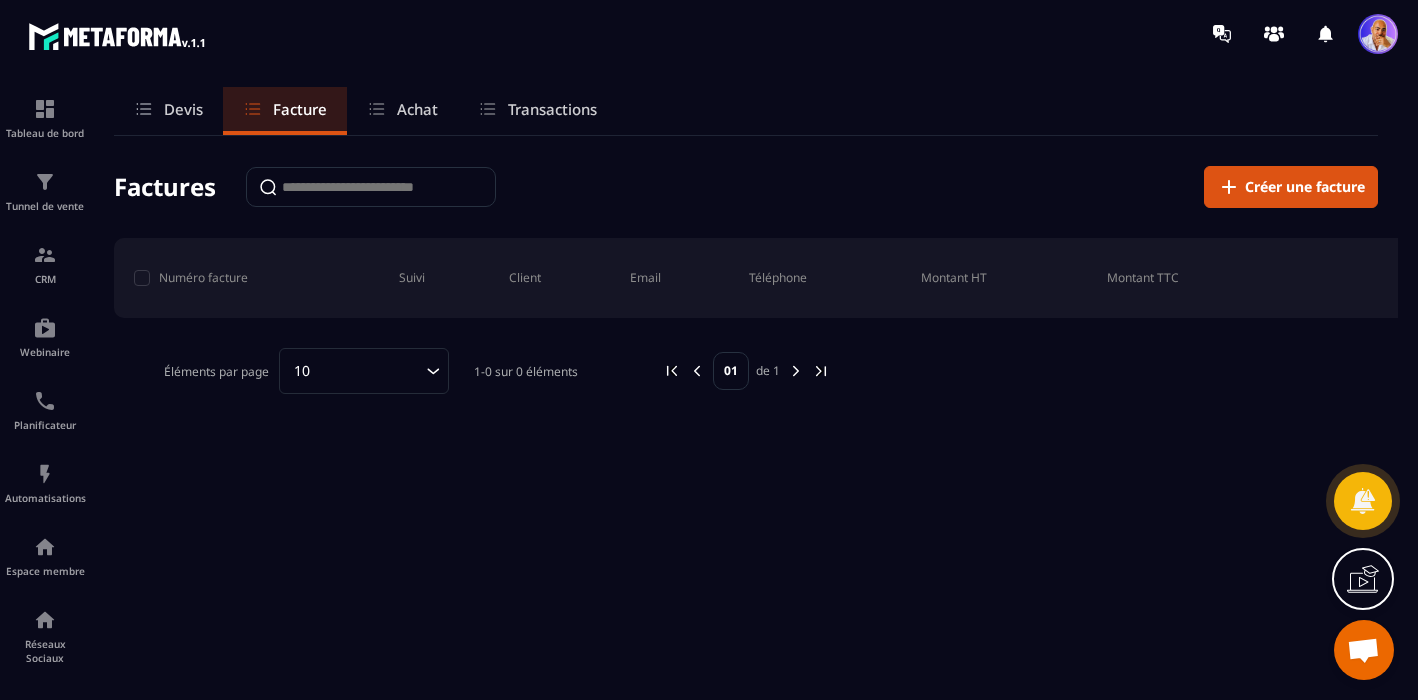 click on "Achat" at bounding box center [417, 109] 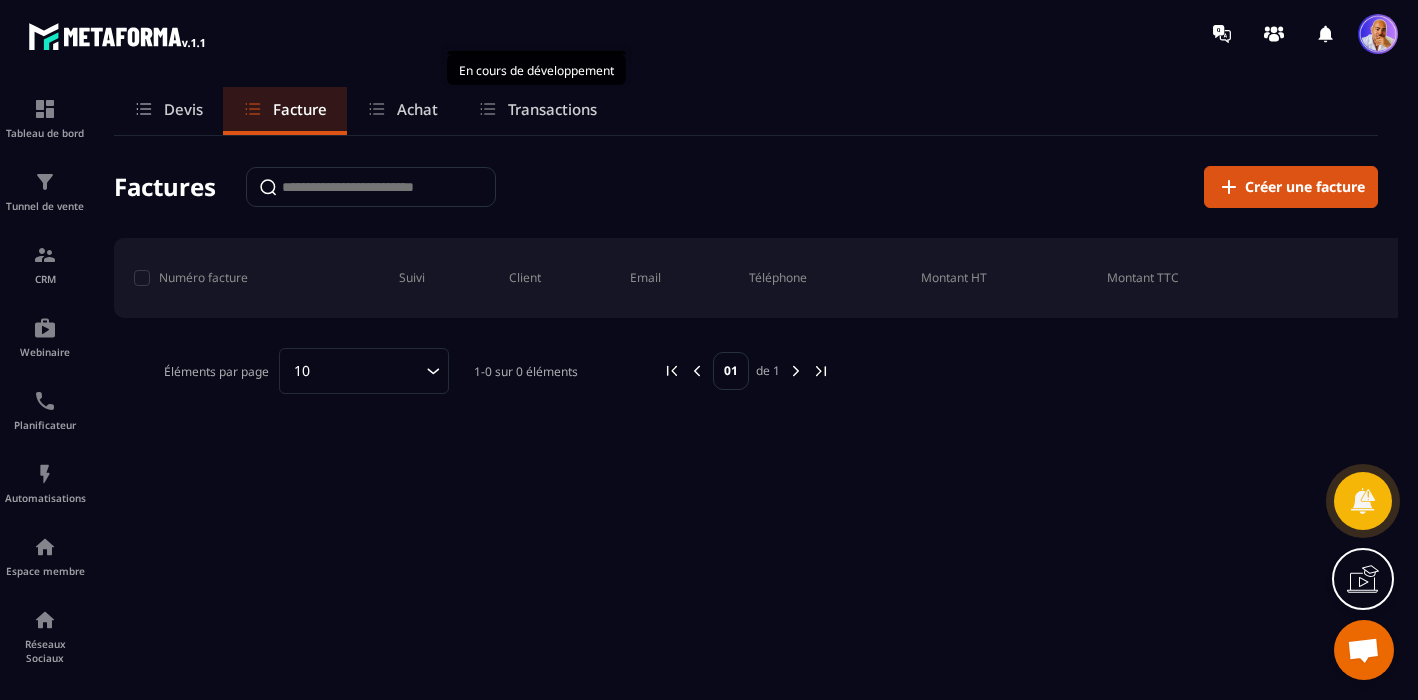 click on "Transactions" at bounding box center [552, 109] 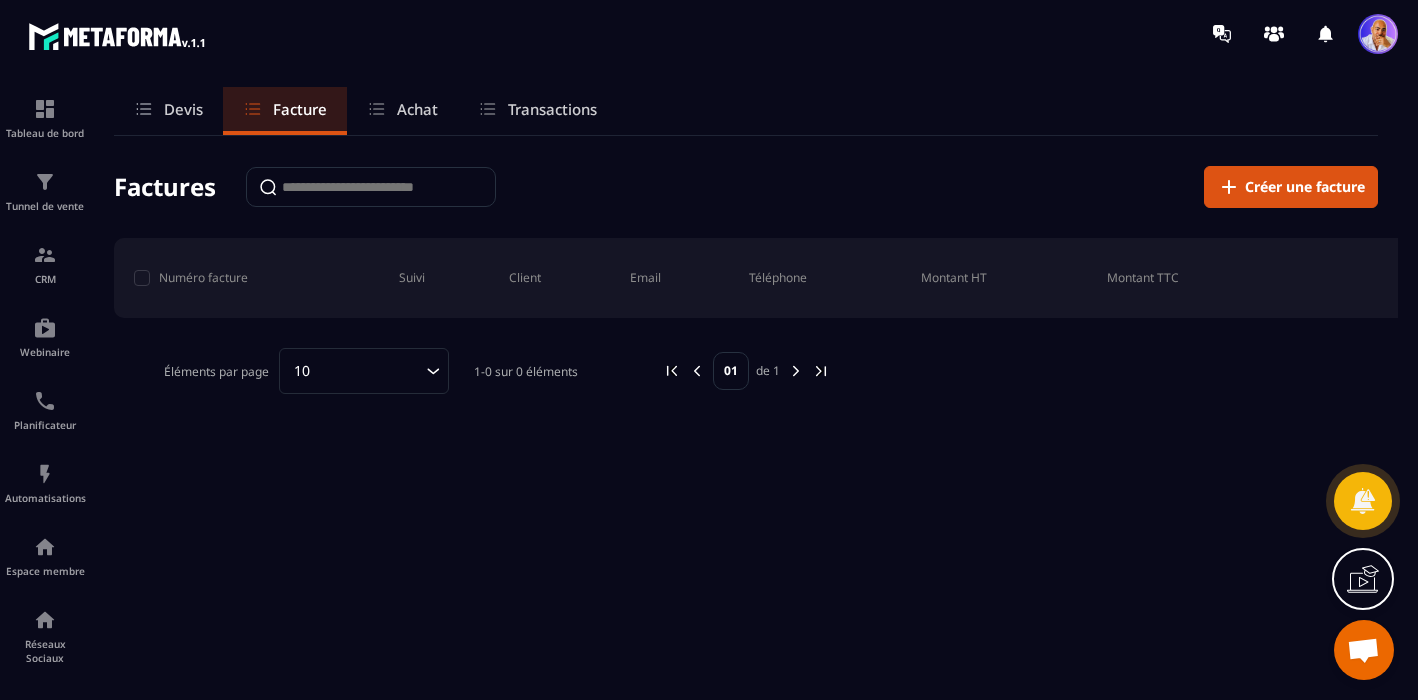 click on "Devis" at bounding box center (183, 109) 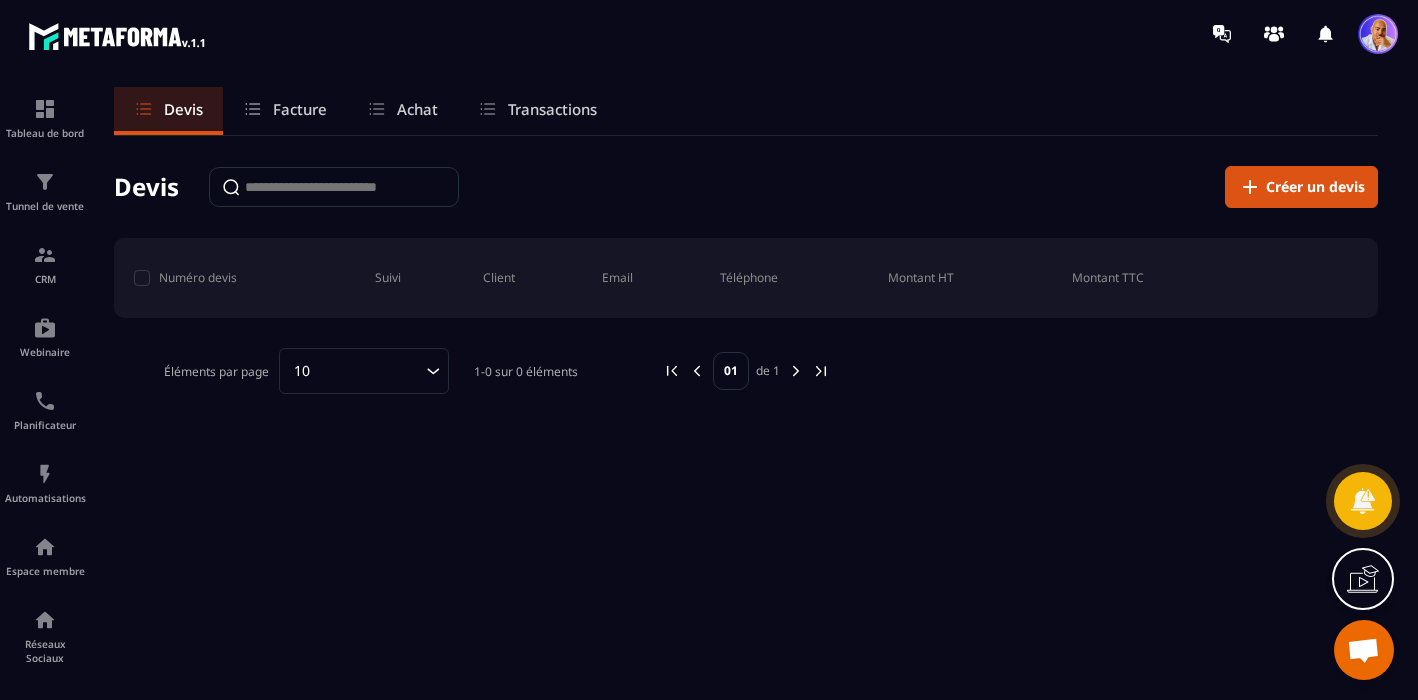click on "Facture" at bounding box center (300, 109) 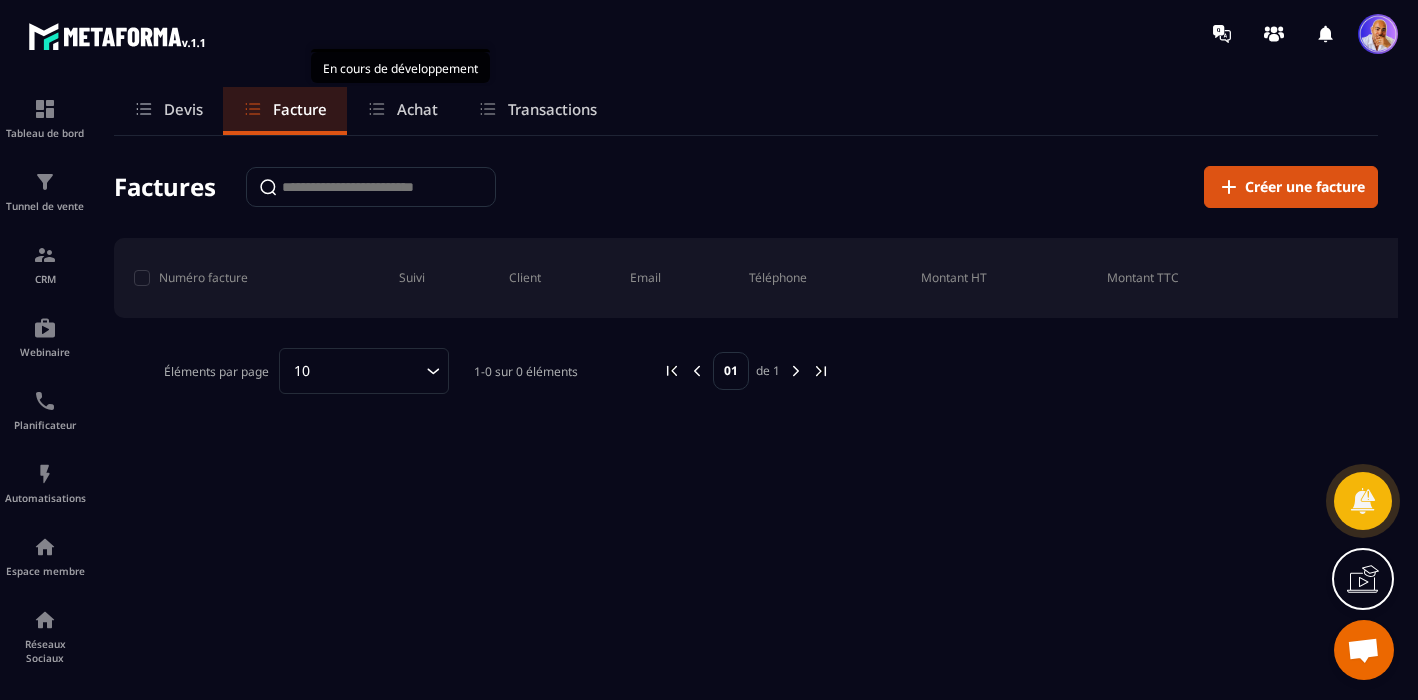 click on "Achat" at bounding box center [417, 109] 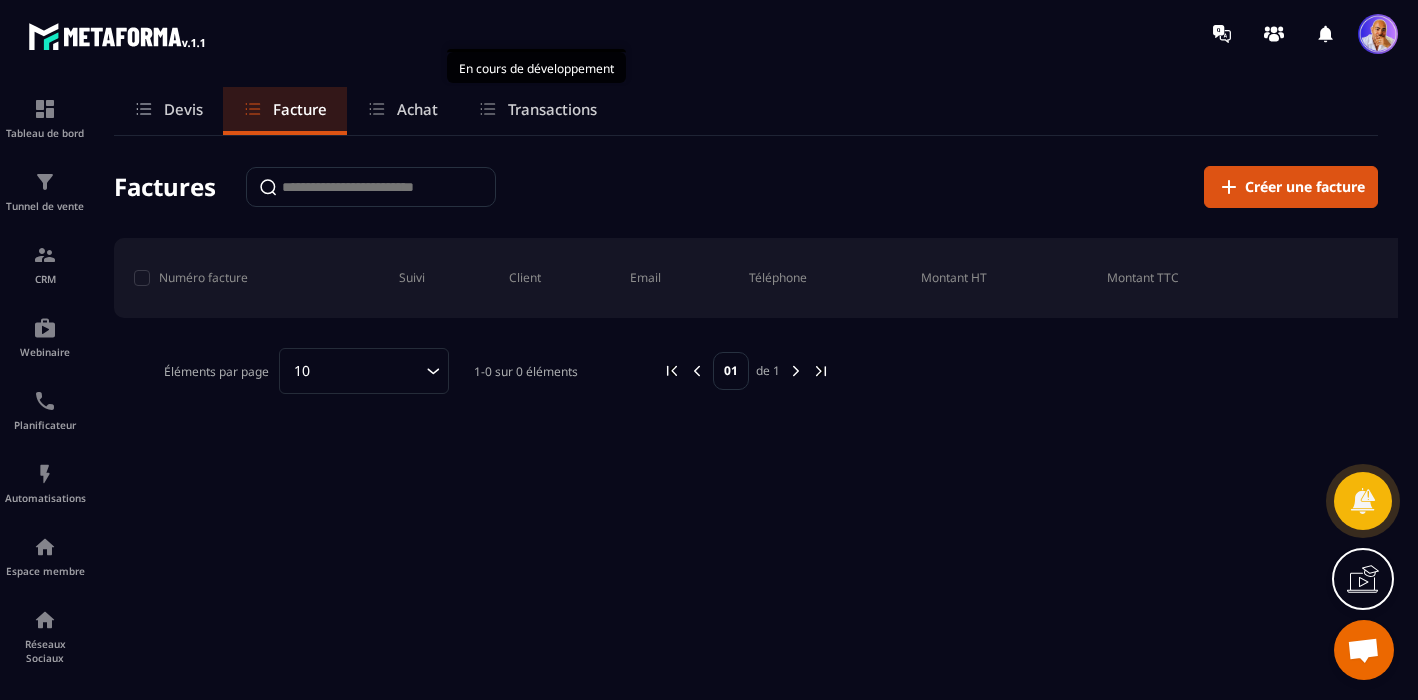 click on "Transactions" at bounding box center [552, 109] 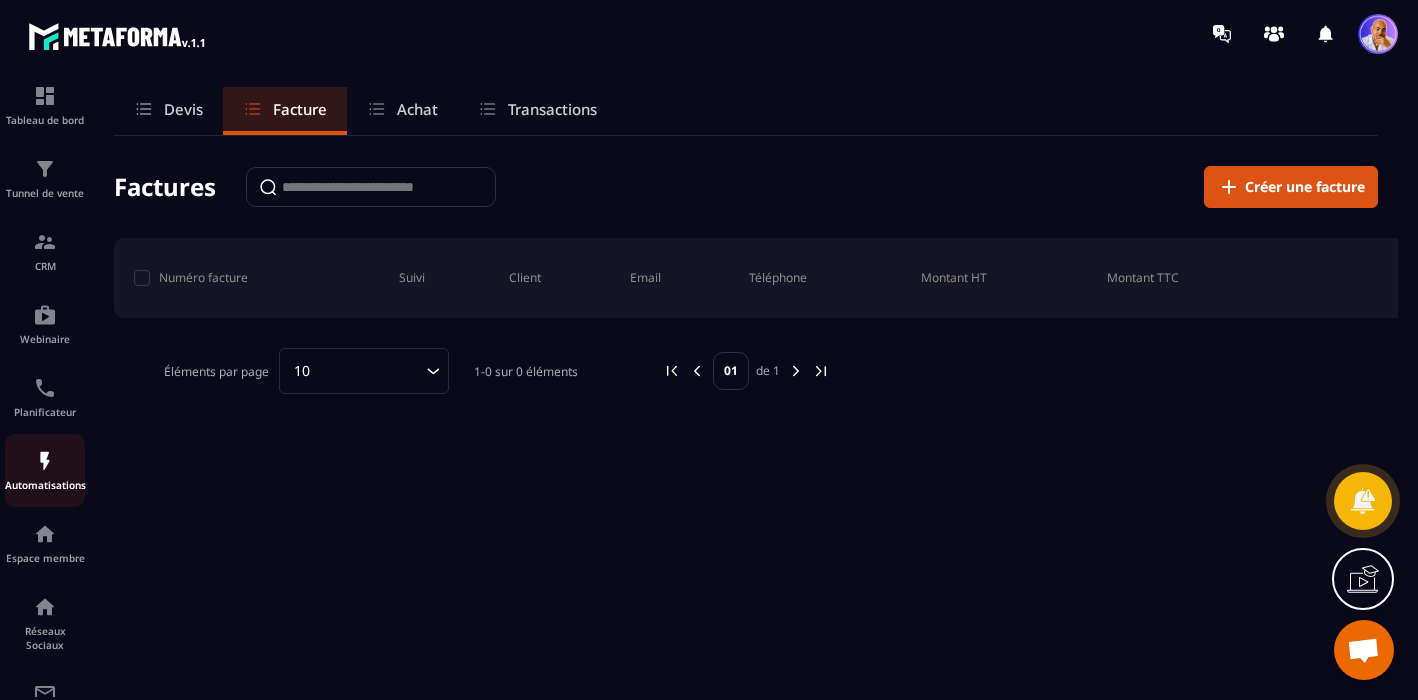 scroll, scrollTop: 0, scrollLeft: 0, axis: both 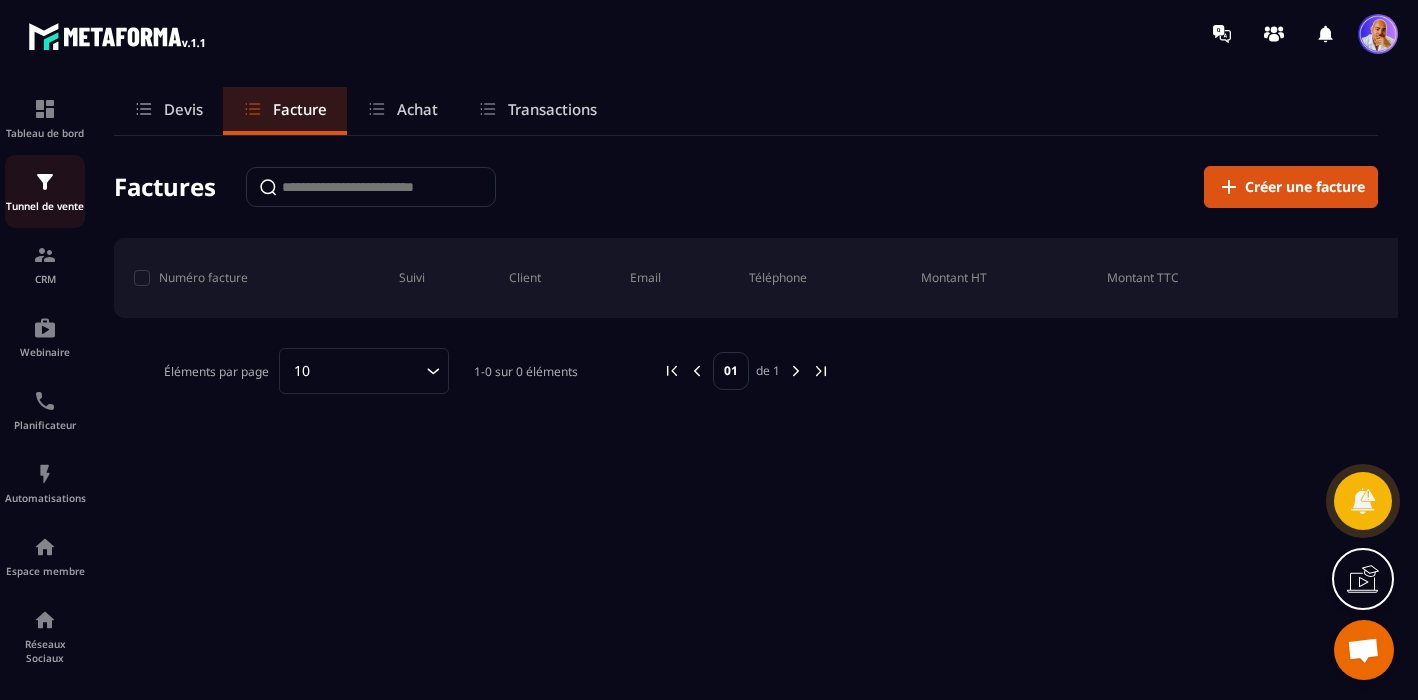 click at bounding box center (45, 182) 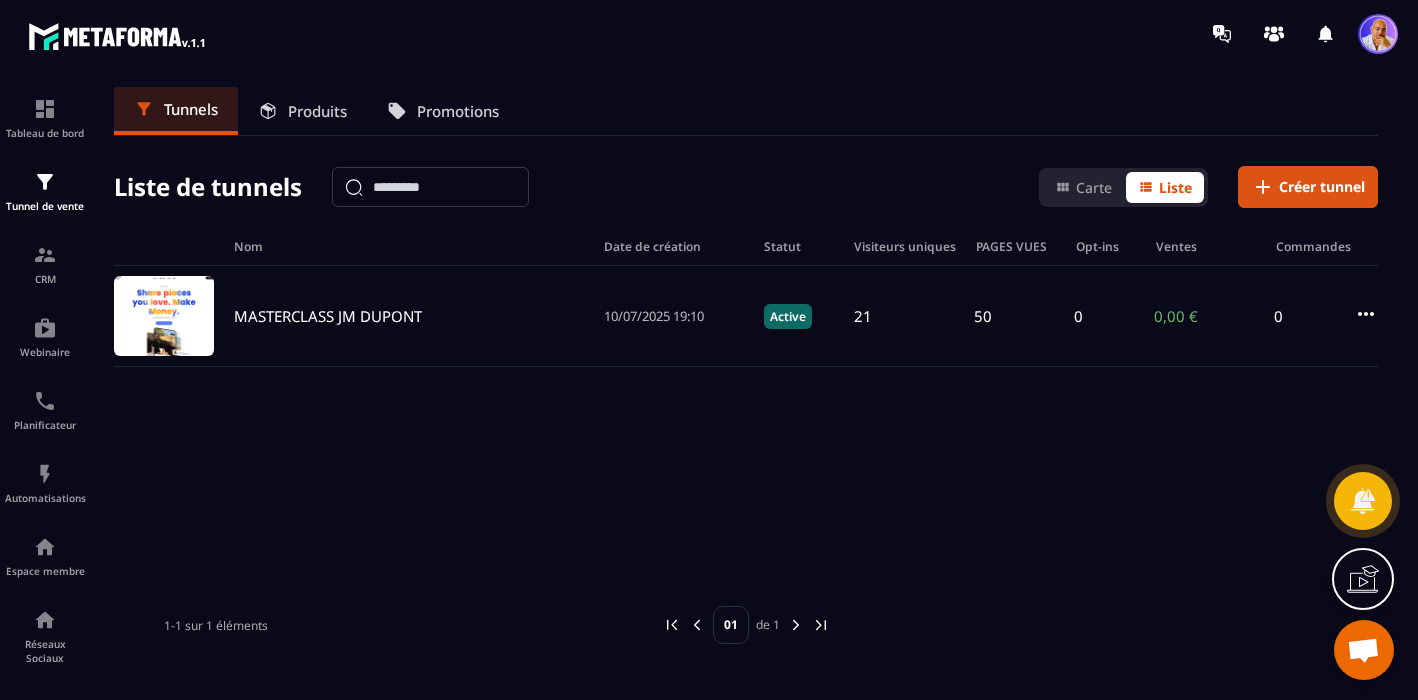 click on "Produits" at bounding box center [317, 111] 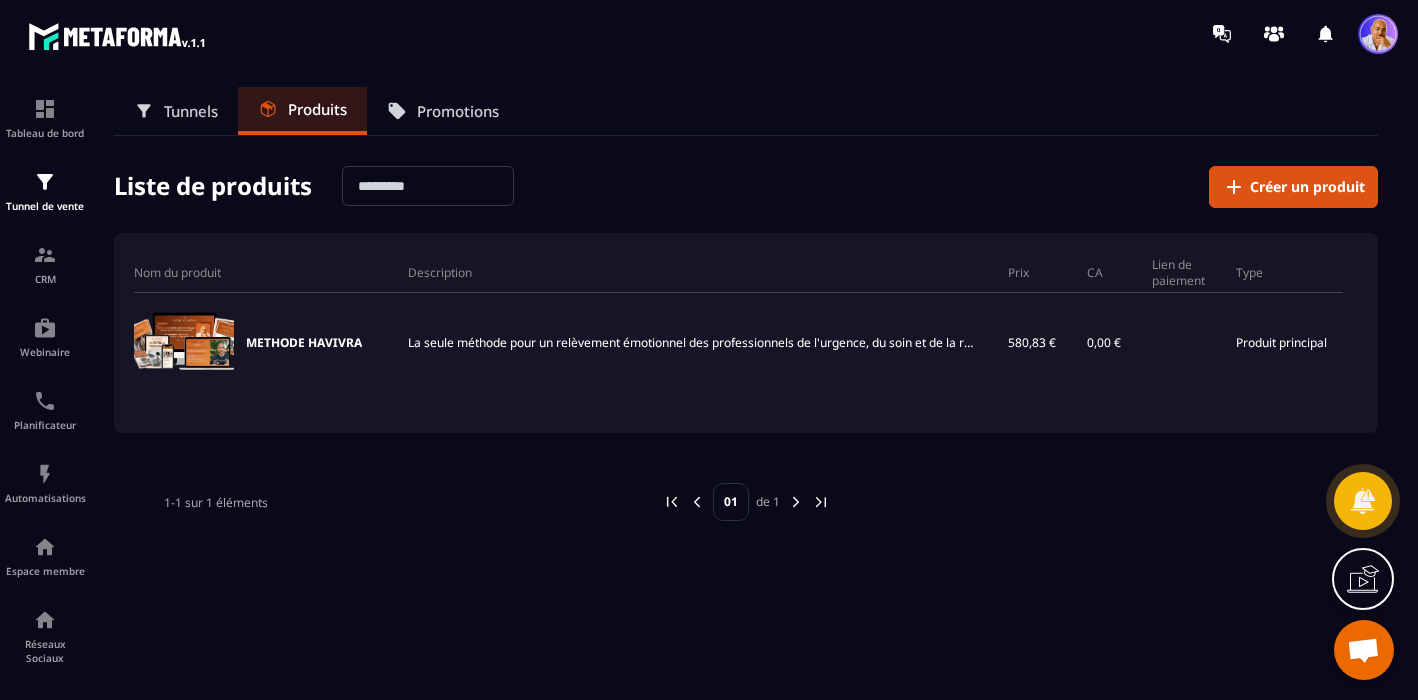 click on "Tunnels" at bounding box center [191, 111] 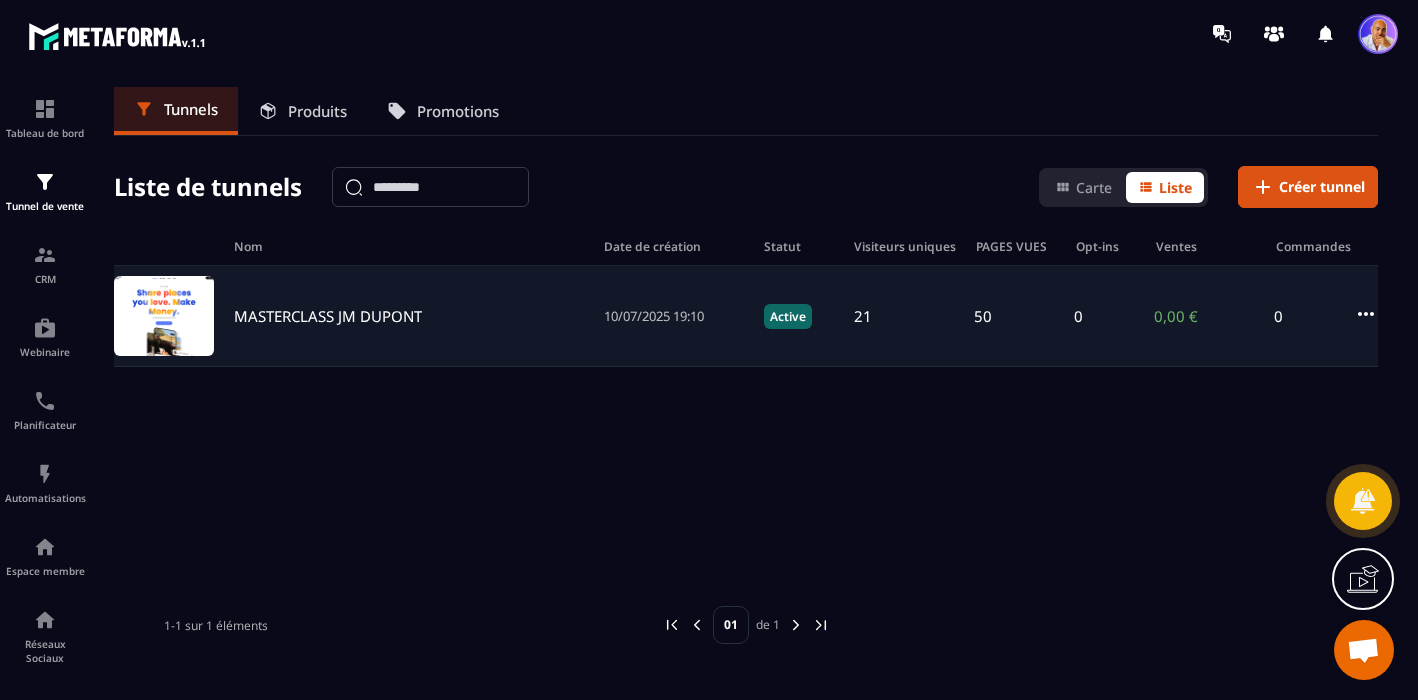 click on "MASTERCLASS JM DUPONT" at bounding box center [328, 316] 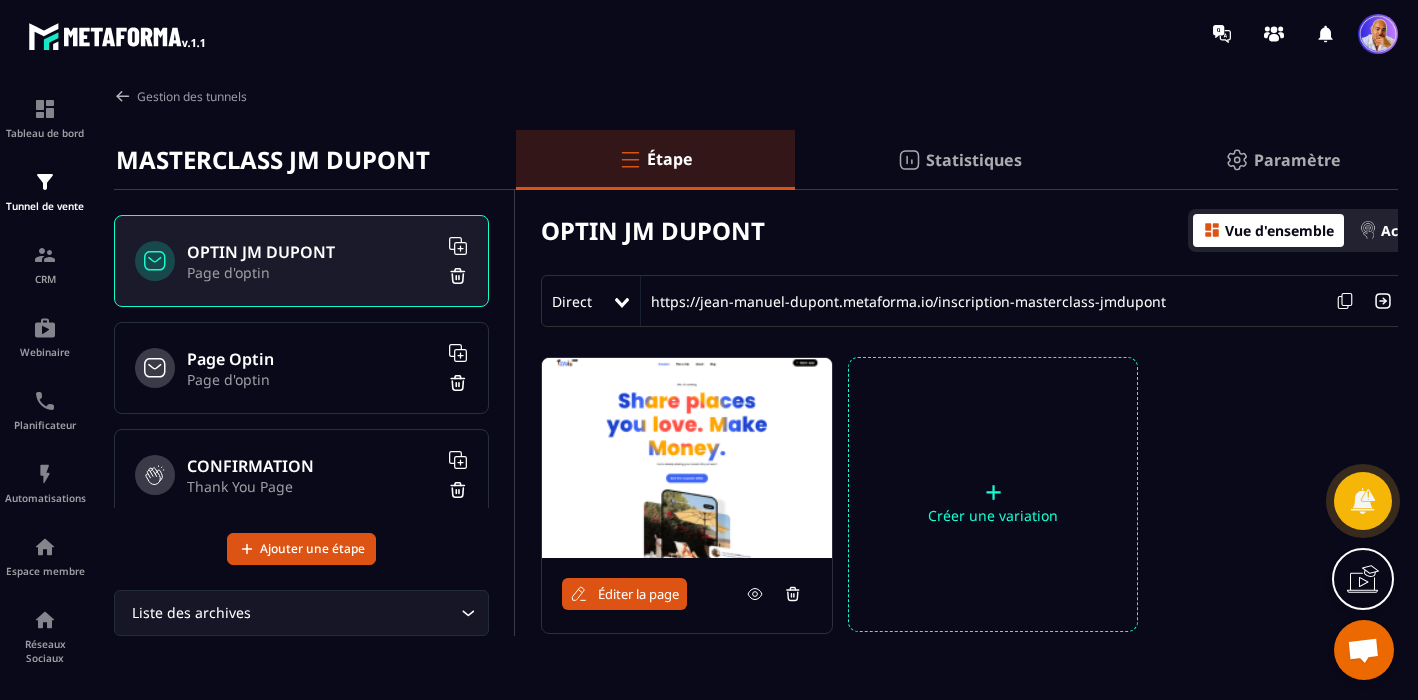 click on "Paramètre" at bounding box center [1297, 160] 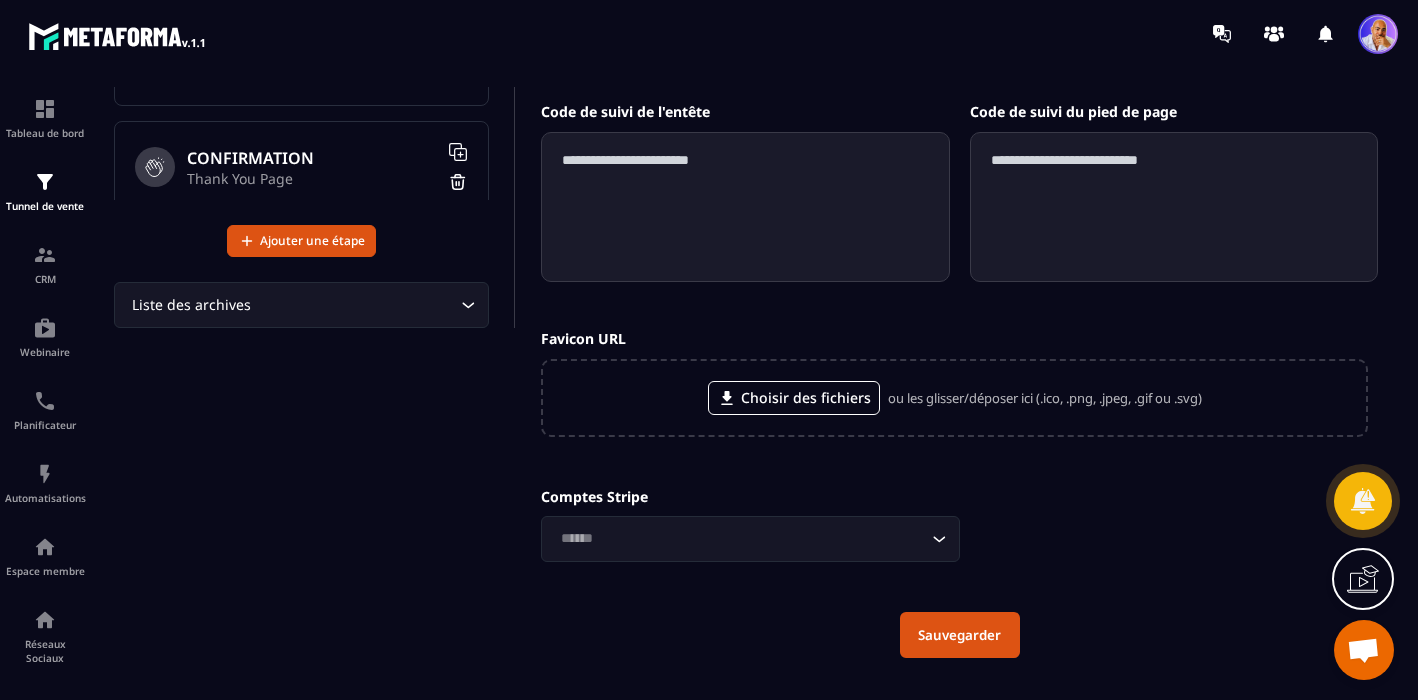 scroll, scrollTop: 352, scrollLeft: 0, axis: vertical 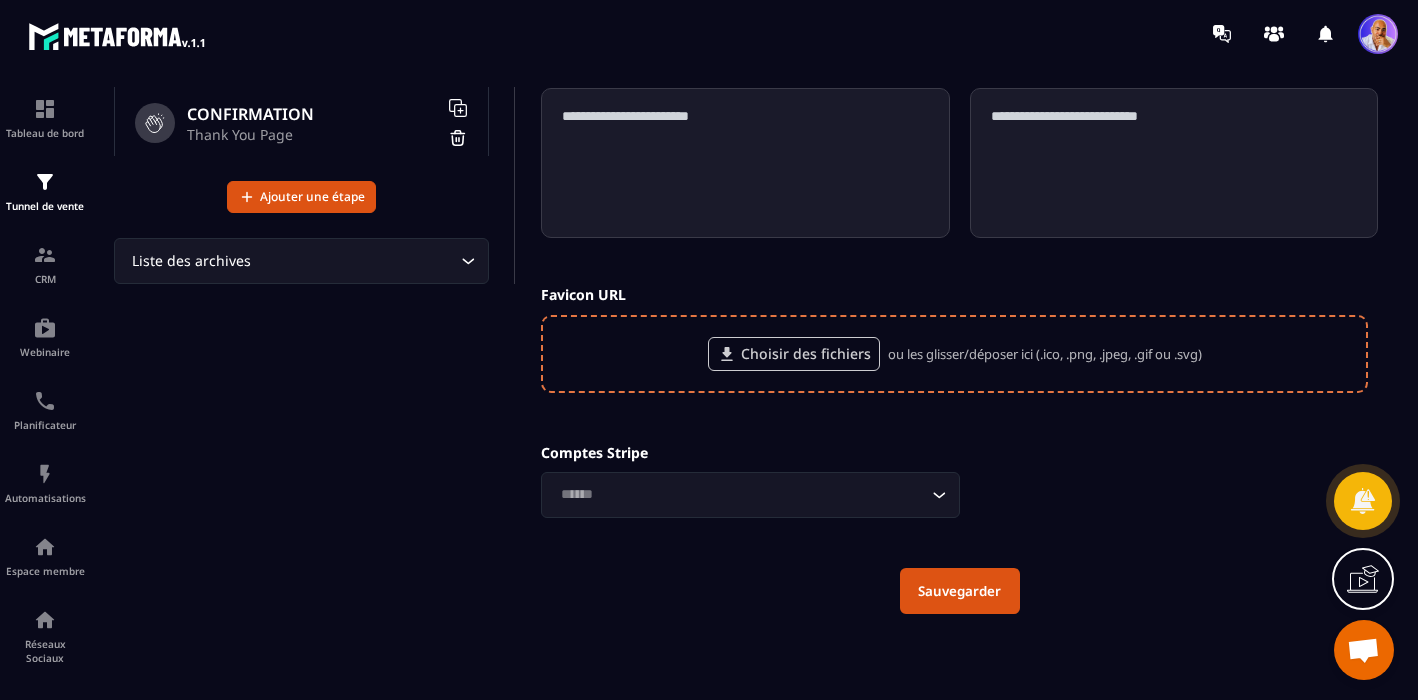 click on "Choisir des fichiers" at bounding box center (794, 354) 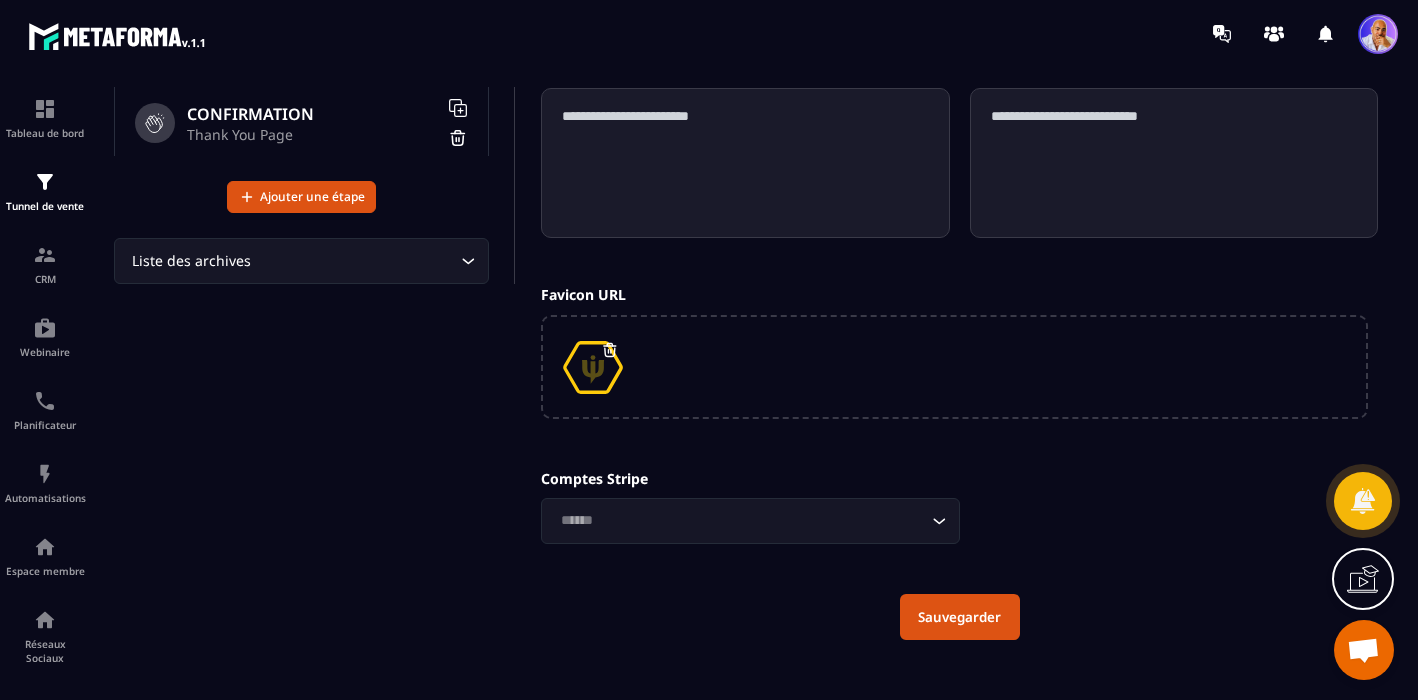 click 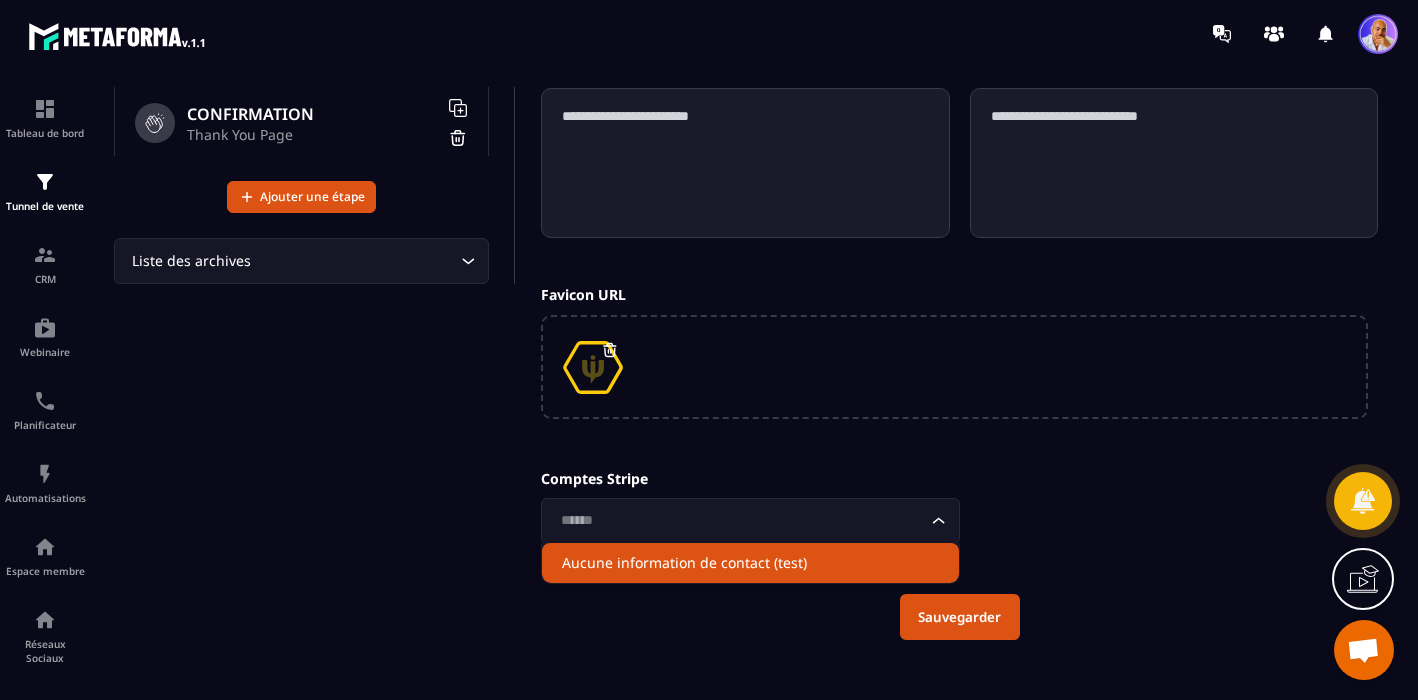 click on "Aucune information de contact (test)" 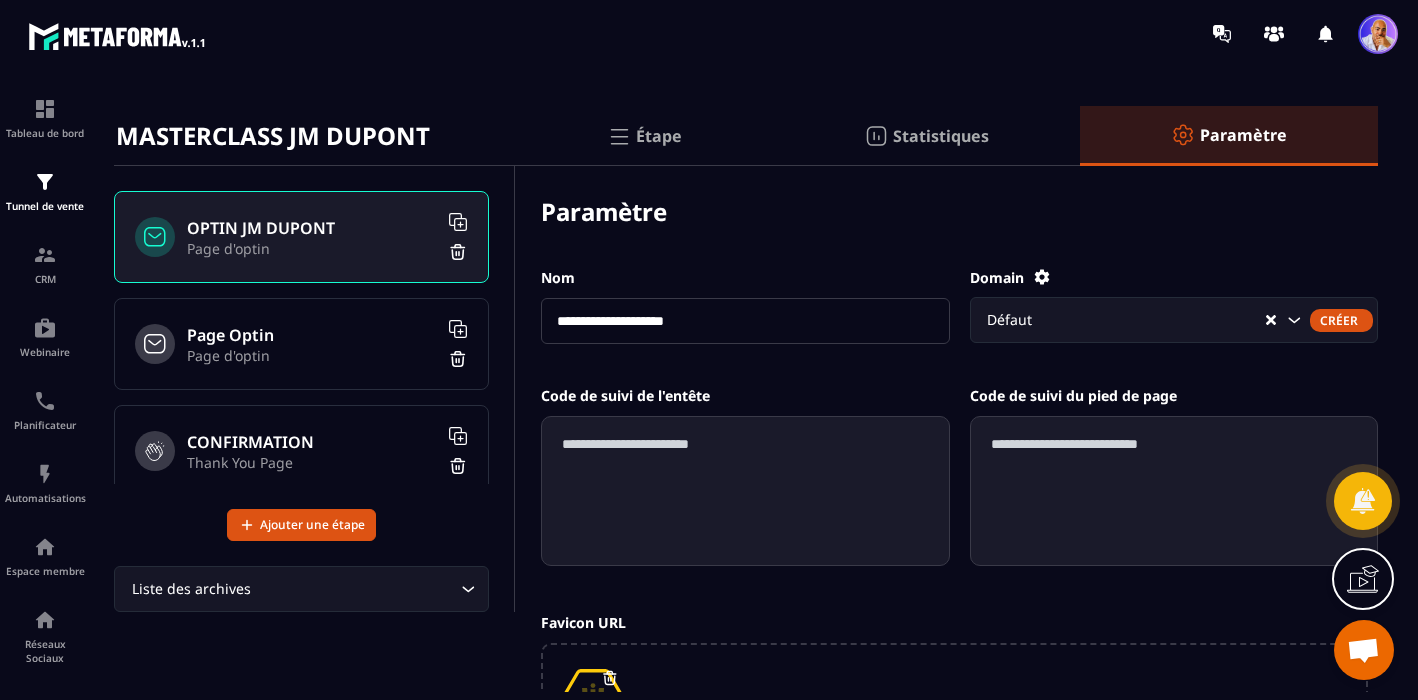scroll, scrollTop: 23, scrollLeft: 0, axis: vertical 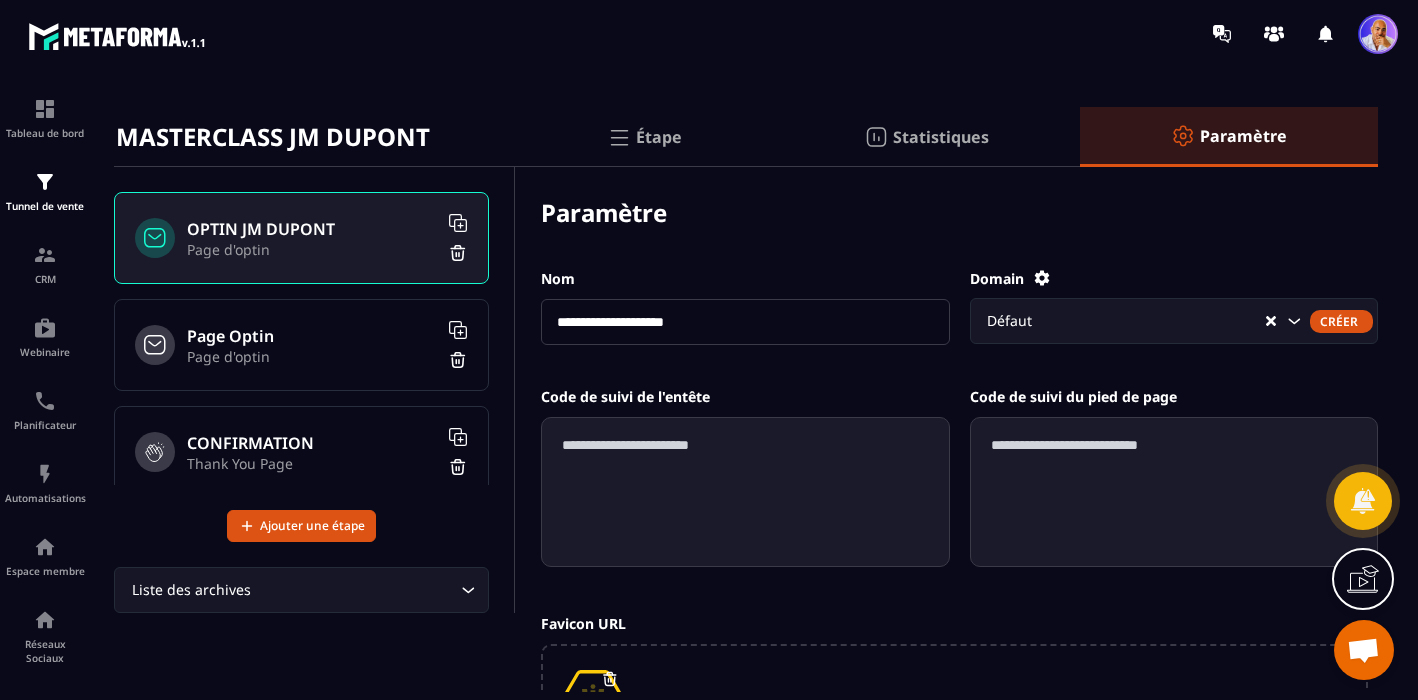 click at bounding box center [1378, 34] 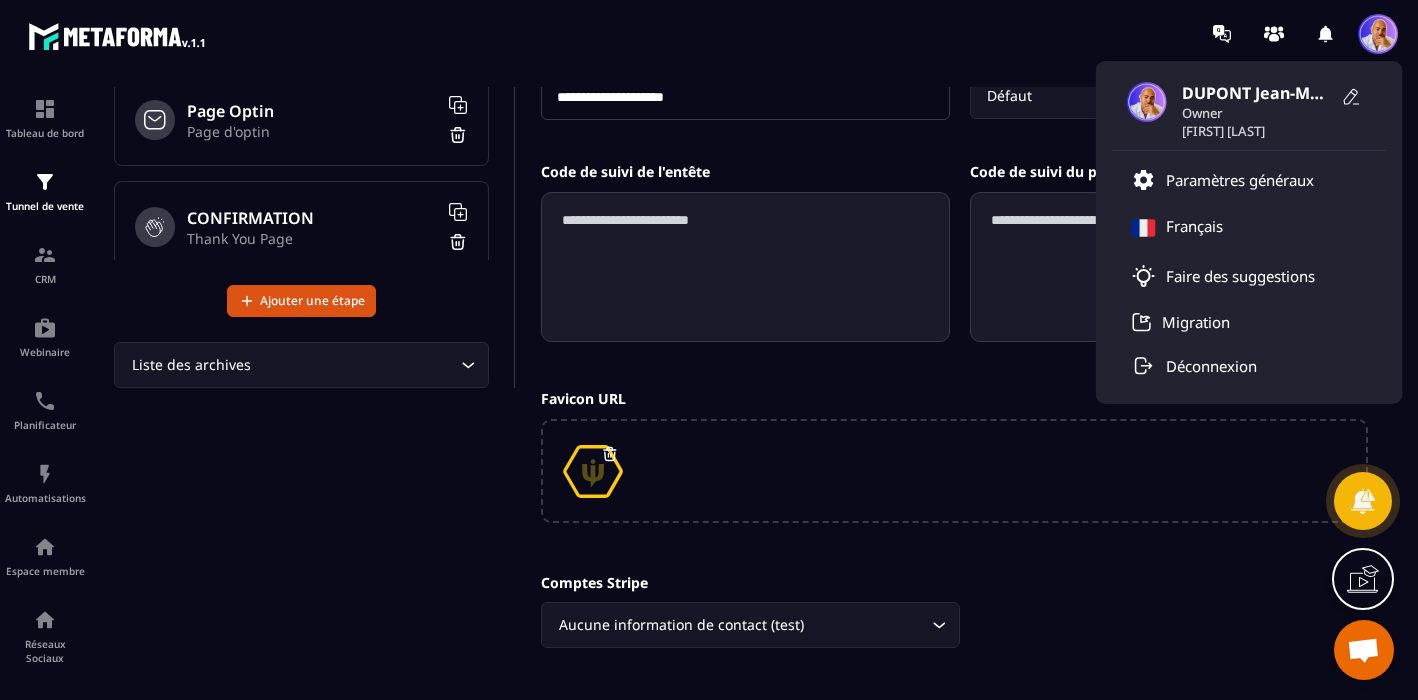 scroll, scrollTop: 378, scrollLeft: 0, axis: vertical 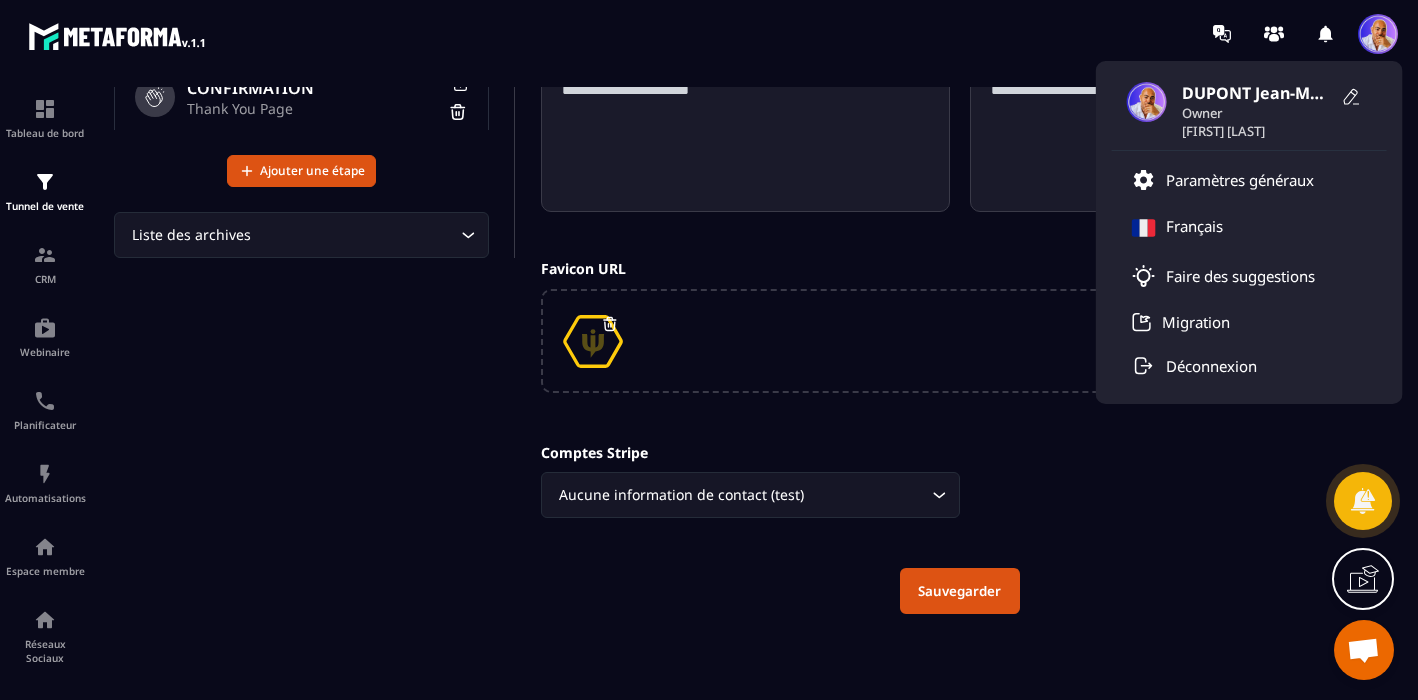 click on "Sauvegarder" at bounding box center (960, 591) 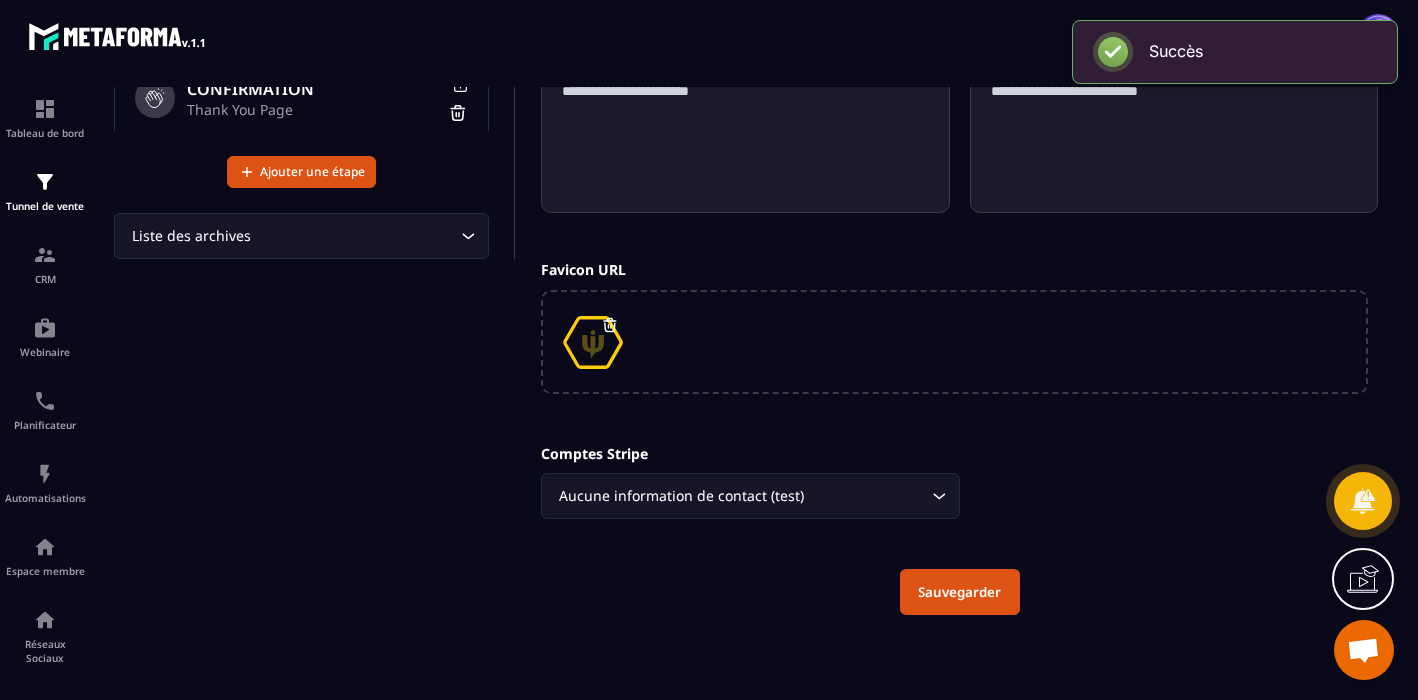 scroll, scrollTop: 378, scrollLeft: 0, axis: vertical 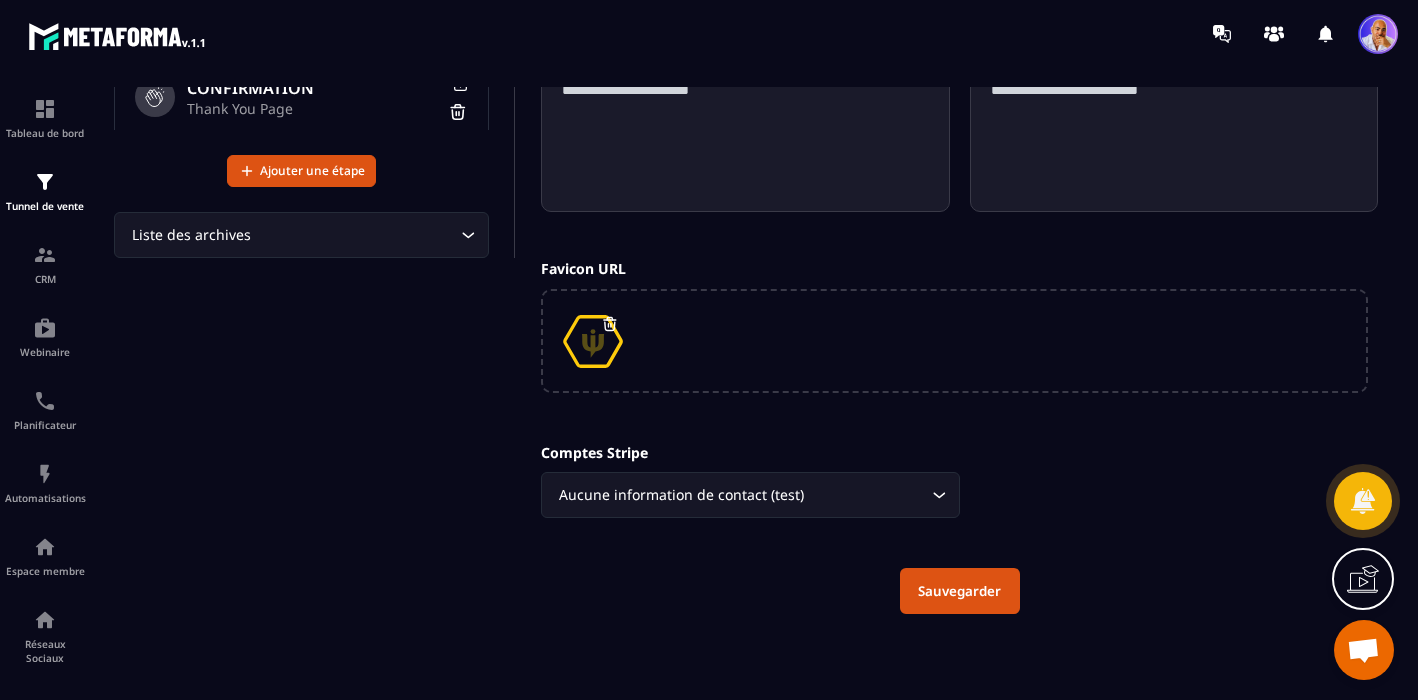 click at bounding box center [1378, 34] 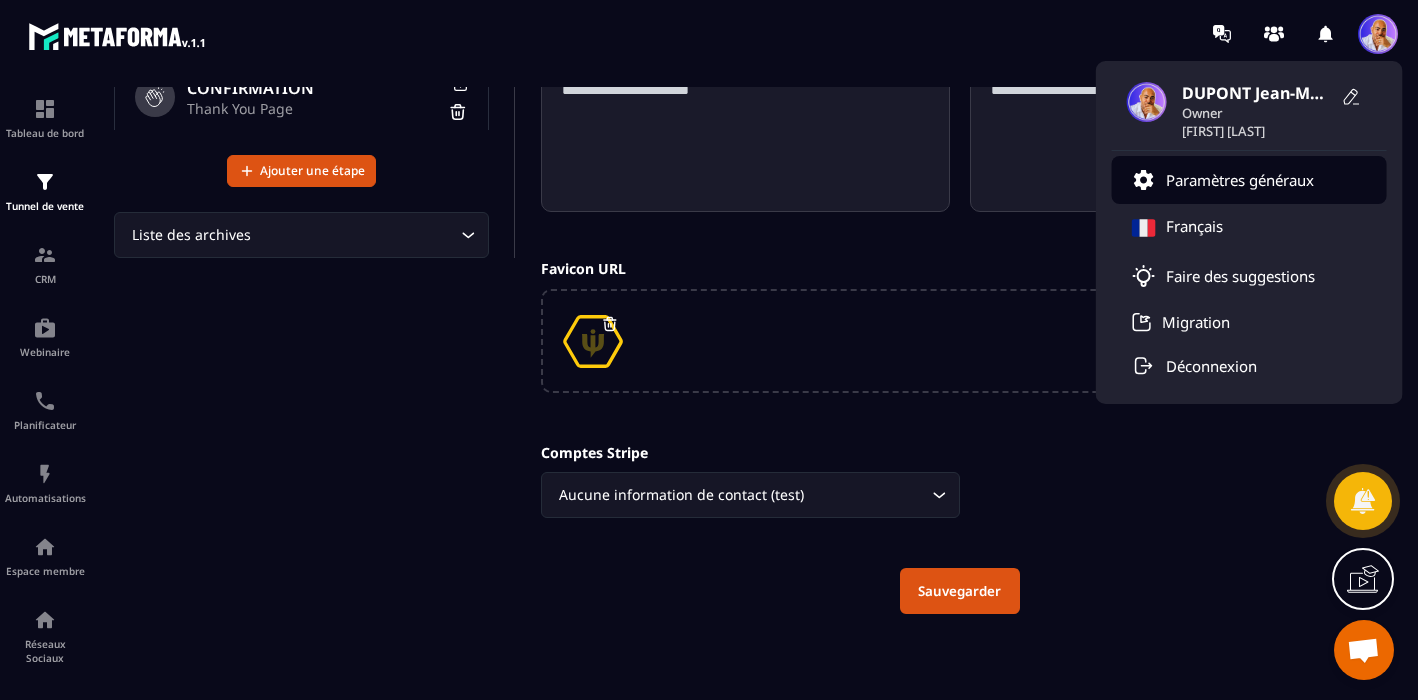 click on "Paramètres généraux" at bounding box center (1240, 180) 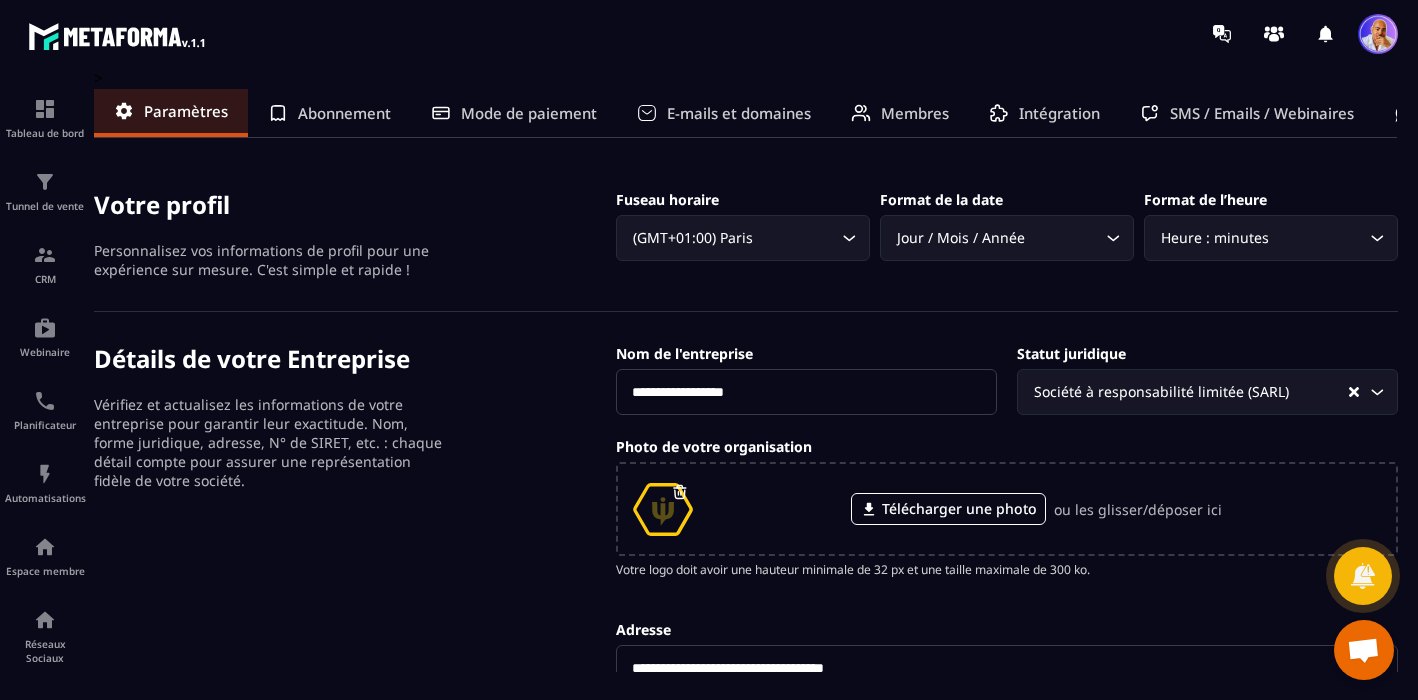 click on "Mode de paiement" at bounding box center (529, 113) 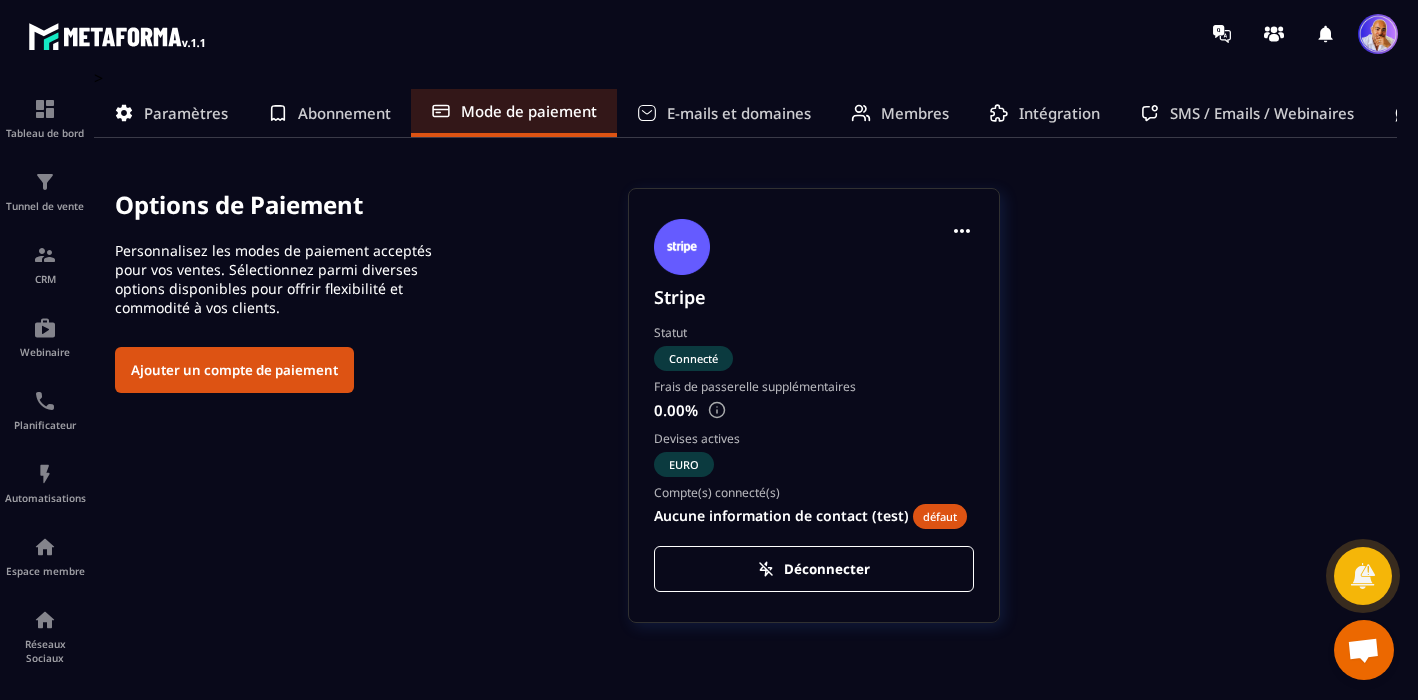 click 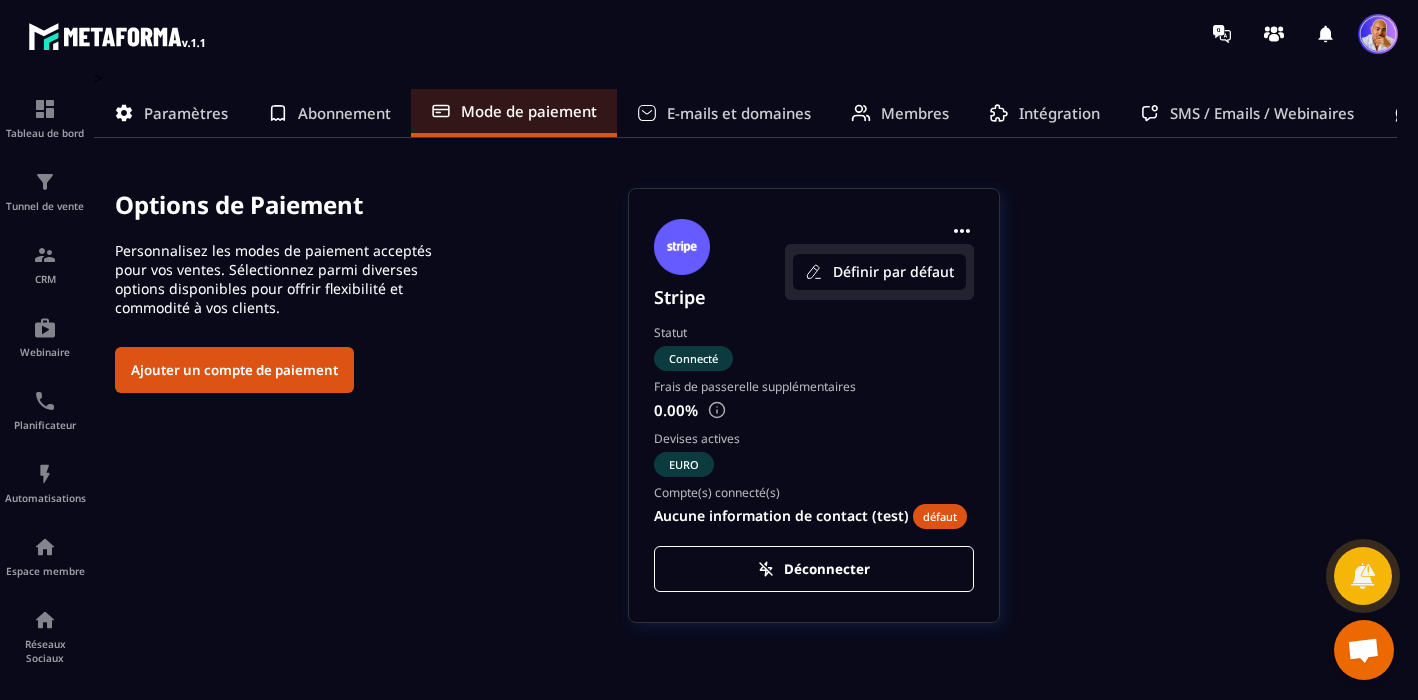 click on "Définir par défaut" at bounding box center [879, 272] 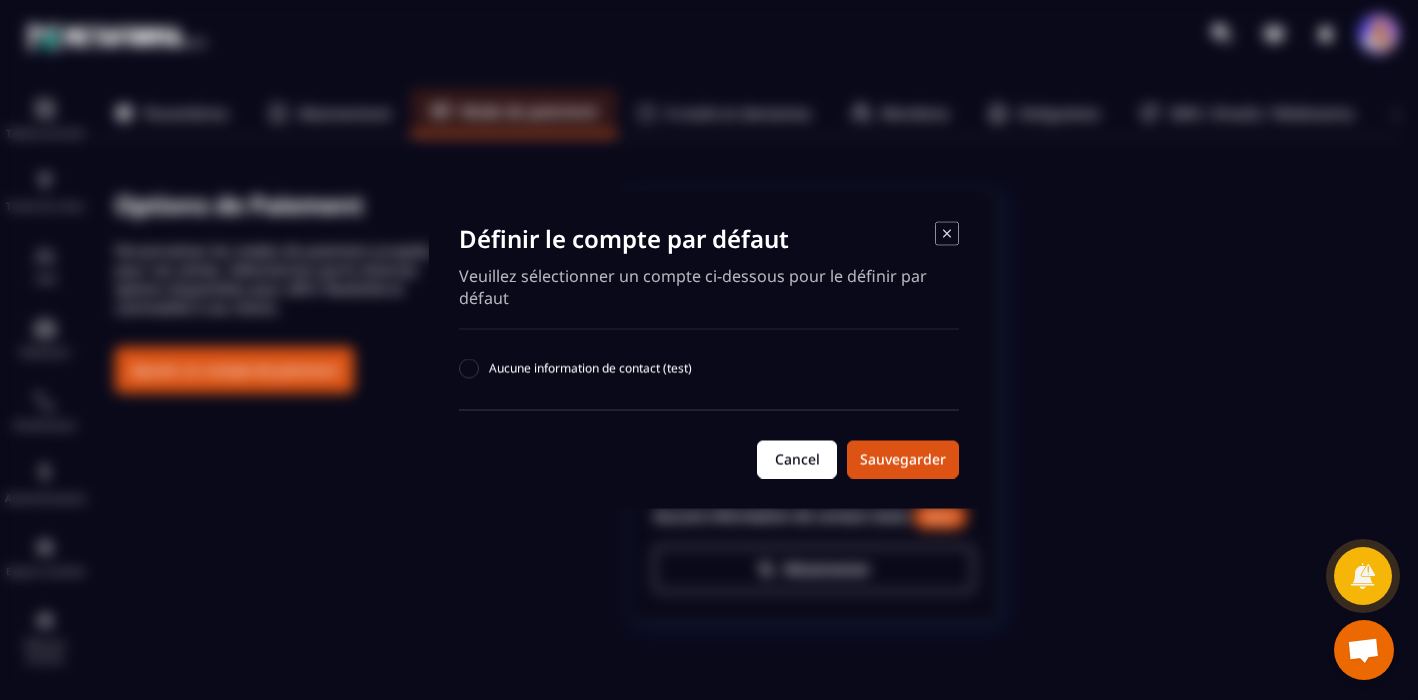 click on "Cancel" at bounding box center [797, 460] 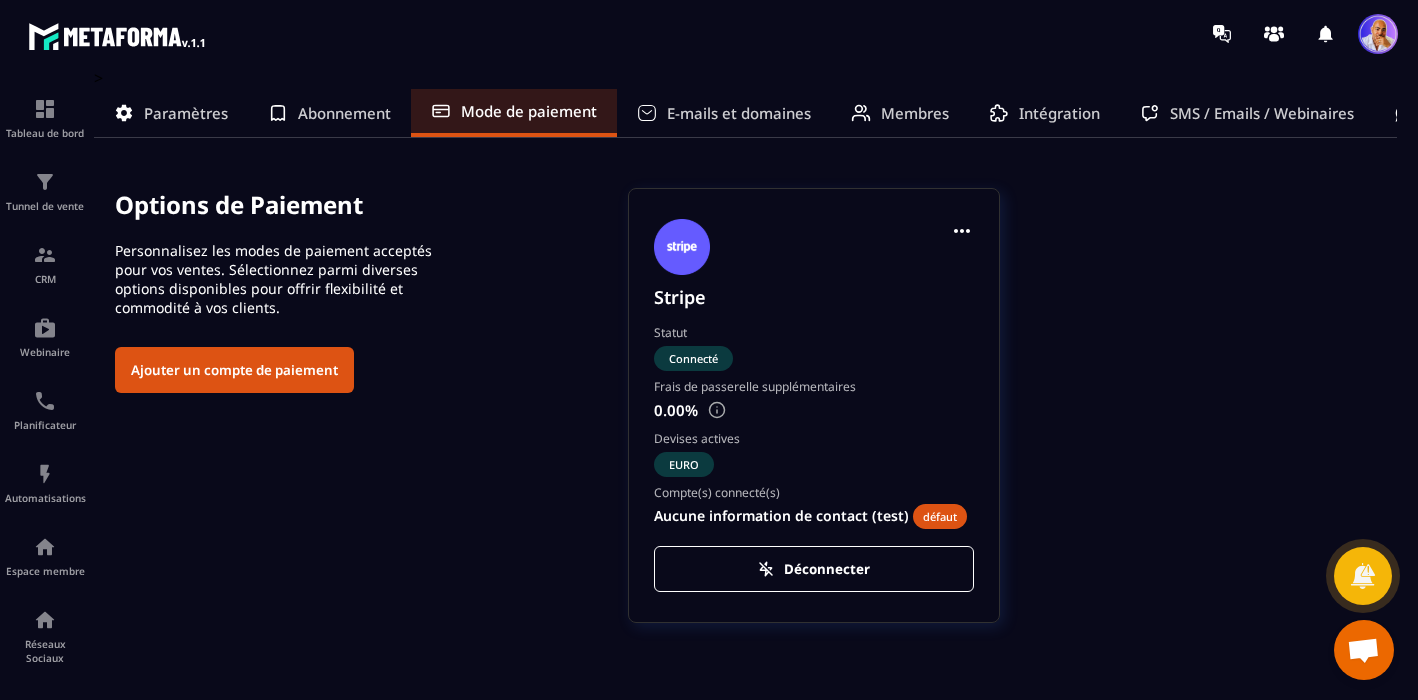 click on "défaut" at bounding box center (940, 516) 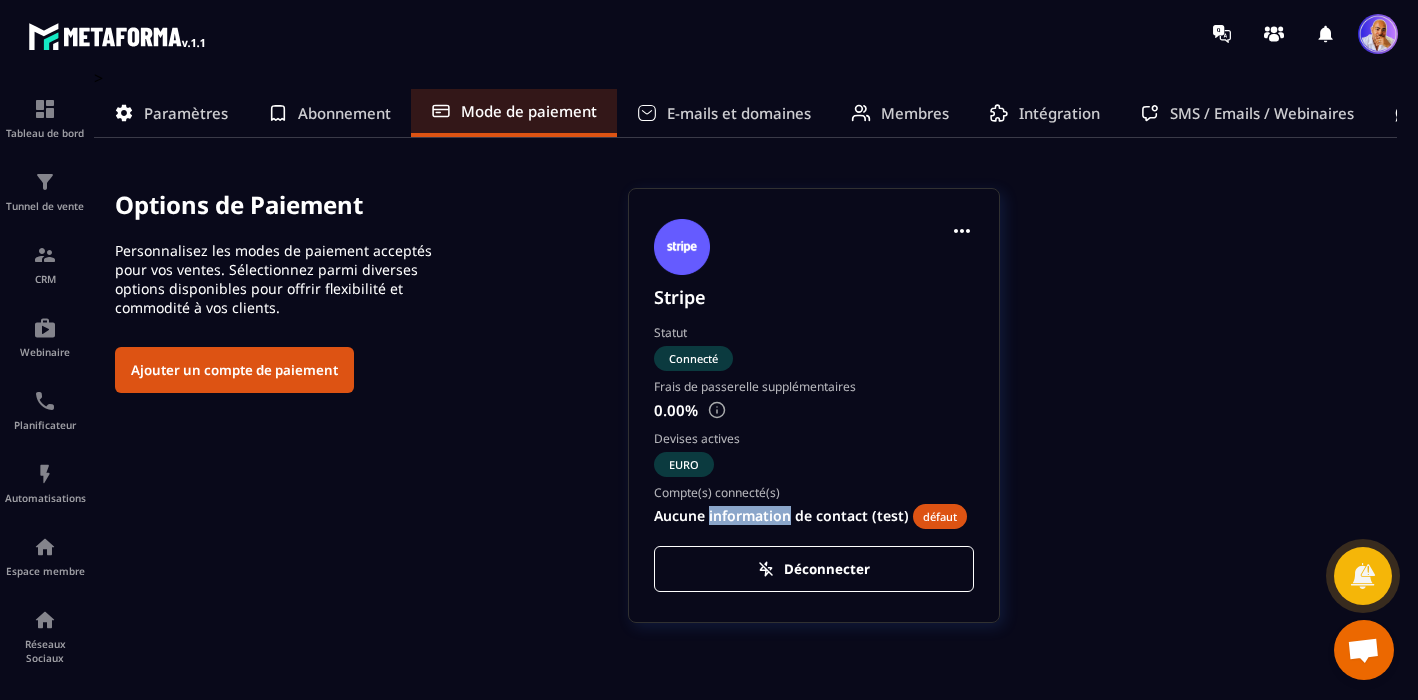click on "Aucune information de contact (test)  défaut" at bounding box center [814, 516] 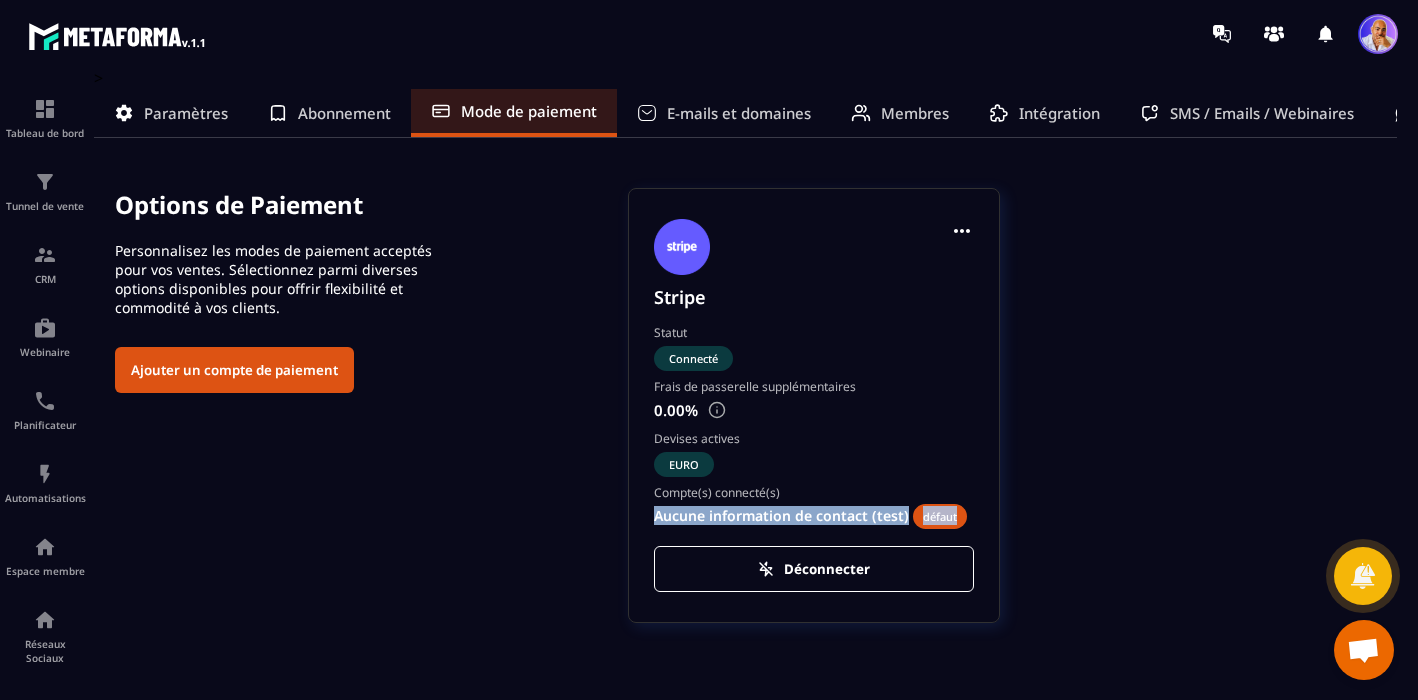 click on "Stripe Statut Connecté Frais de passerelle supplémentaires 0.00%  Devises actives euro Compte(s) connecté(s) Aucune information de contact (test)  défaut  Déconnecter" at bounding box center [1013, 405] 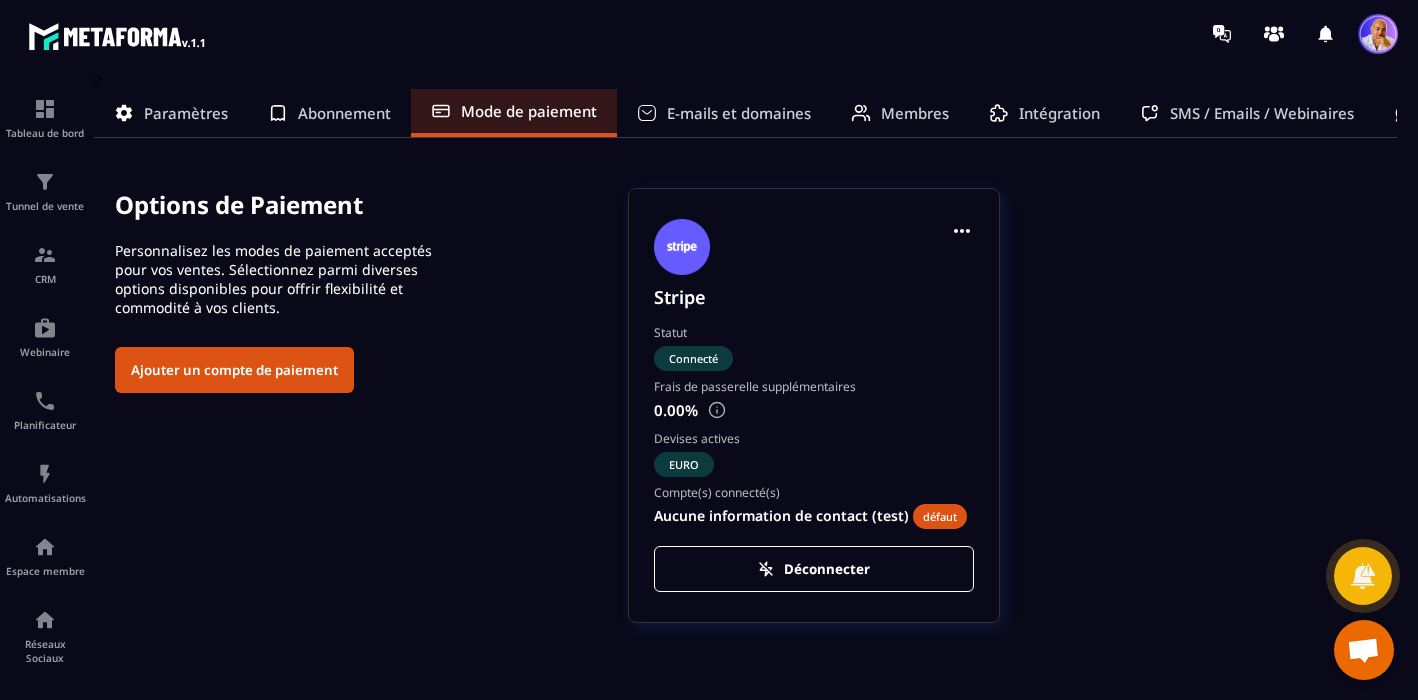 click 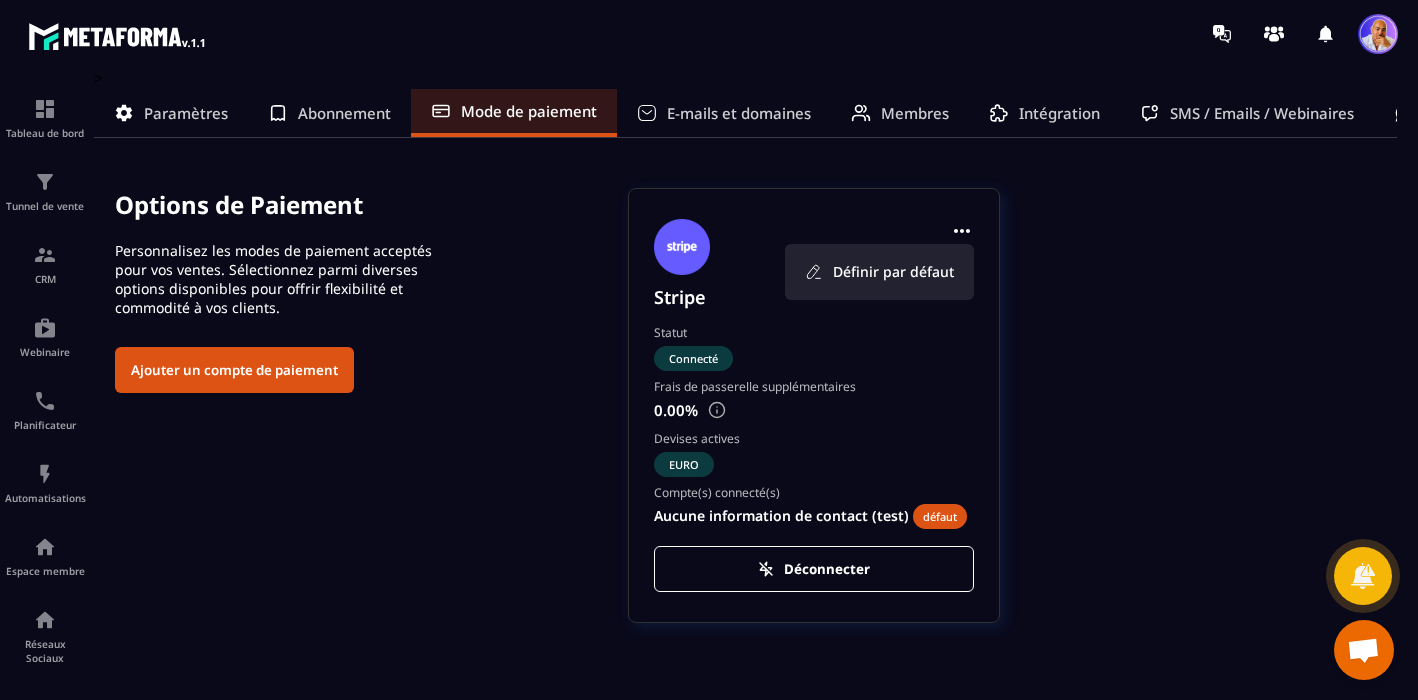click at bounding box center (682, 247) 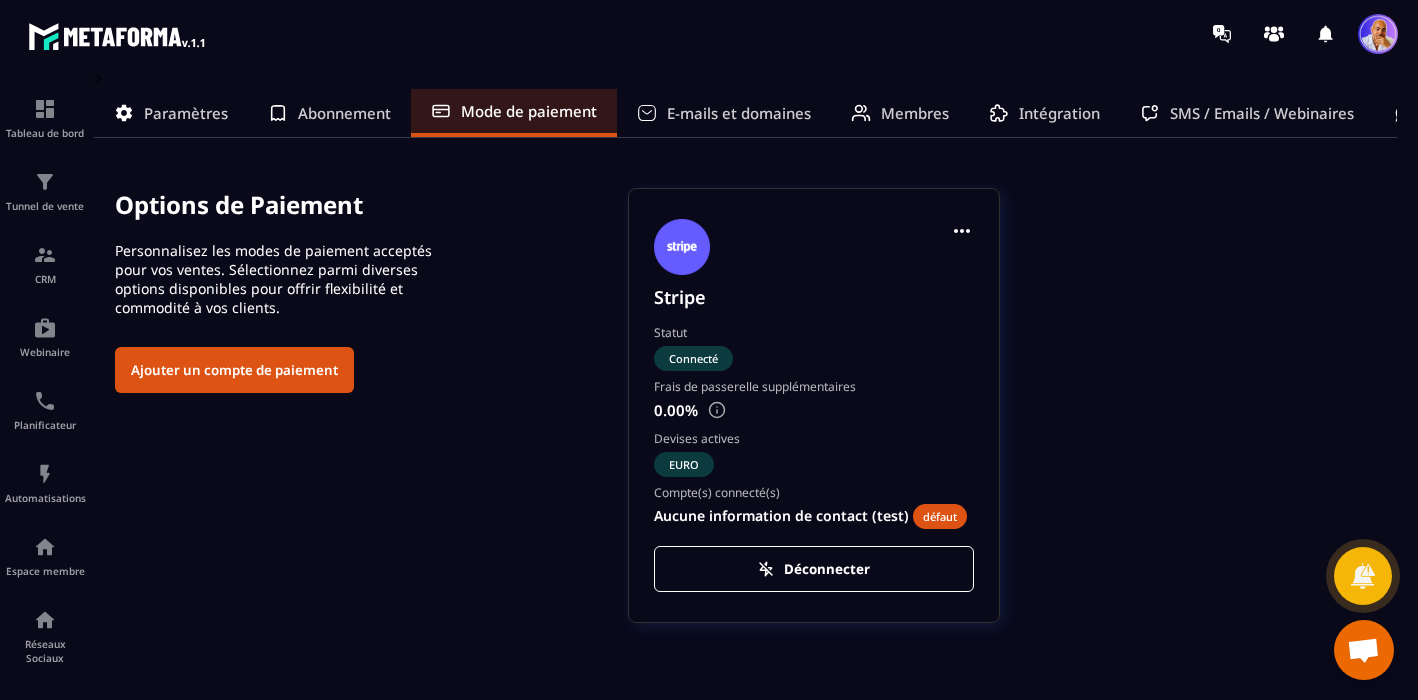 click on "Stripe" at bounding box center (814, 297) 